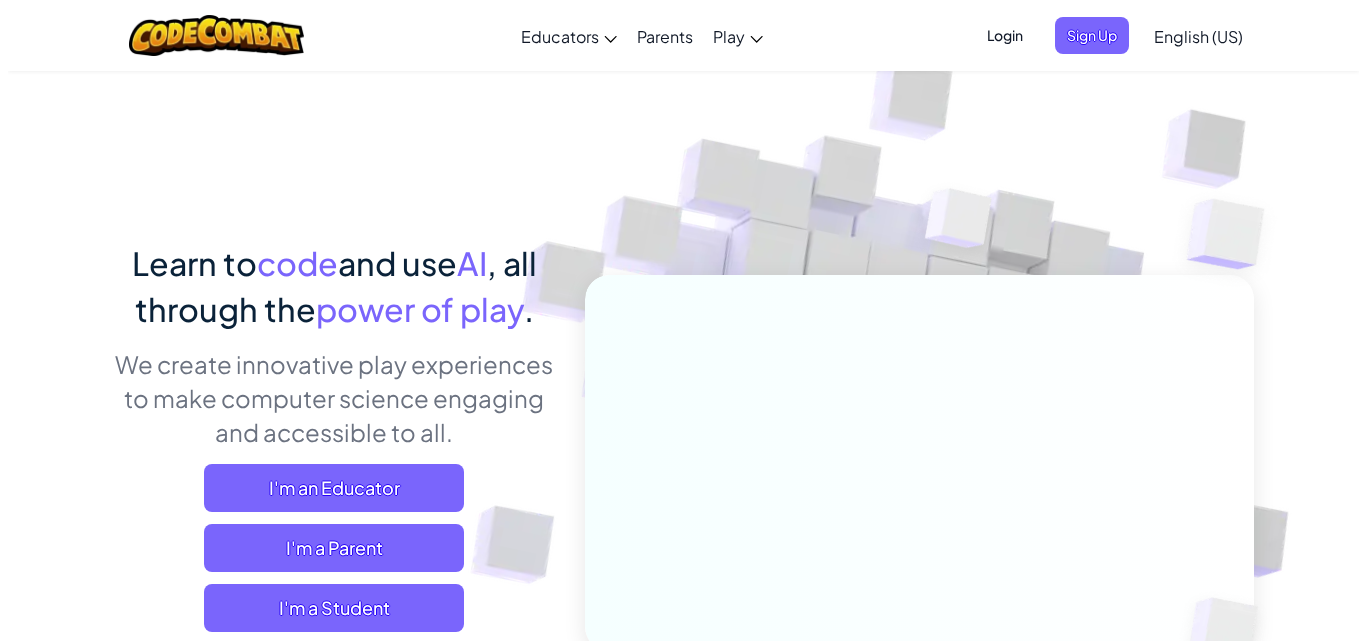 scroll, scrollTop: 0, scrollLeft: 0, axis: both 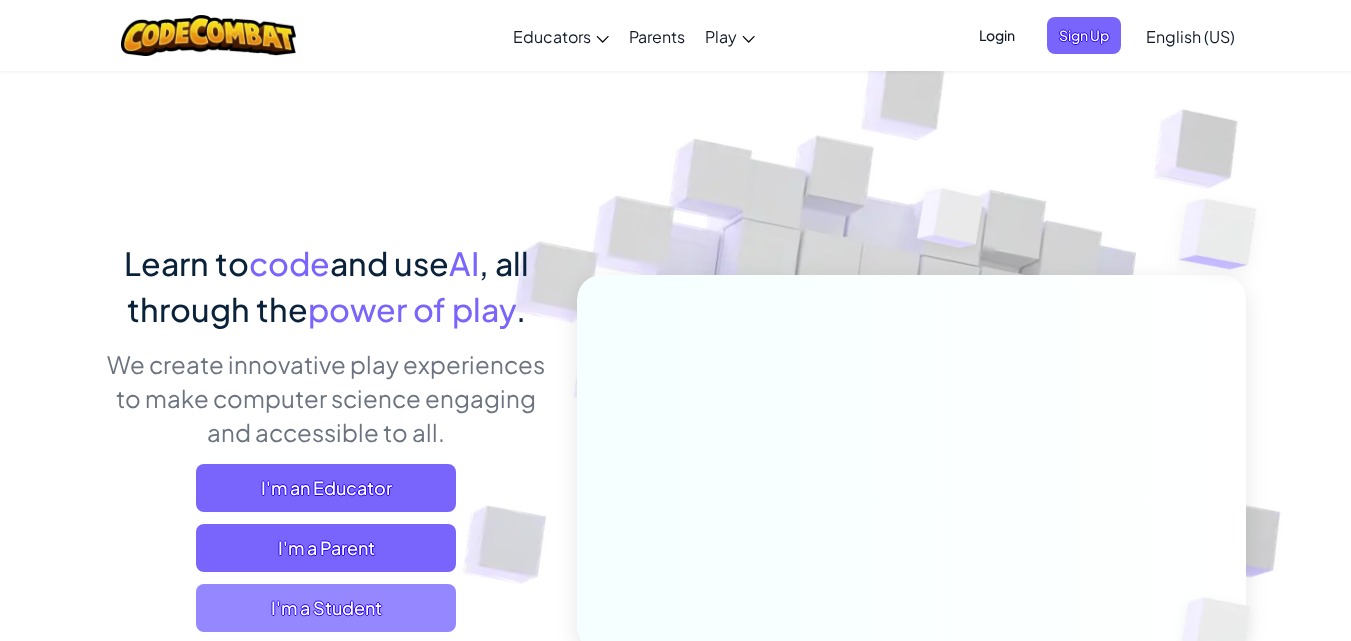 click on "I'm a Student" at bounding box center (326, 608) 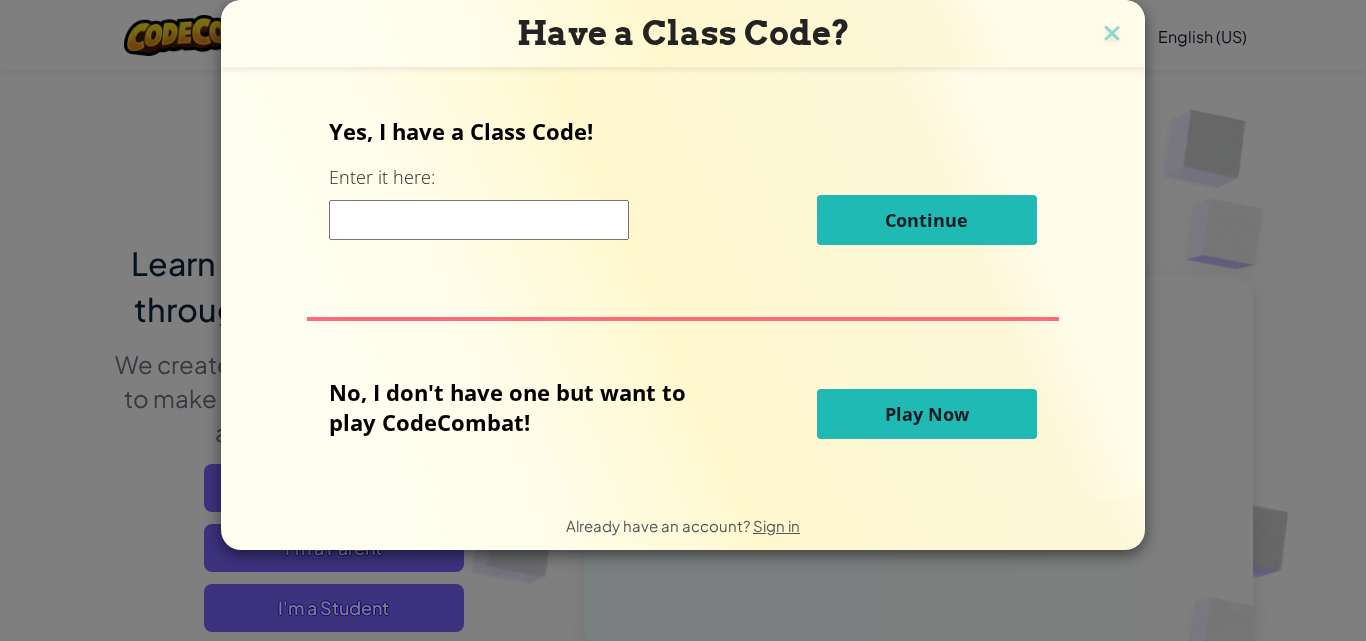 click at bounding box center [479, 220] 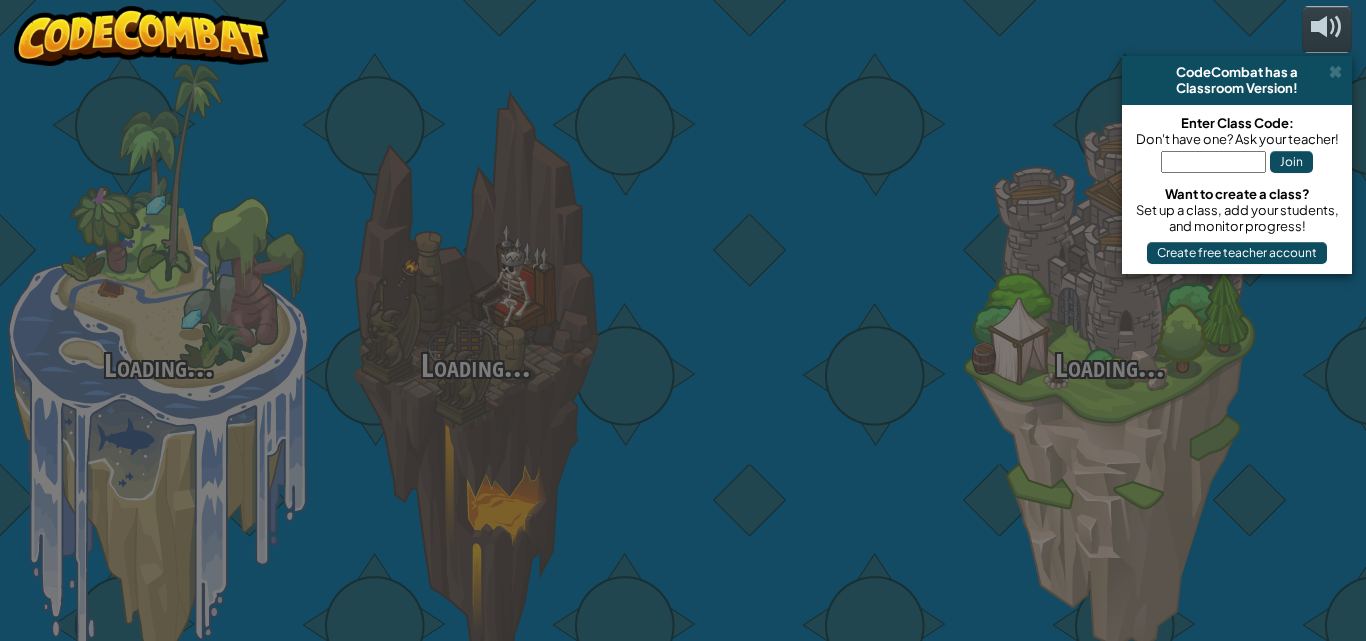 click at bounding box center [792, 317] 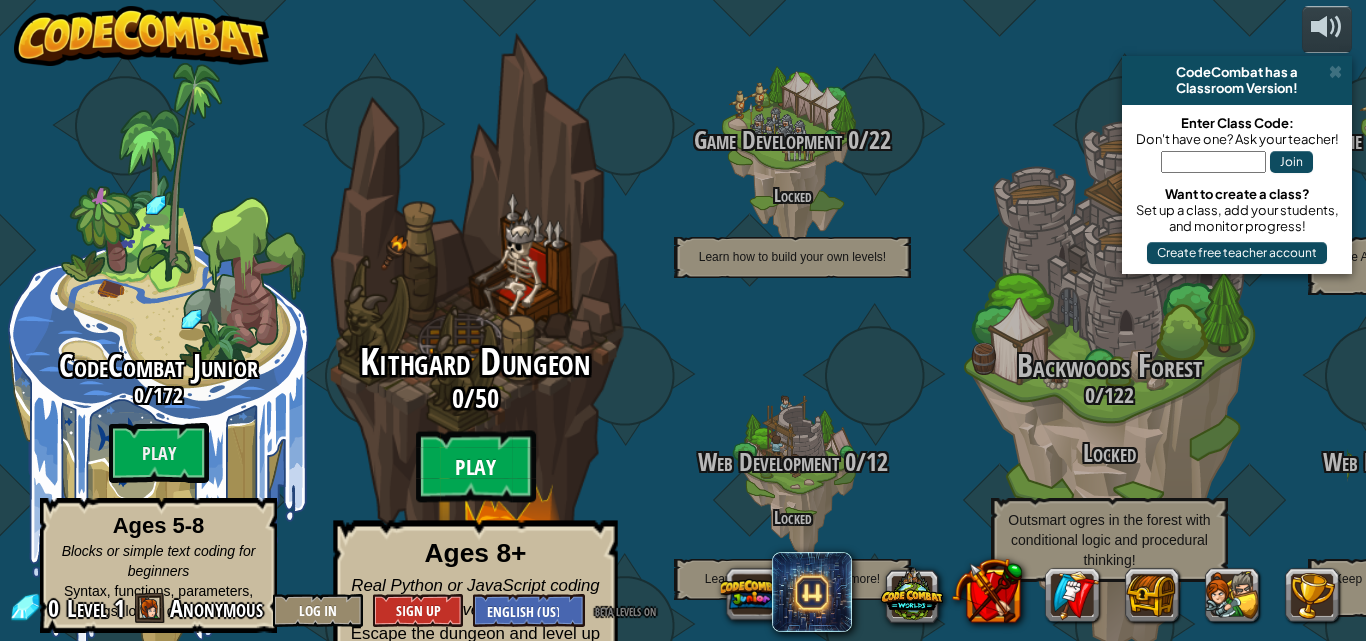 click on "Play" at bounding box center [476, 467] 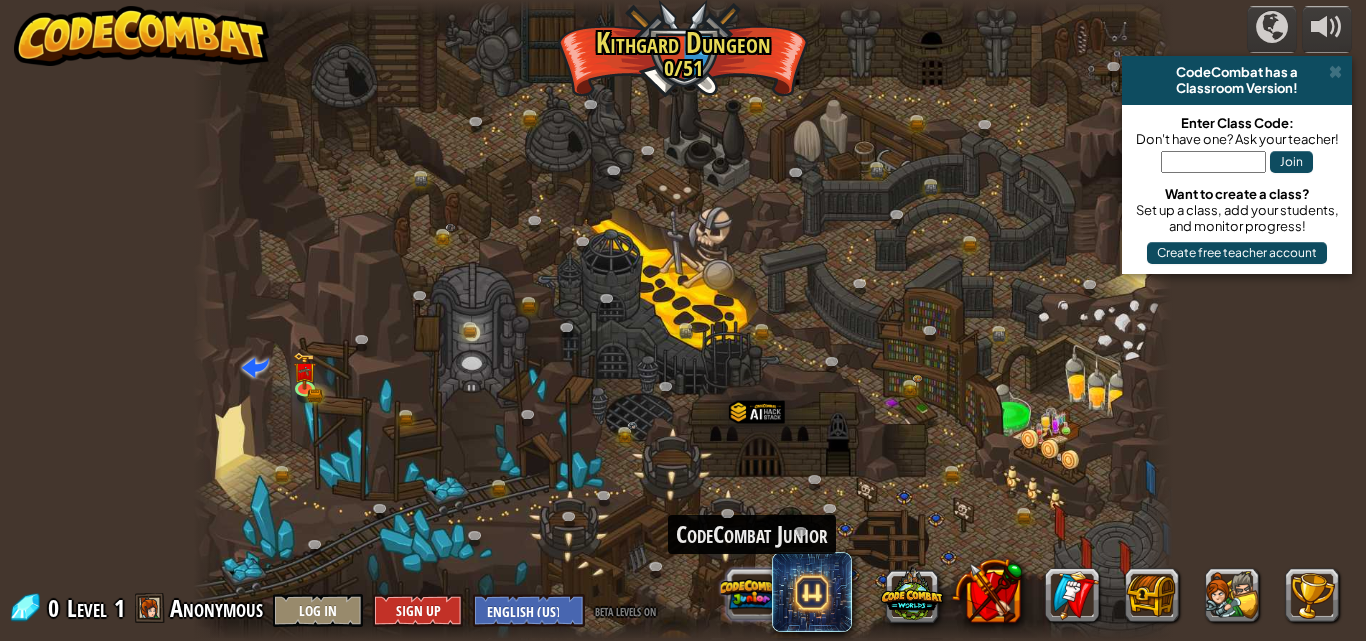 click at bounding box center (752, 594) 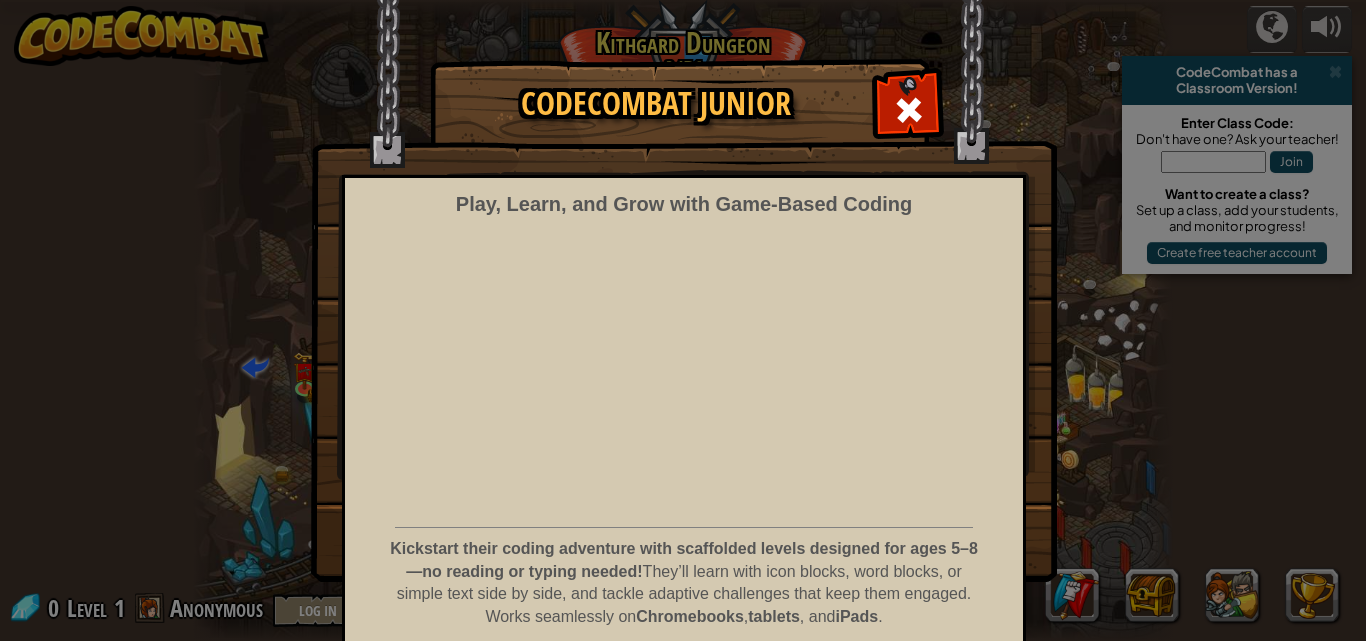 scroll, scrollTop: 81, scrollLeft: 0, axis: vertical 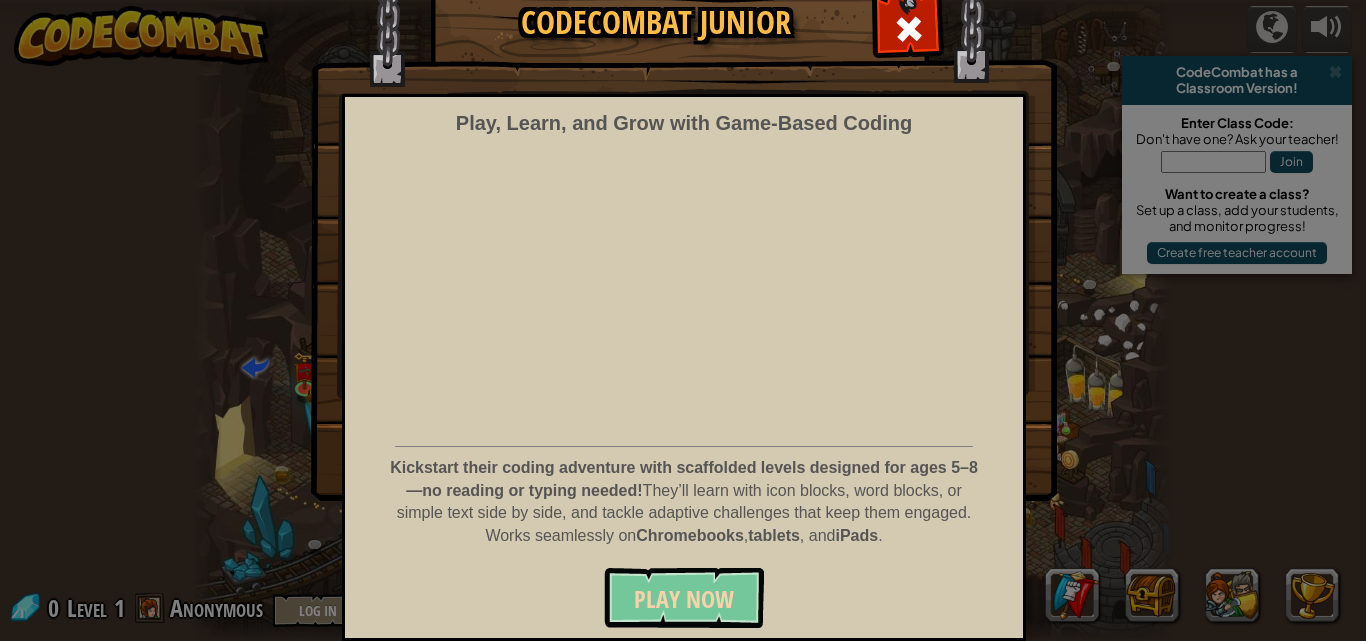 click on "Kickstart their coding adventure with scaffolded levels designed for ages 5–8—no reading or typing needed!  They’ll learn with icon blocks, word blocks, or simple text side by side, and tackle adaptive challenges that keep them engaged. Works seamlessly on  Chromebooks ,  tablets , and  iPads ." at bounding box center (684, 502) 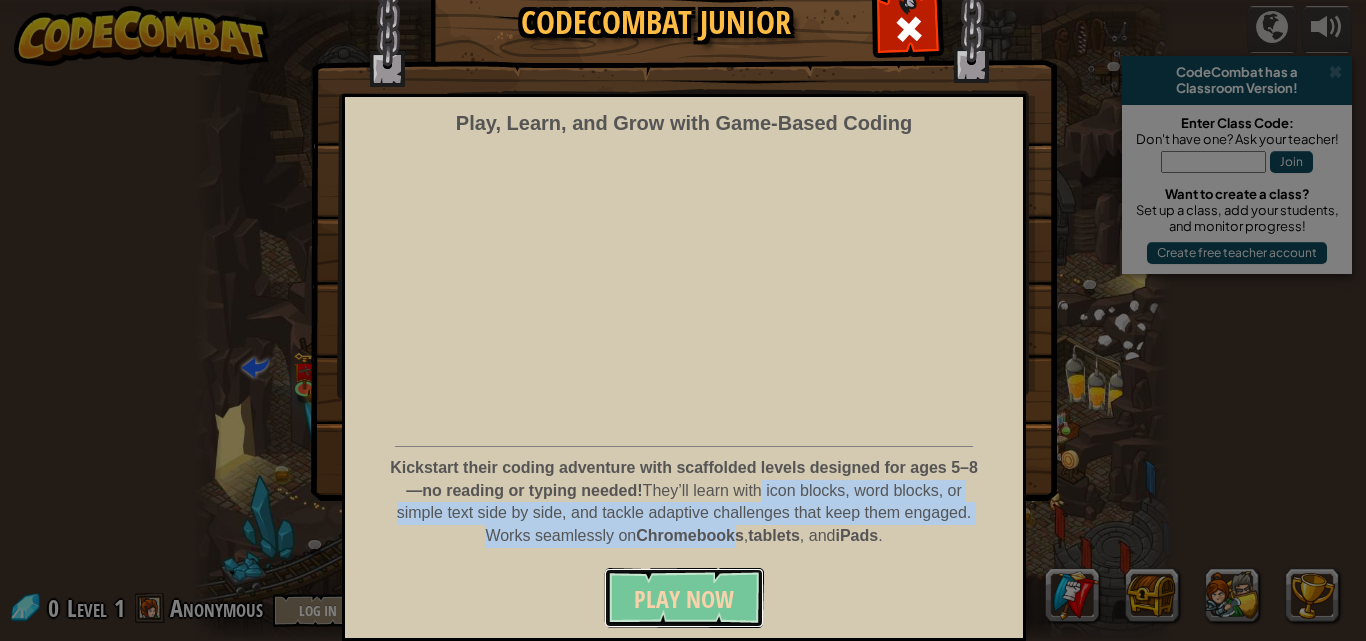 click on "Play Now" at bounding box center [684, 599] 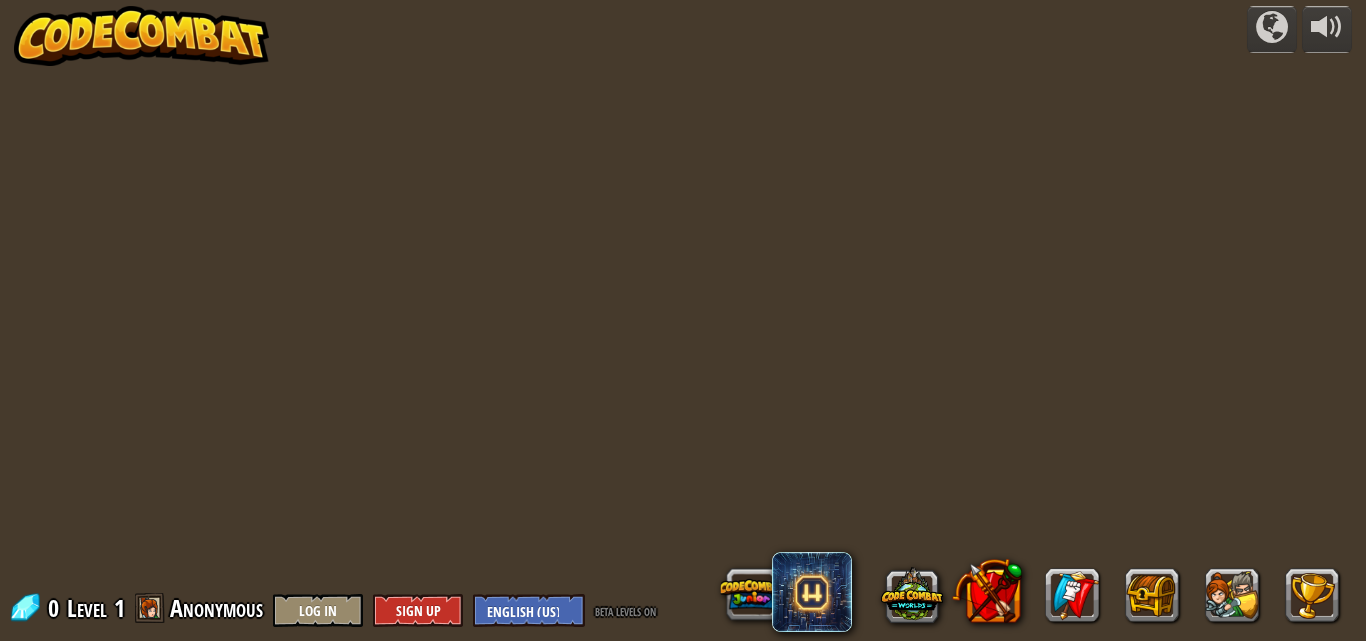 scroll, scrollTop: 0, scrollLeft: 0, axis: both 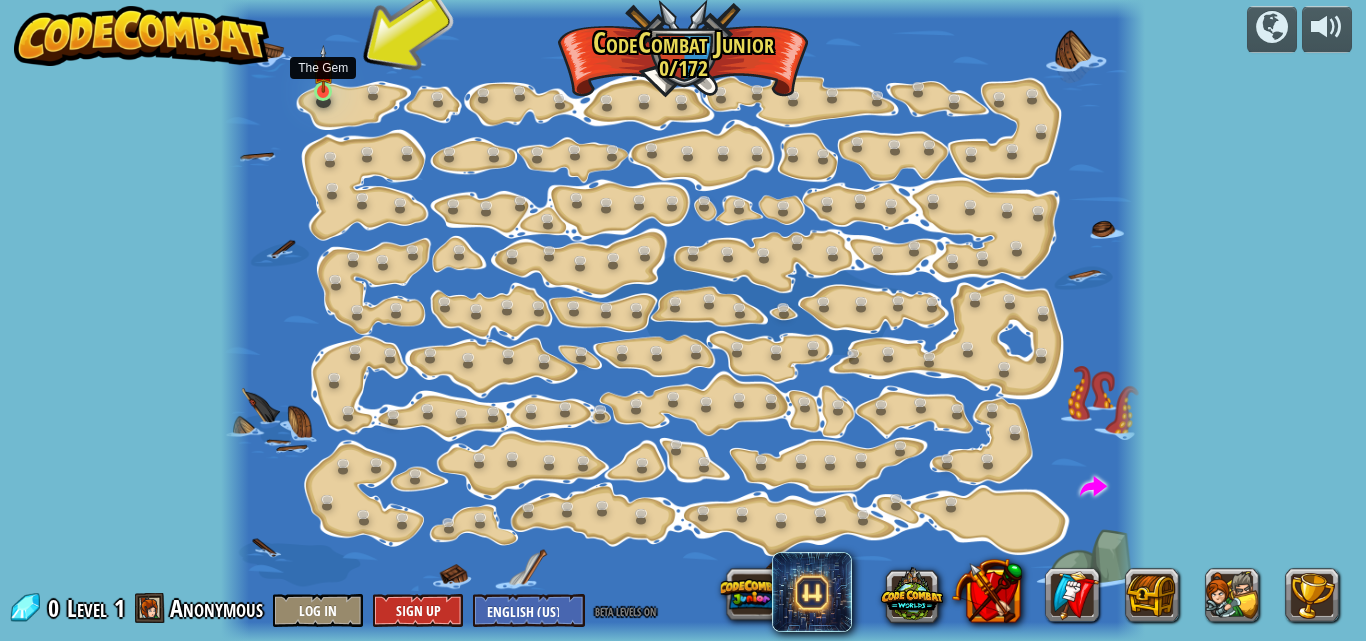 click at bounding box center [323, 69] 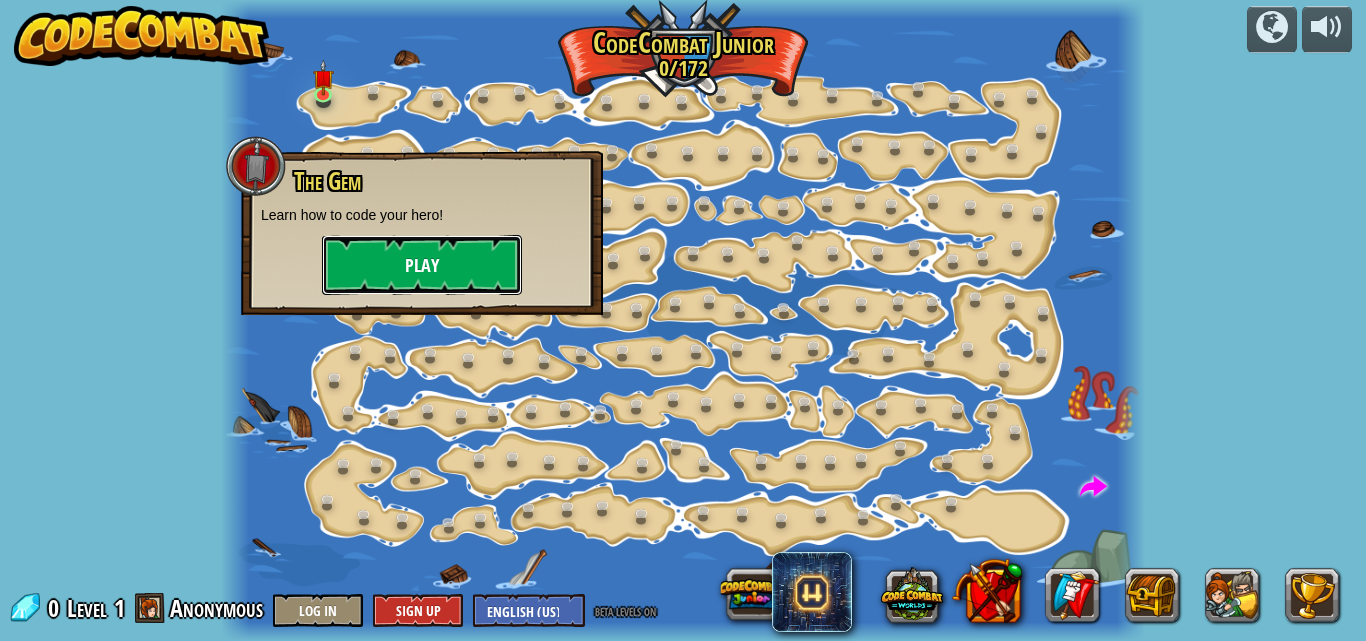 click on "Play" at bounding box center [422, 265] 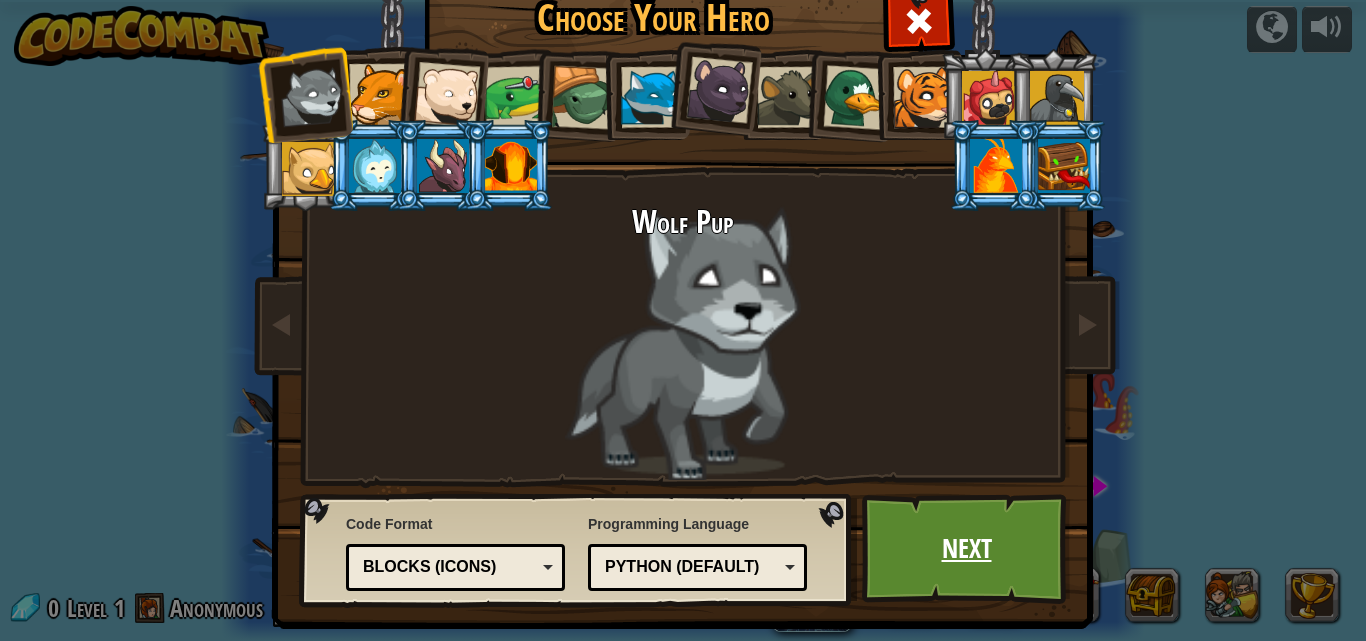 click on "Next" at bounding box center [966, 549] 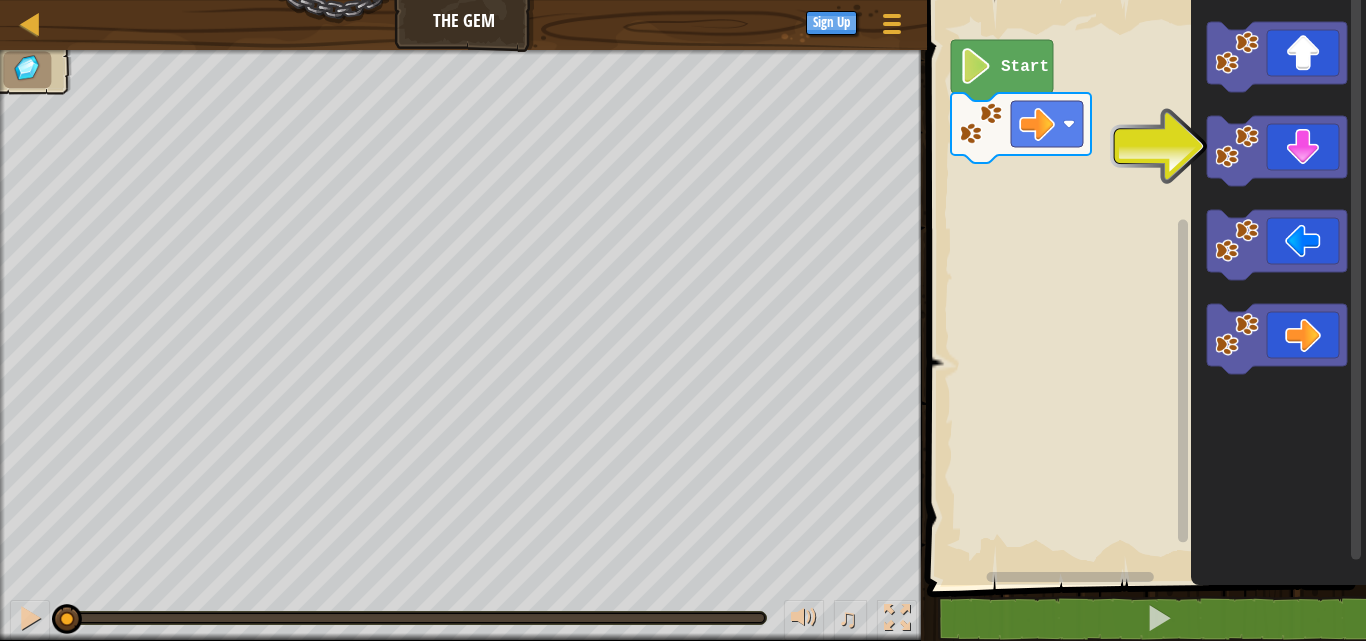 click 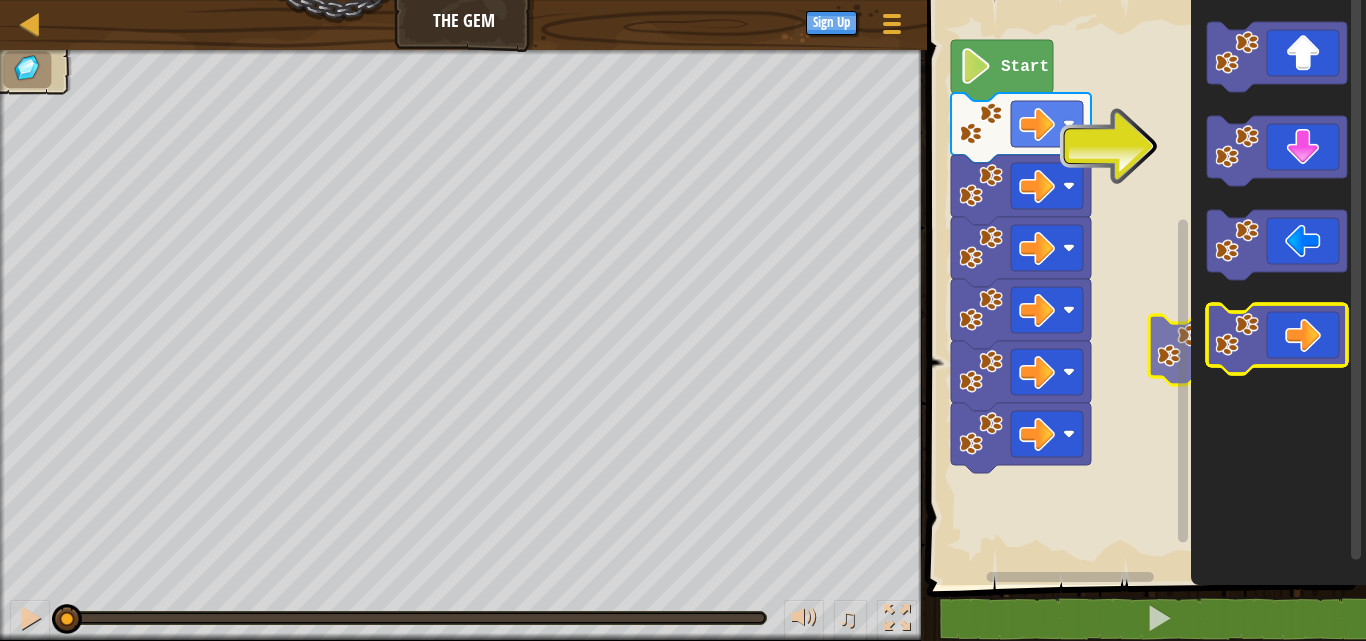 click 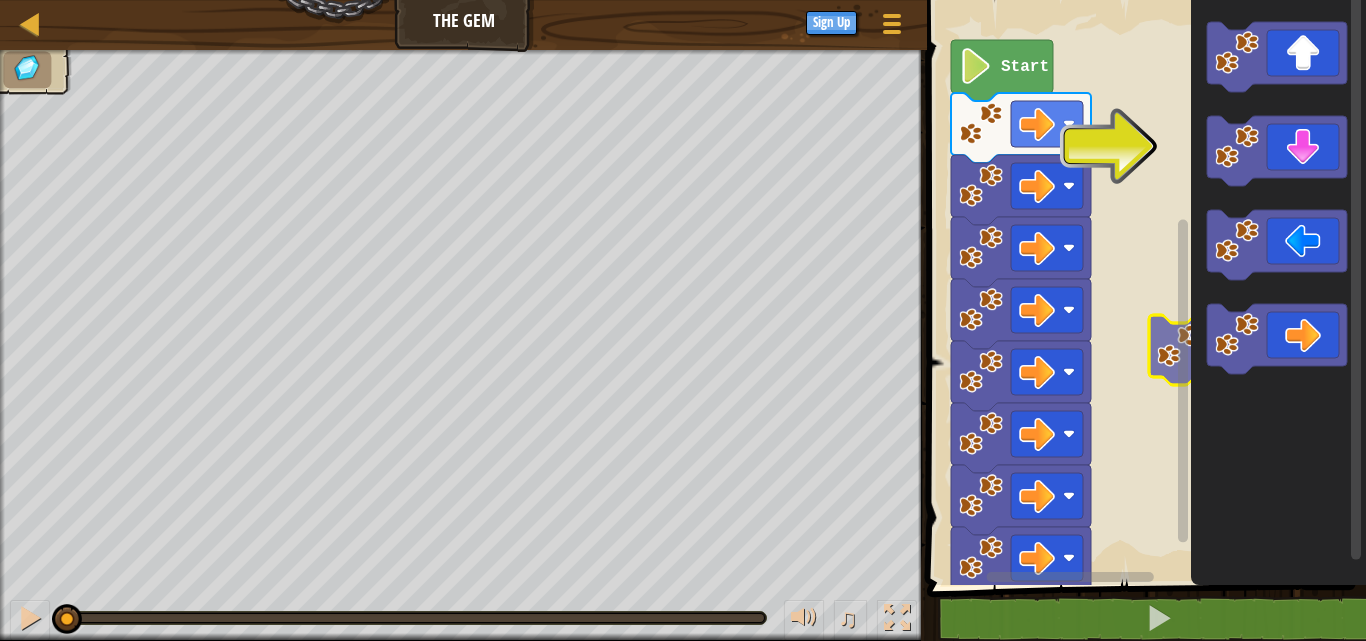 click on "Start" 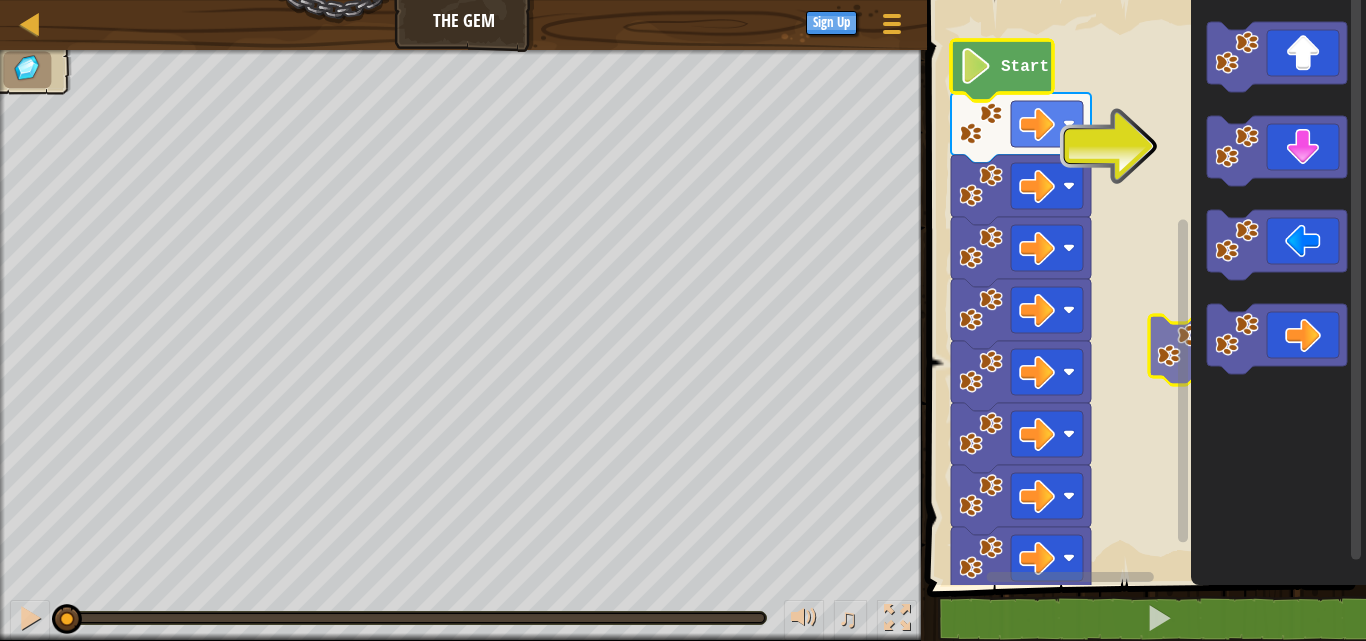 click on "Start" 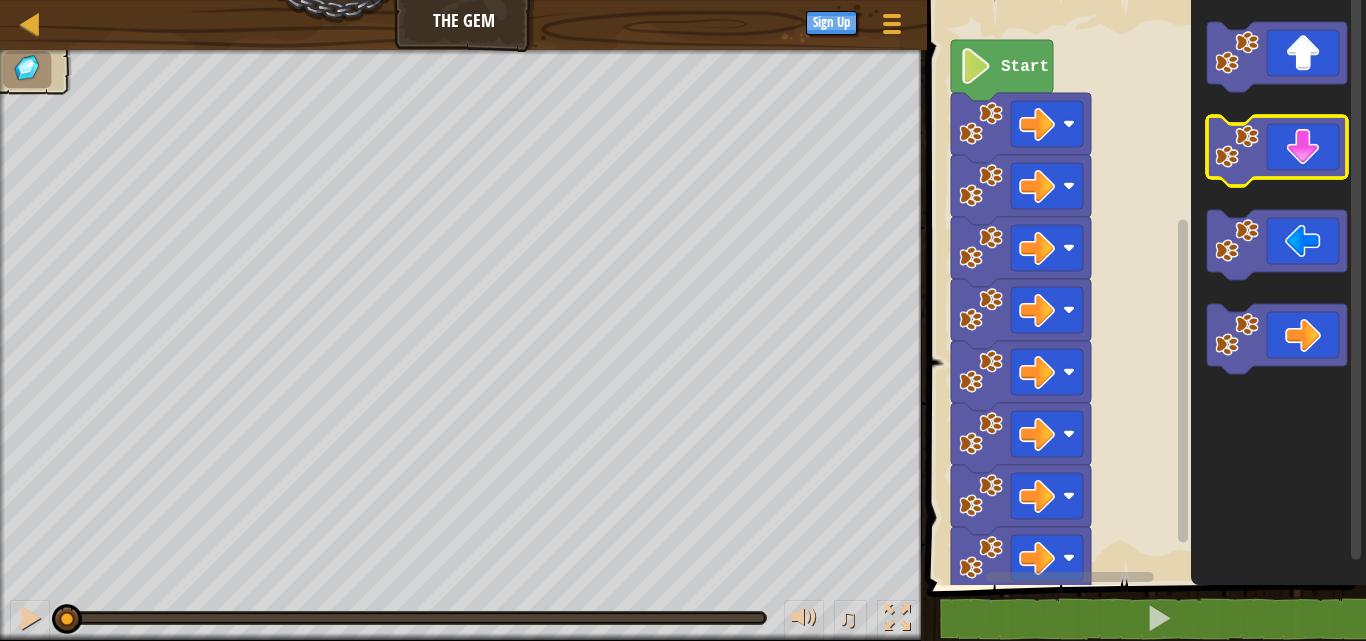 click 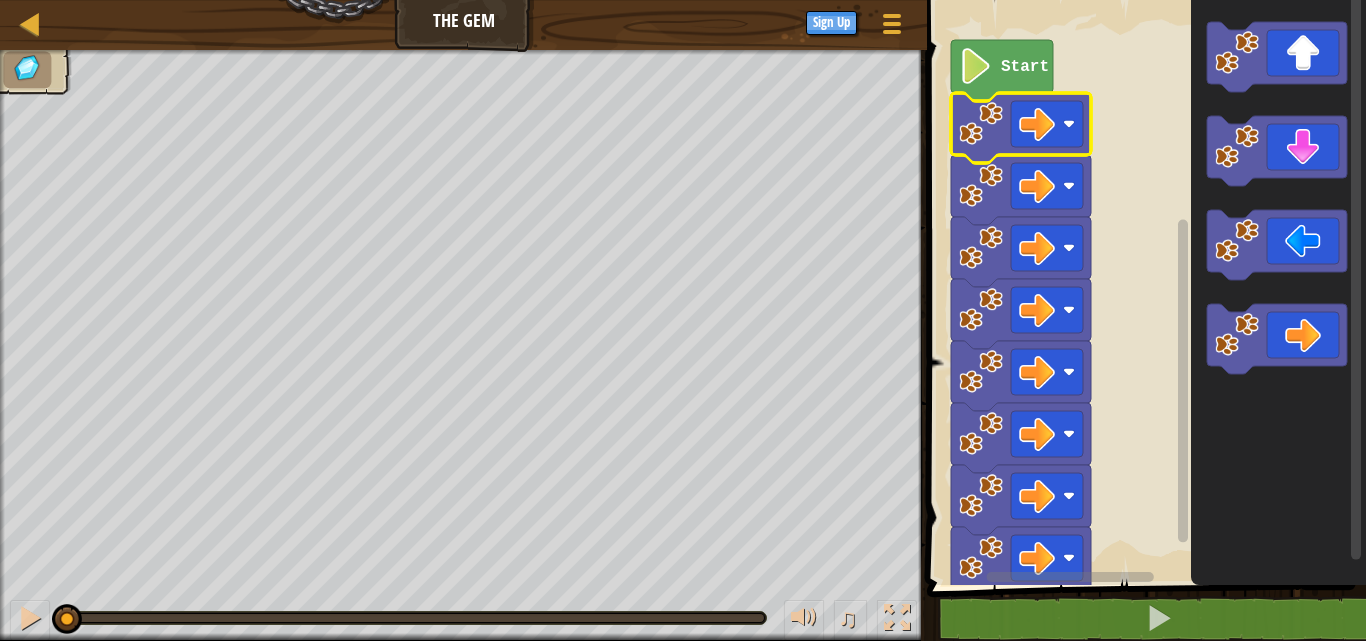 click on "Start" 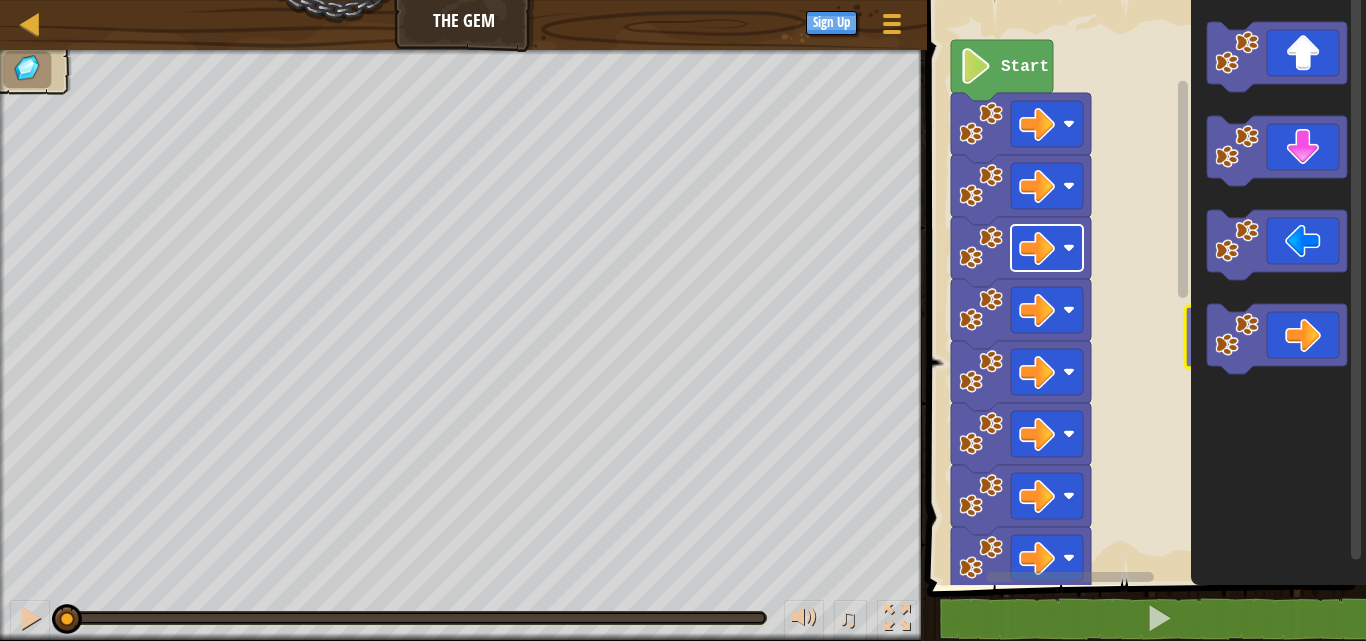 click 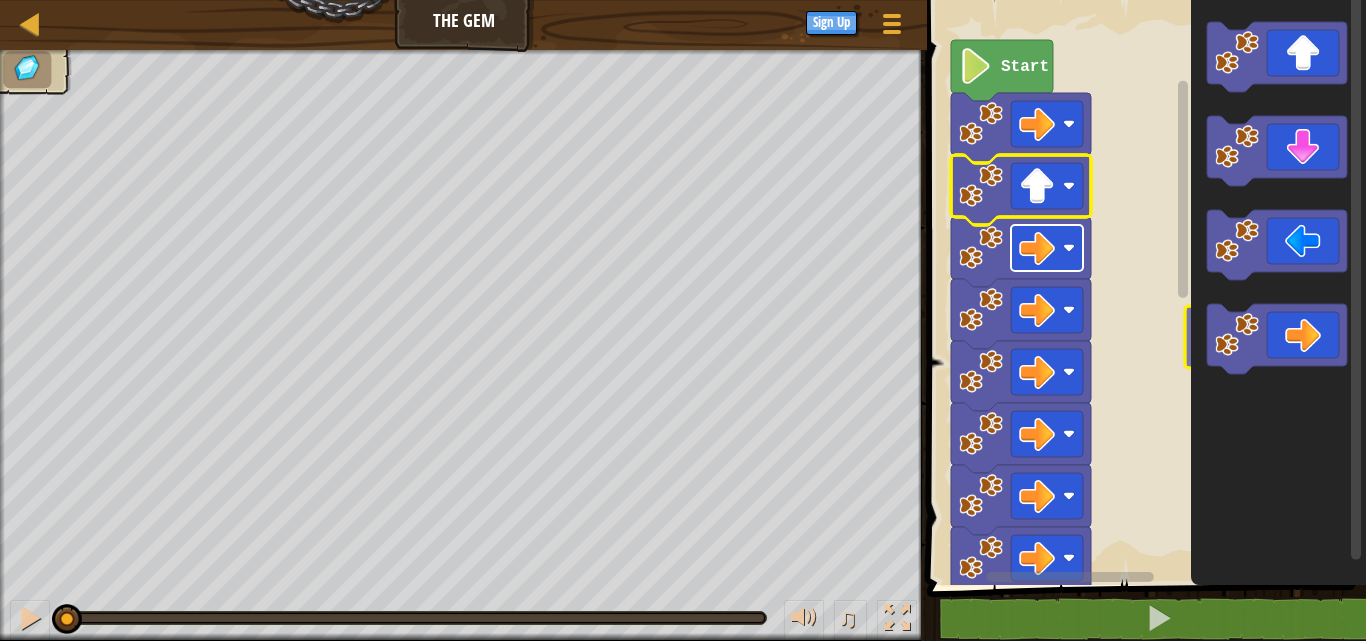 click 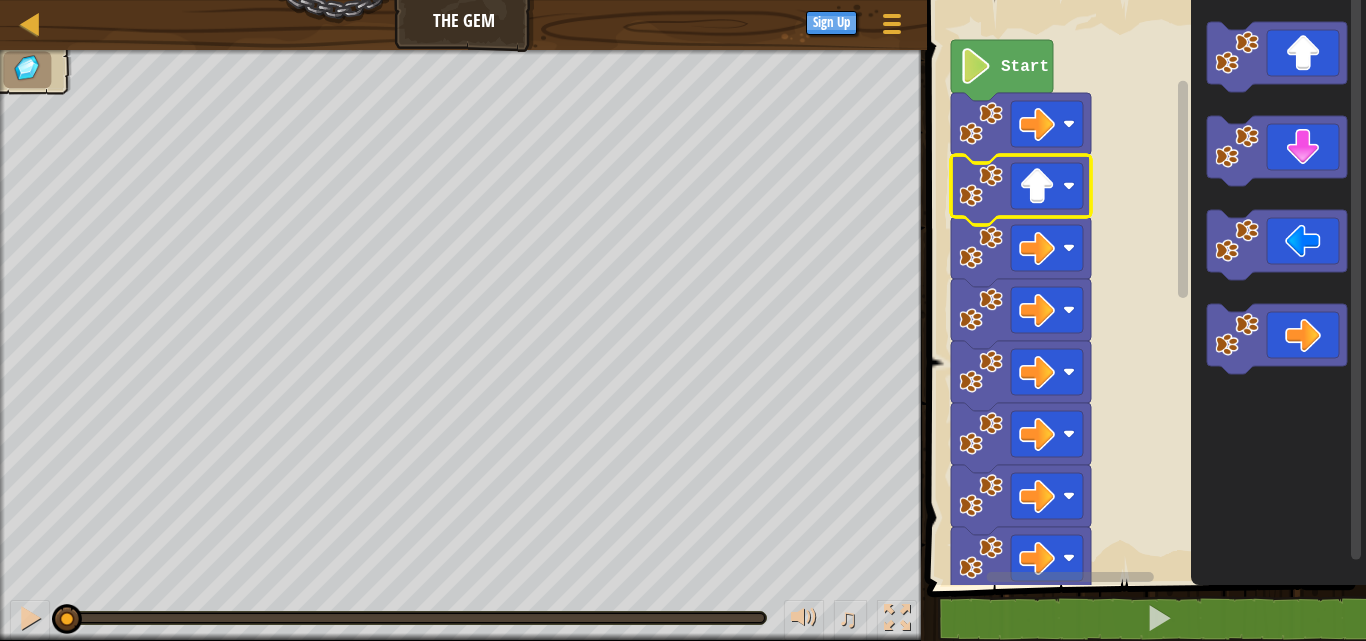 click 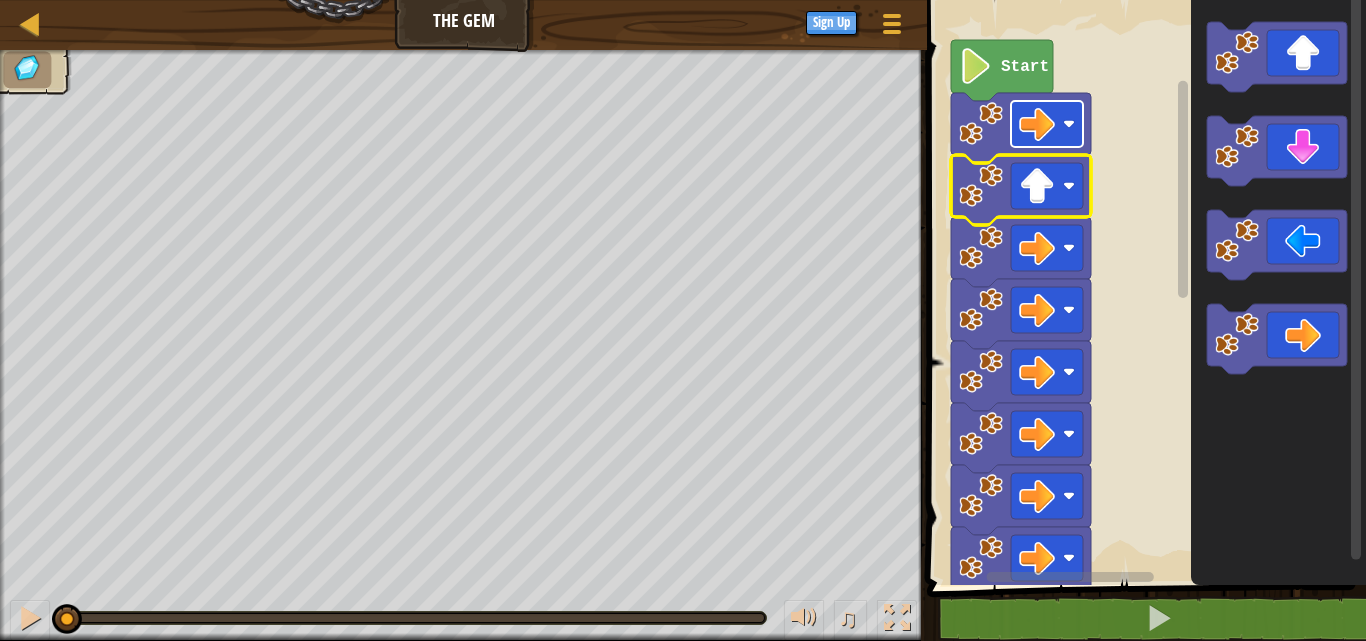 click 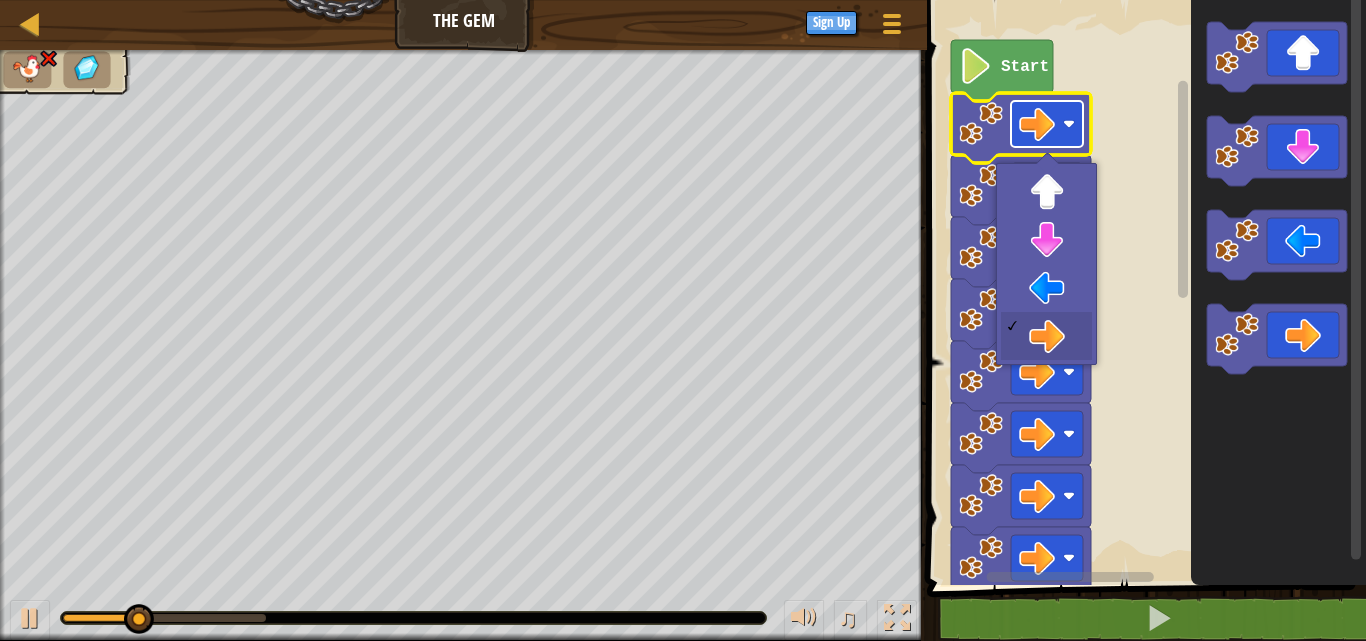 click 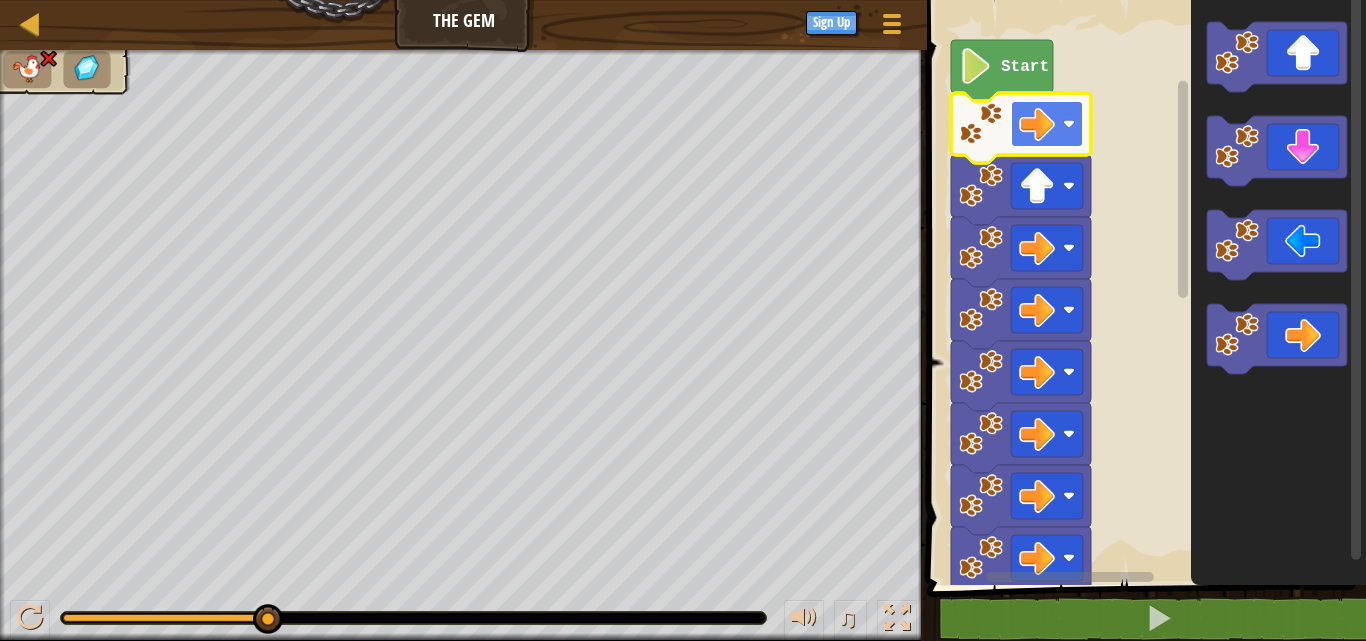click 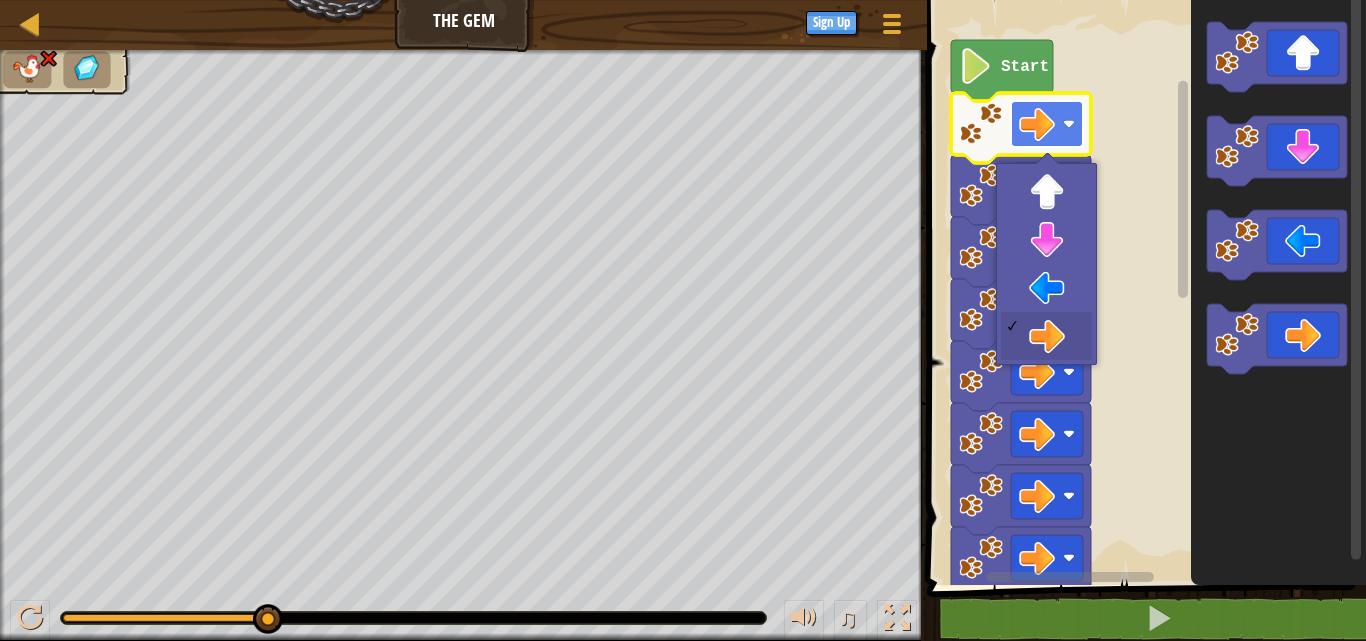 click 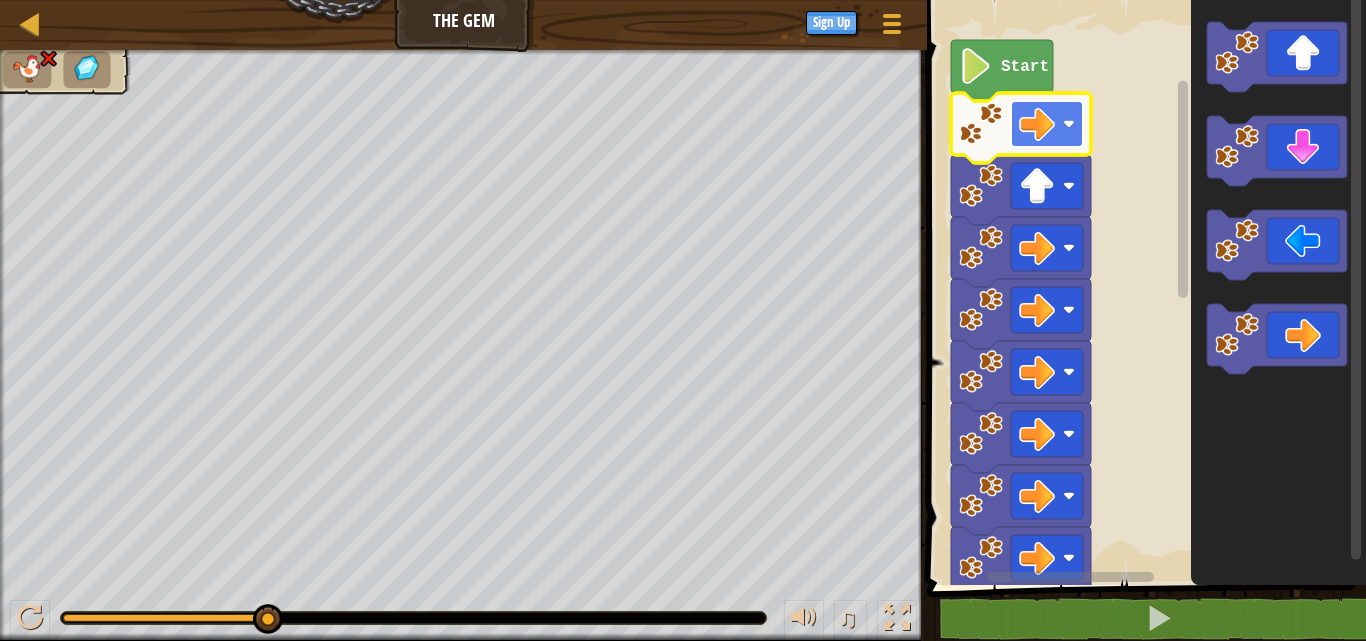 click 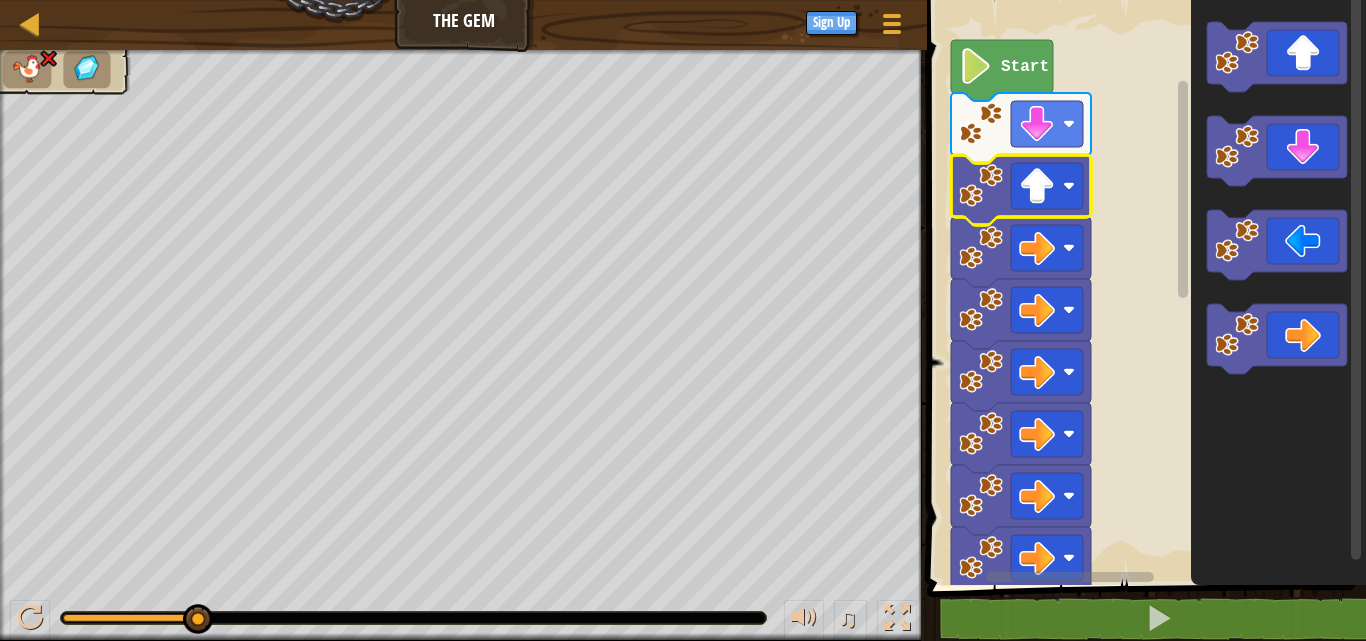 click 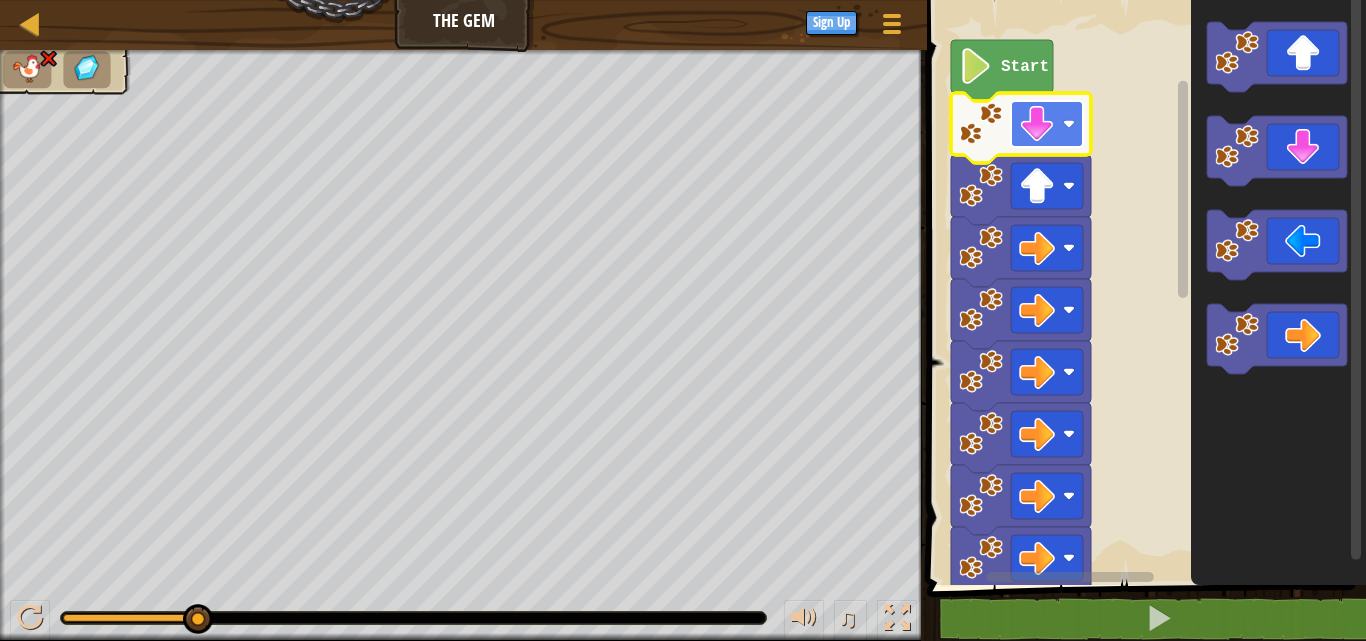 click 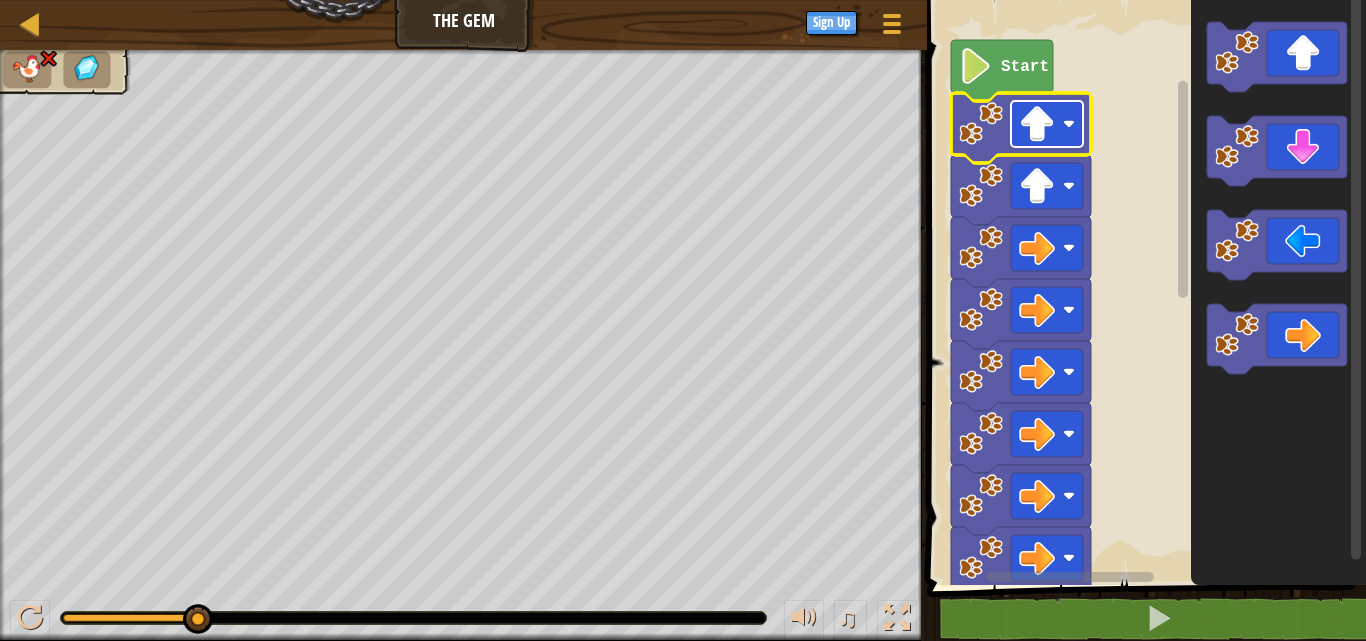 click 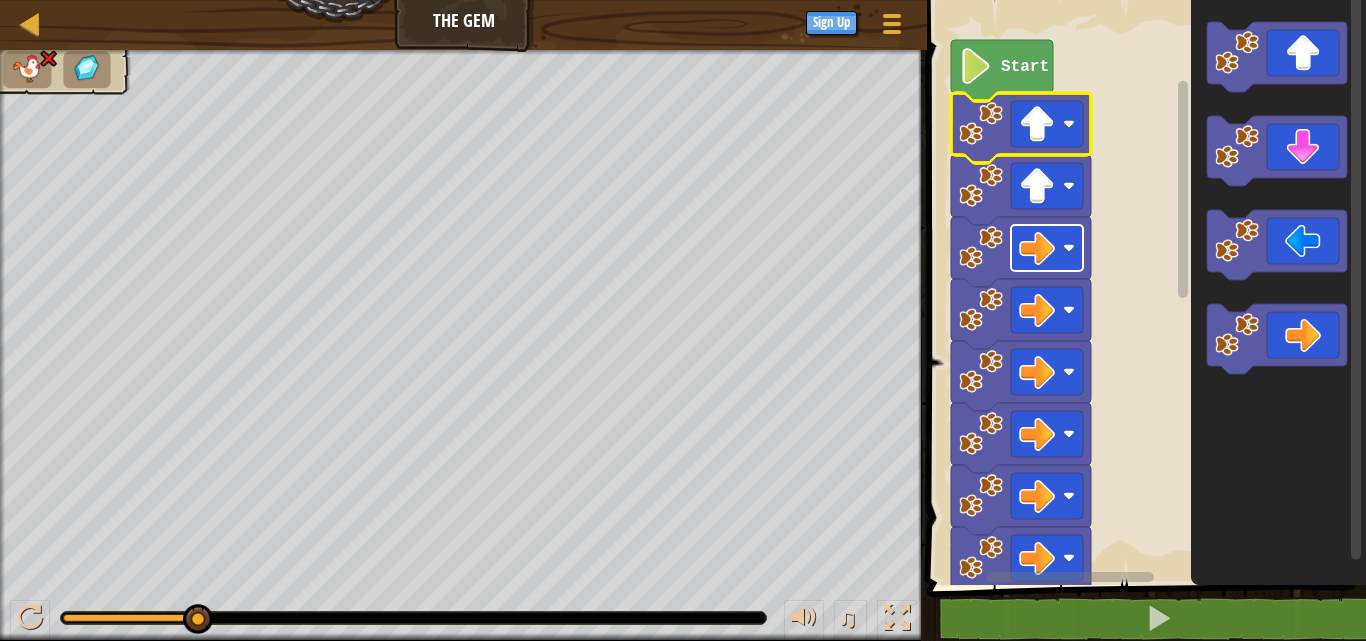 click 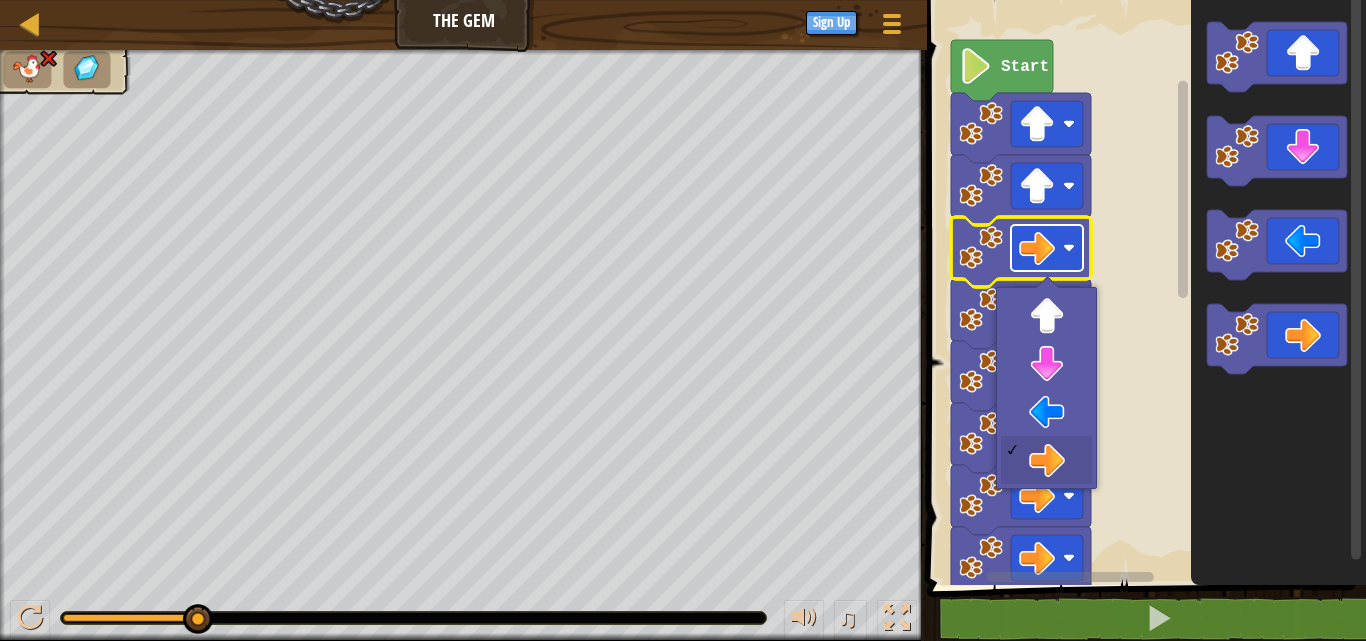 click 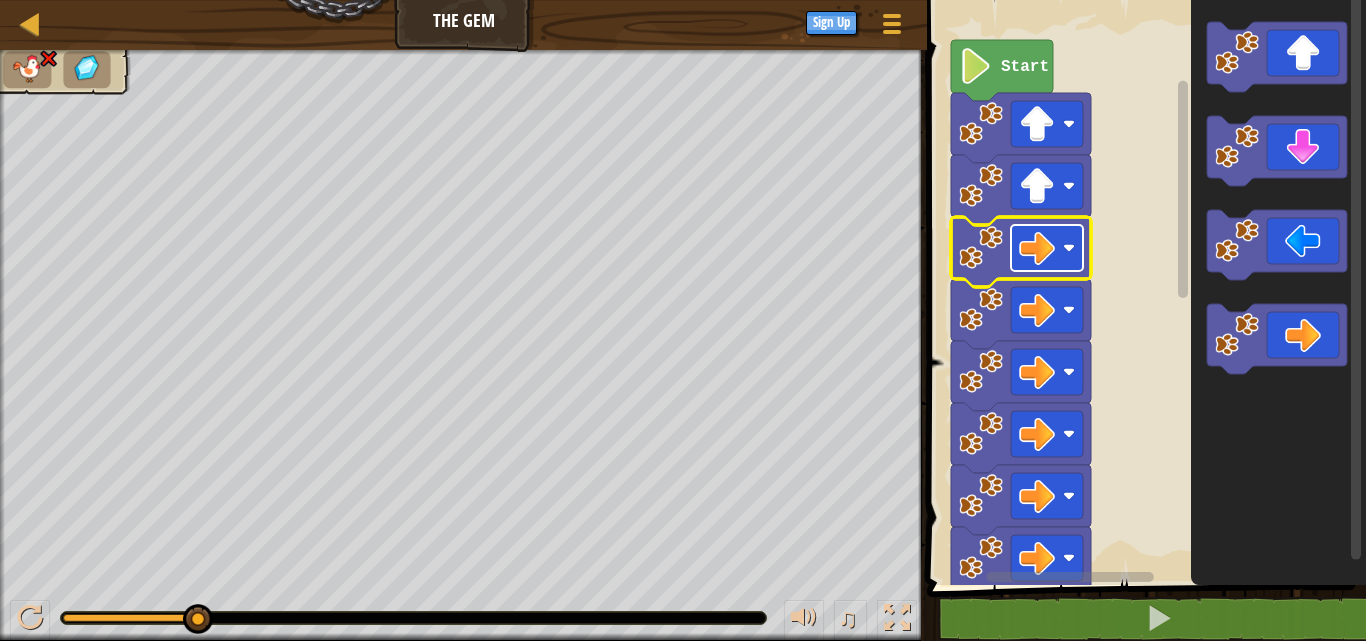 click 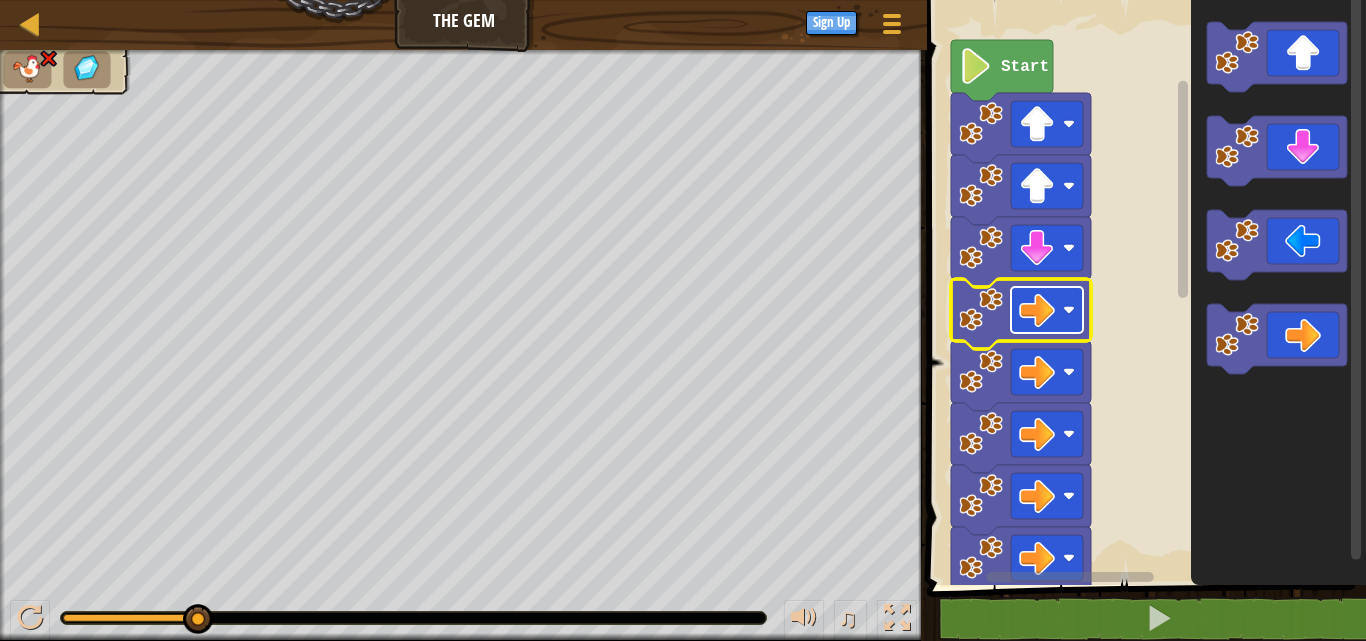 click 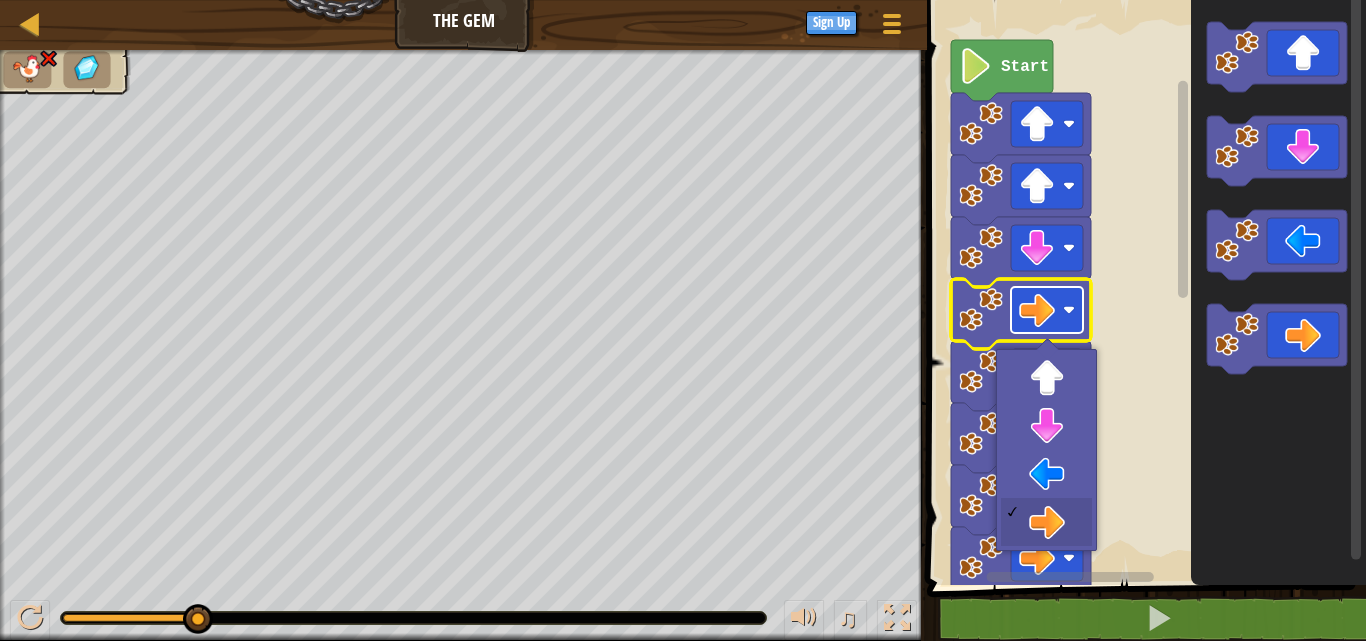 click 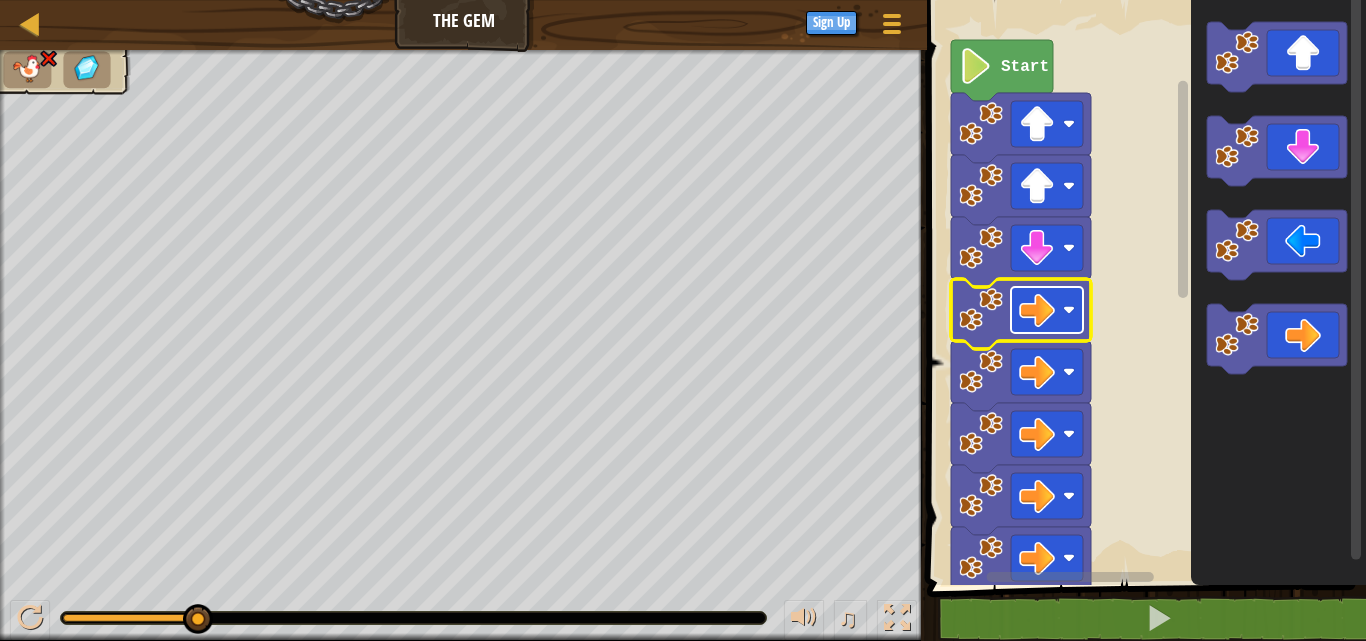 click 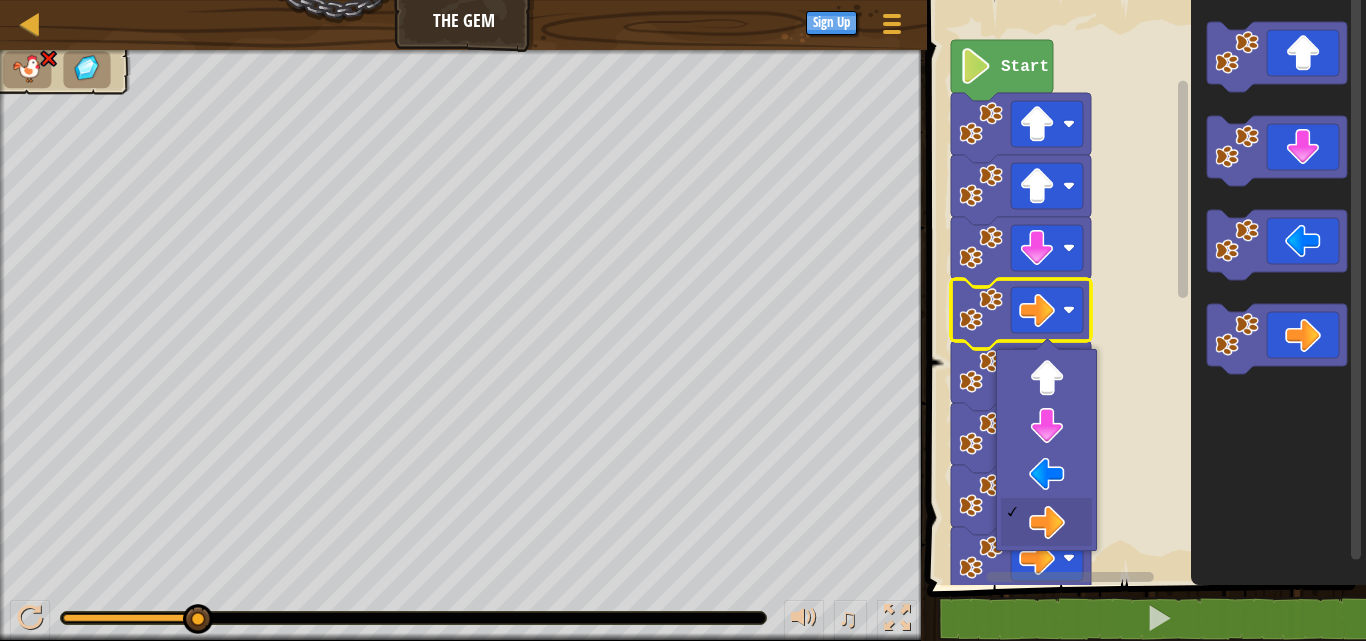click 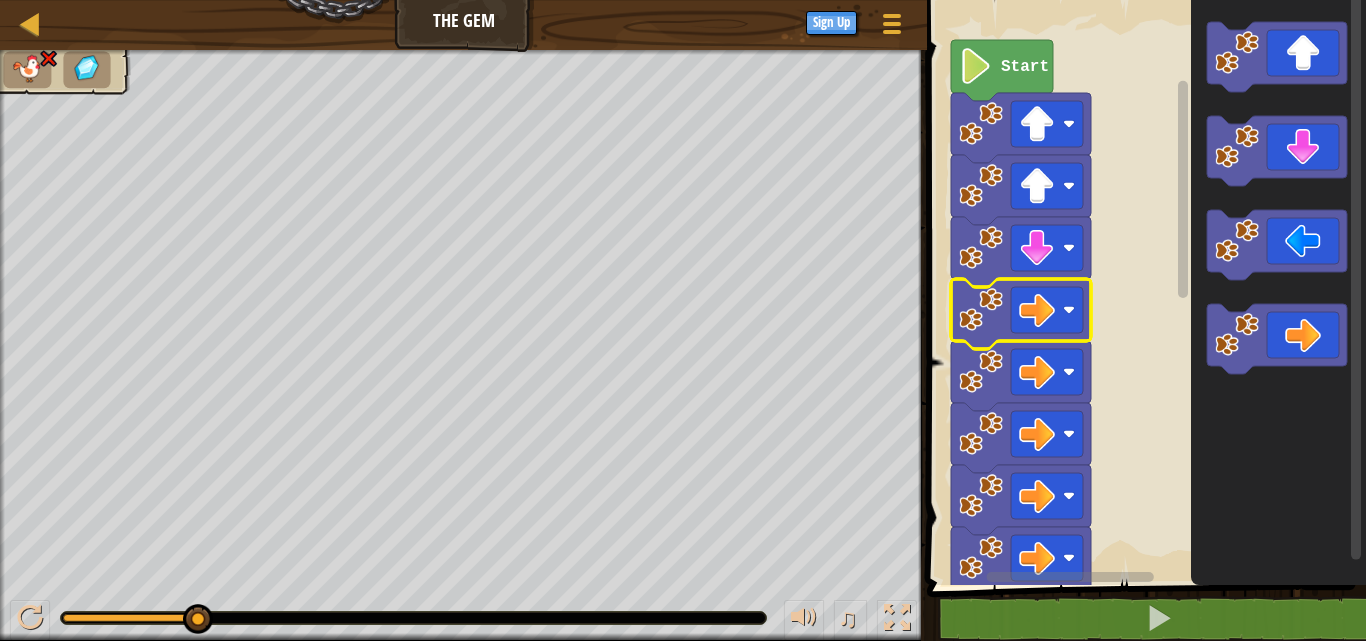 click 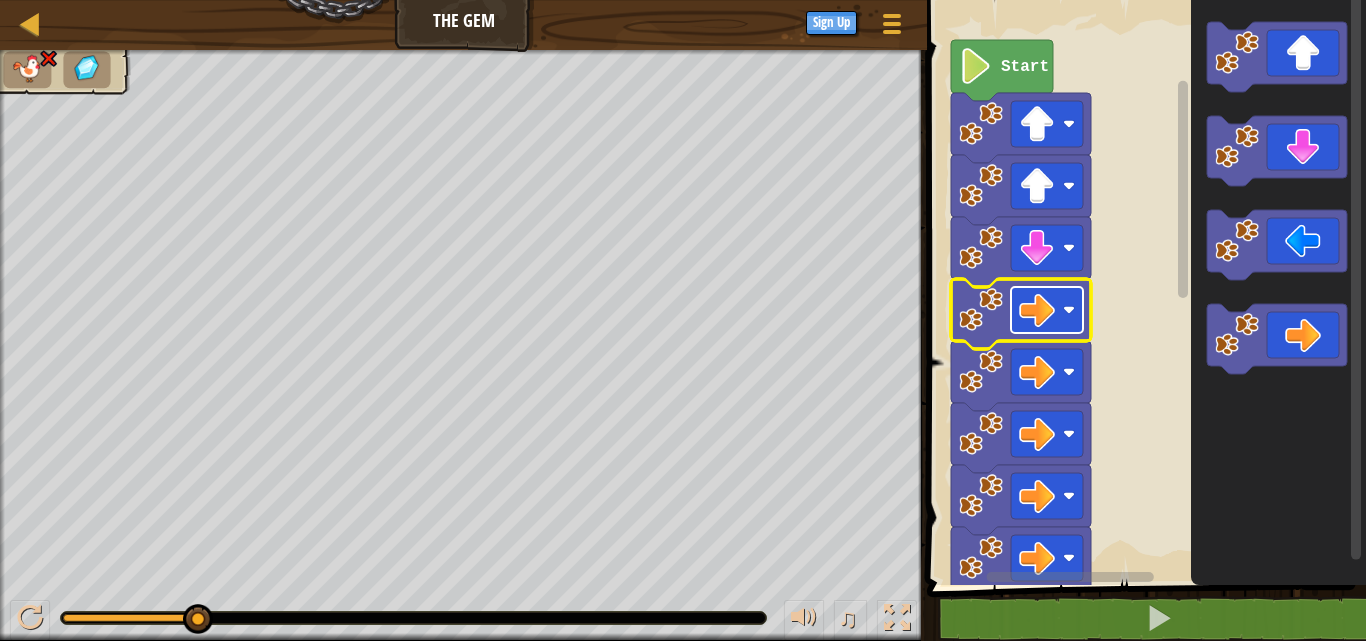 click 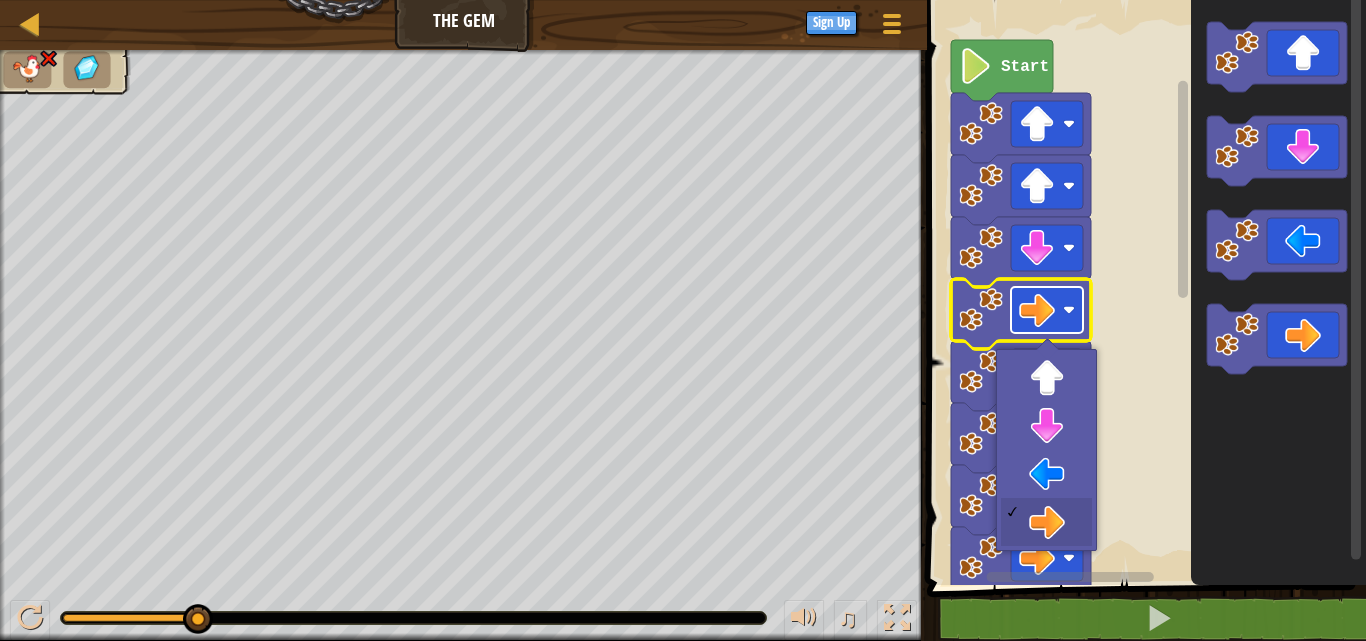 click 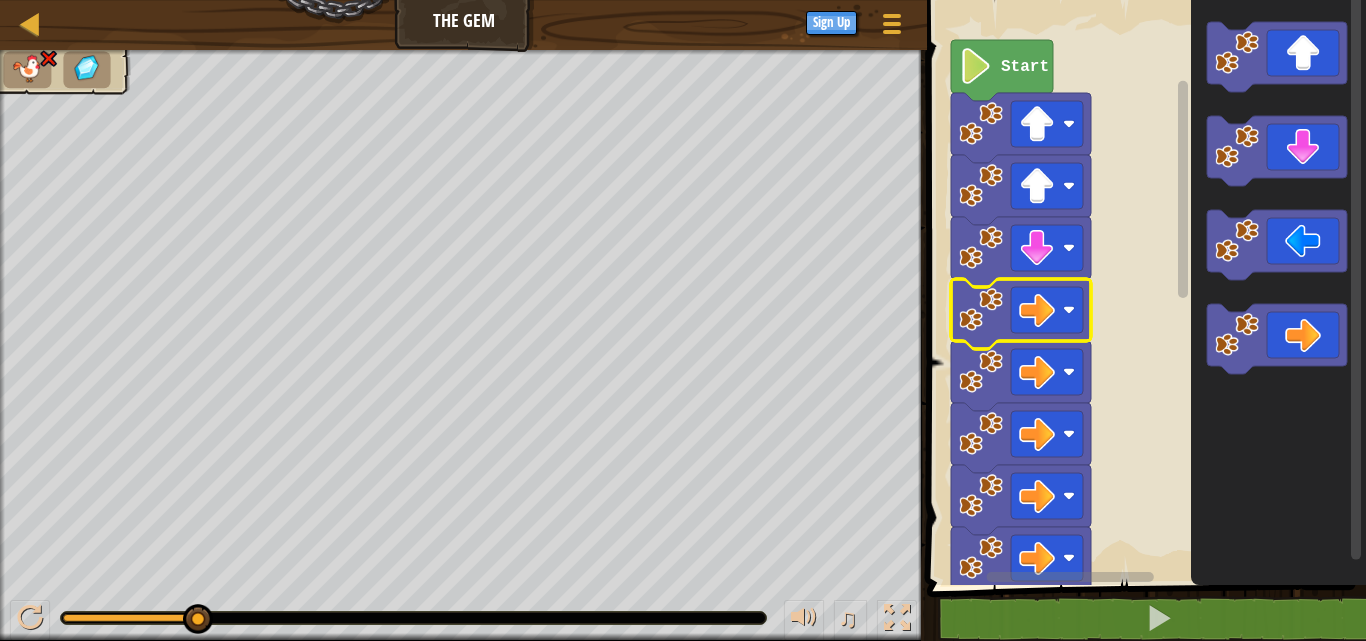 click 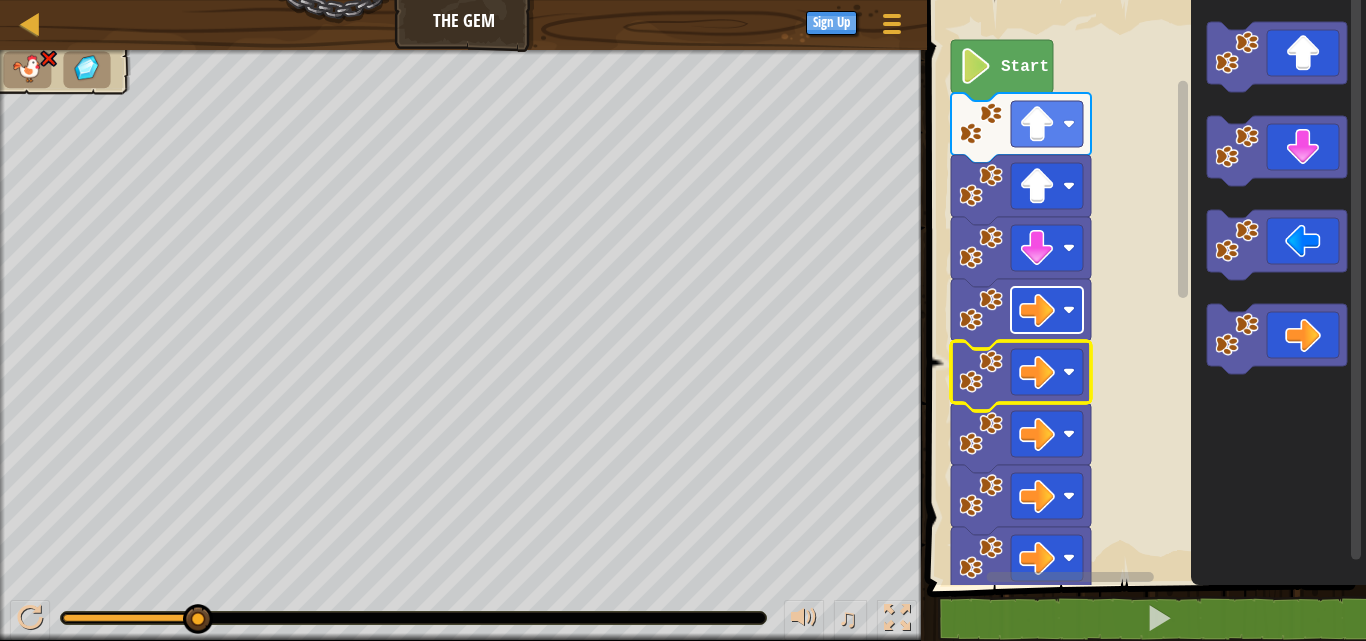 click 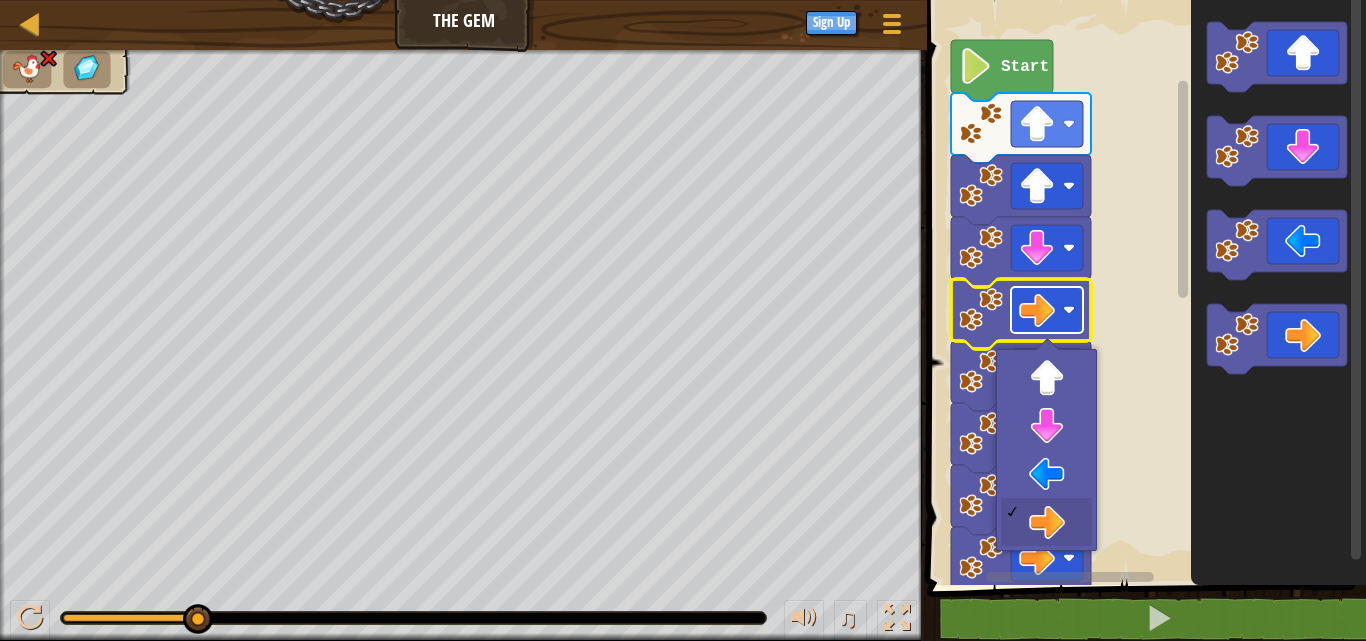 click 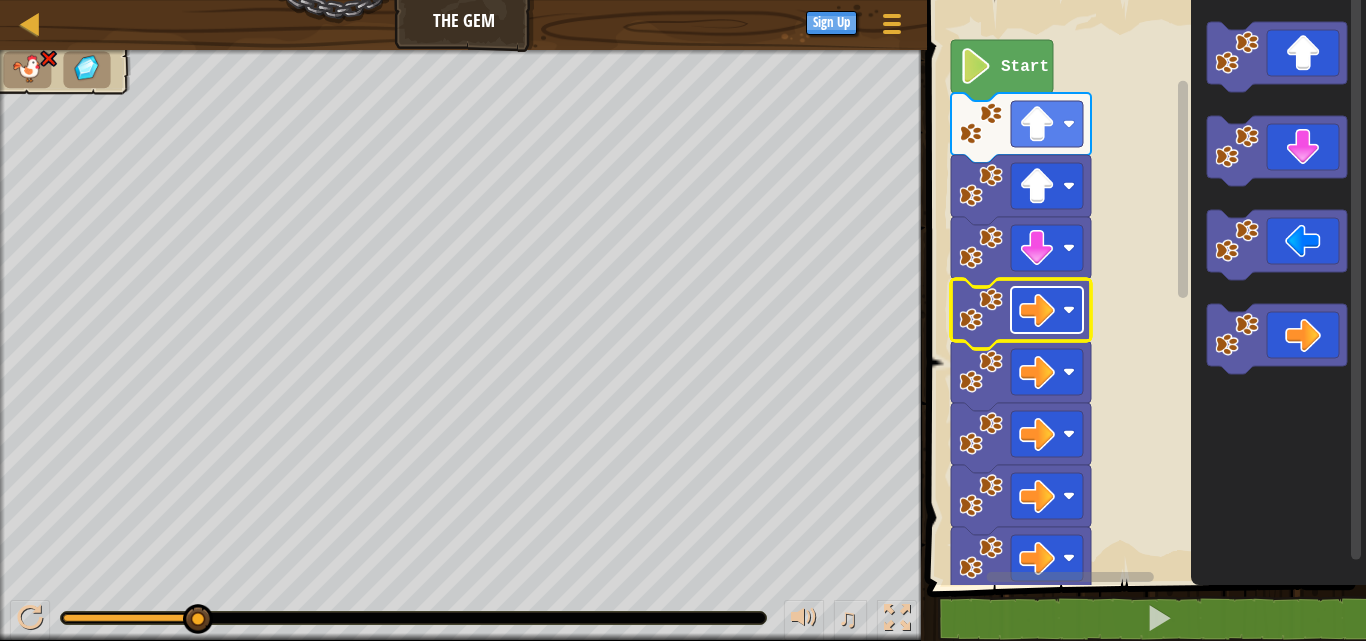 click 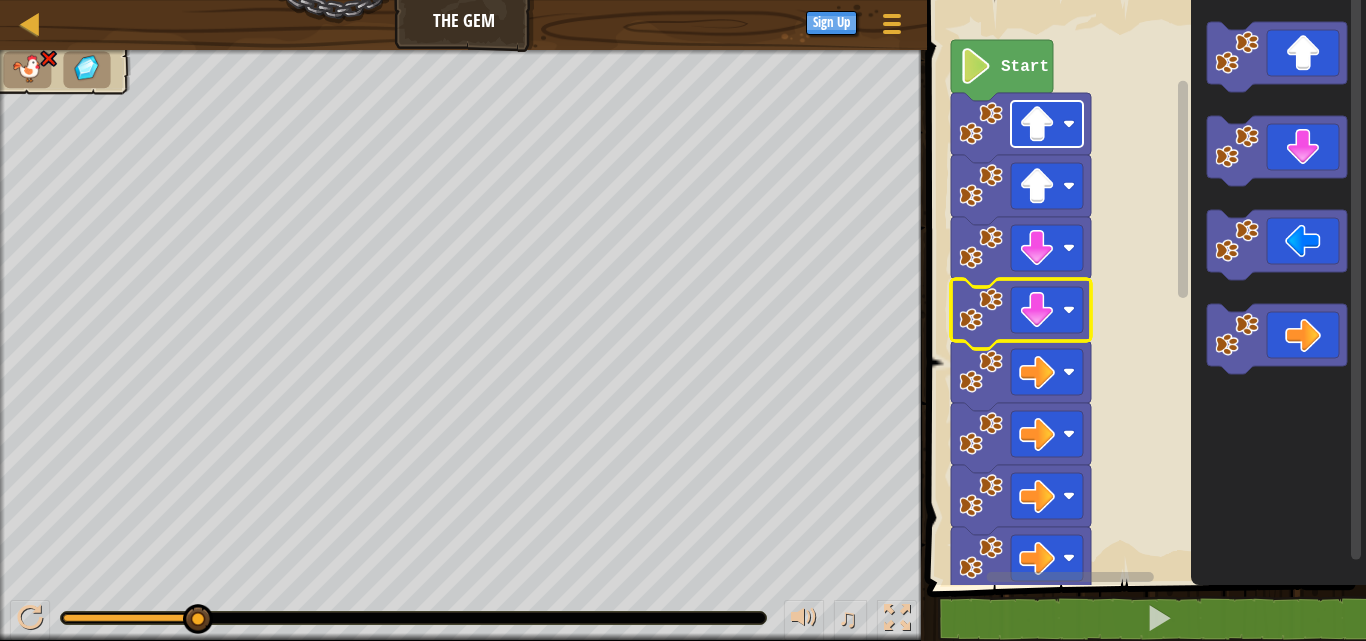 click 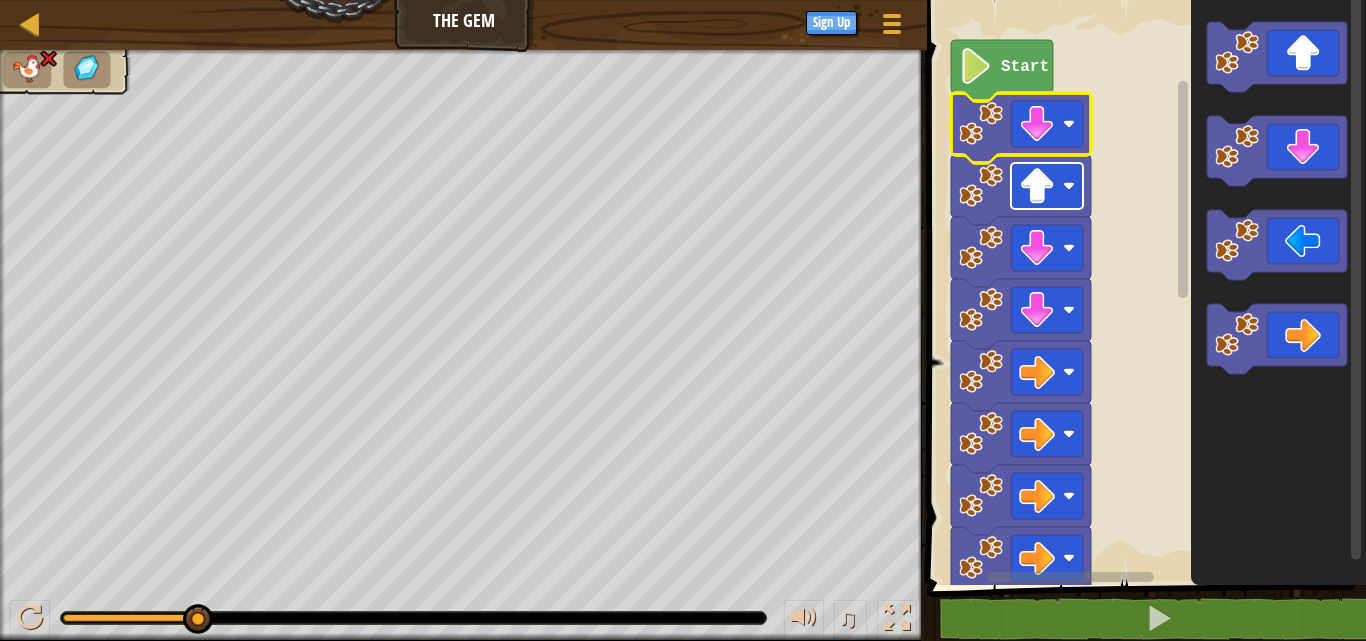 click 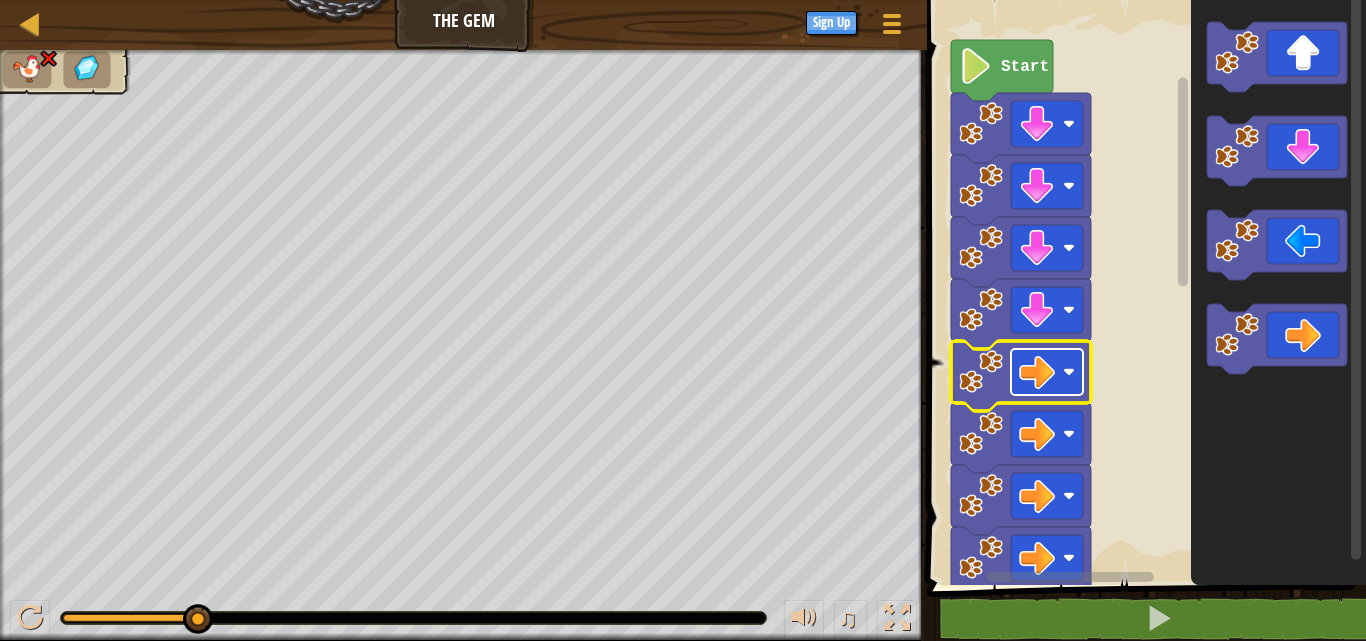 click 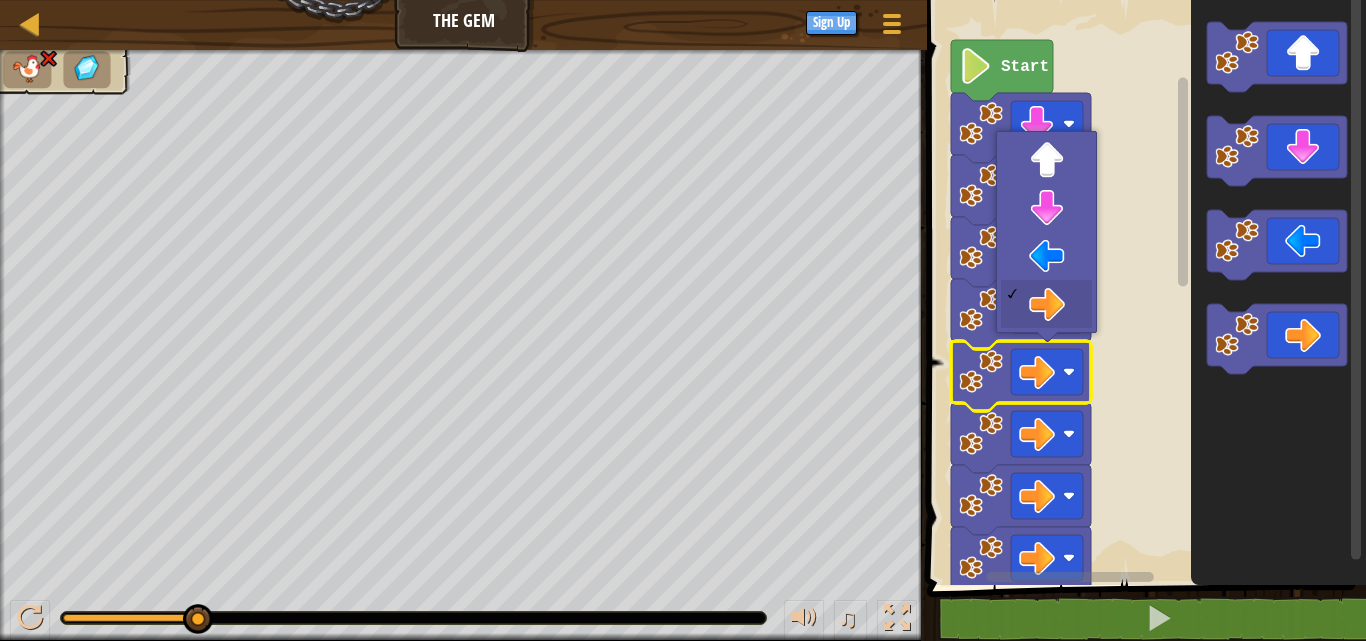 click 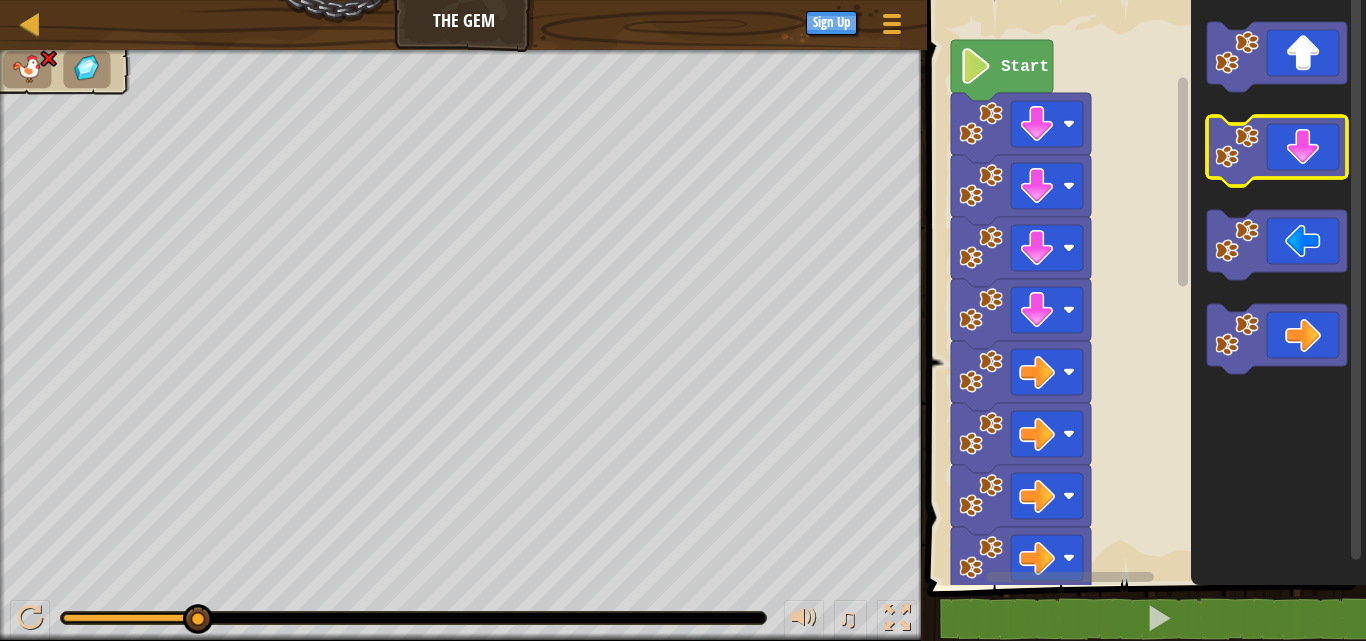 click 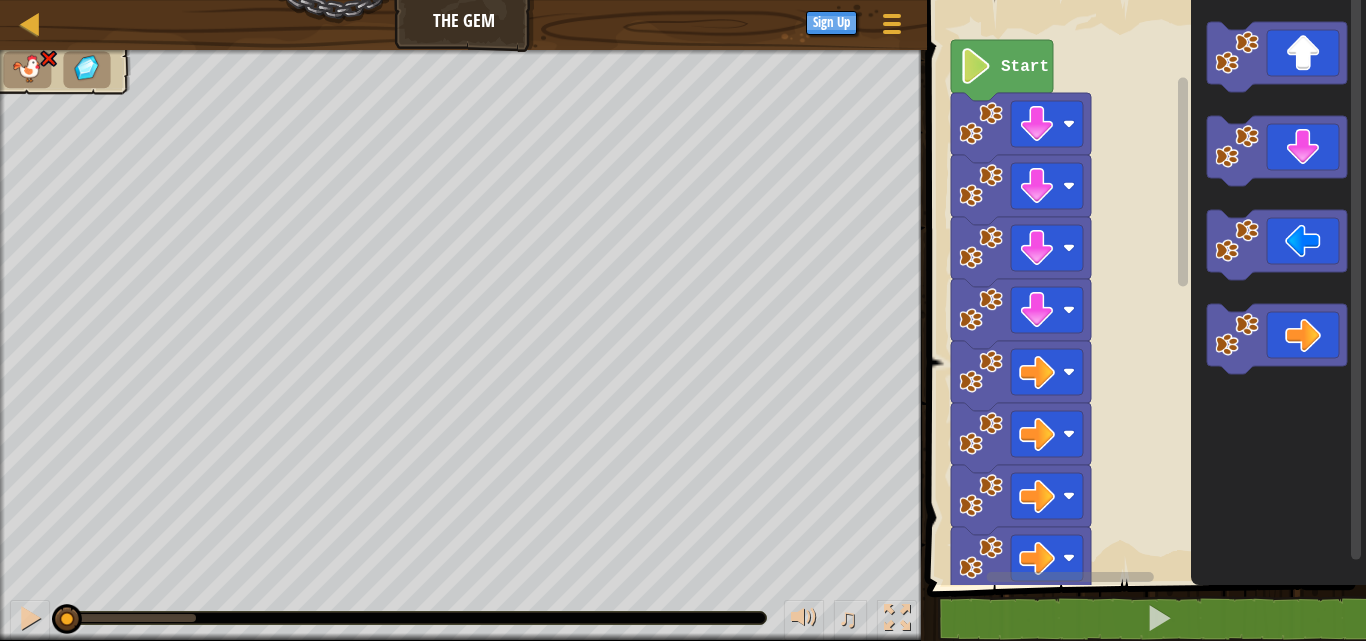 click on "Start" 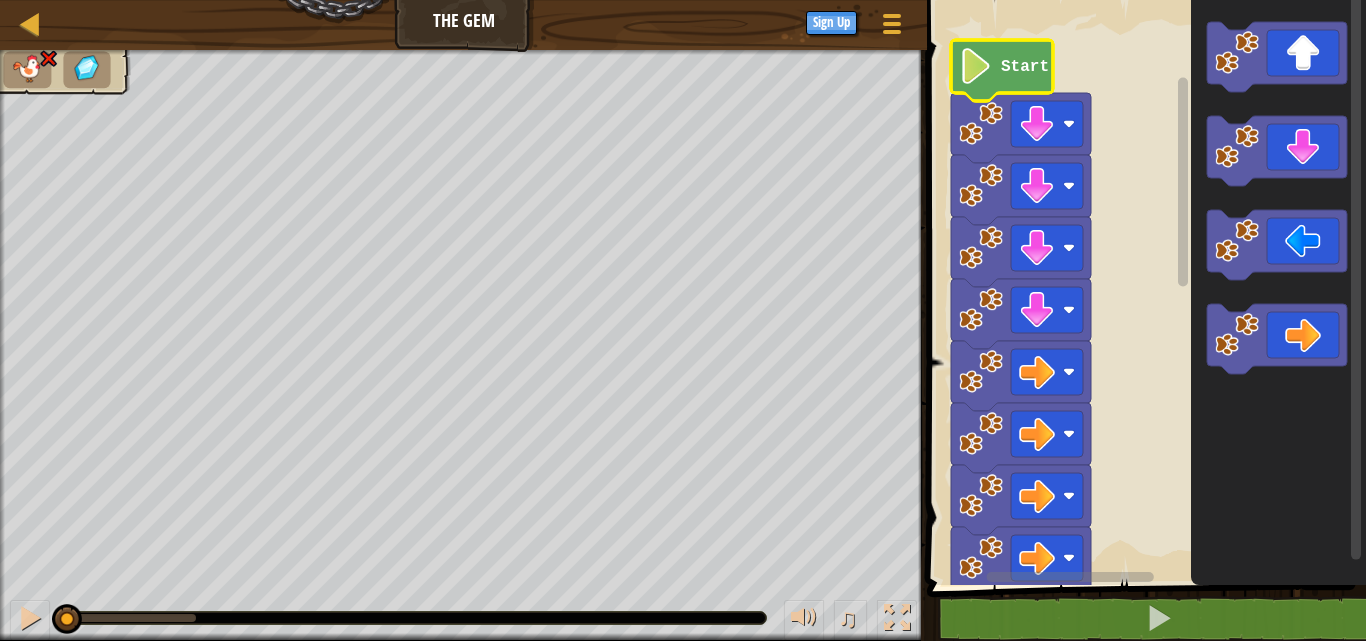 click 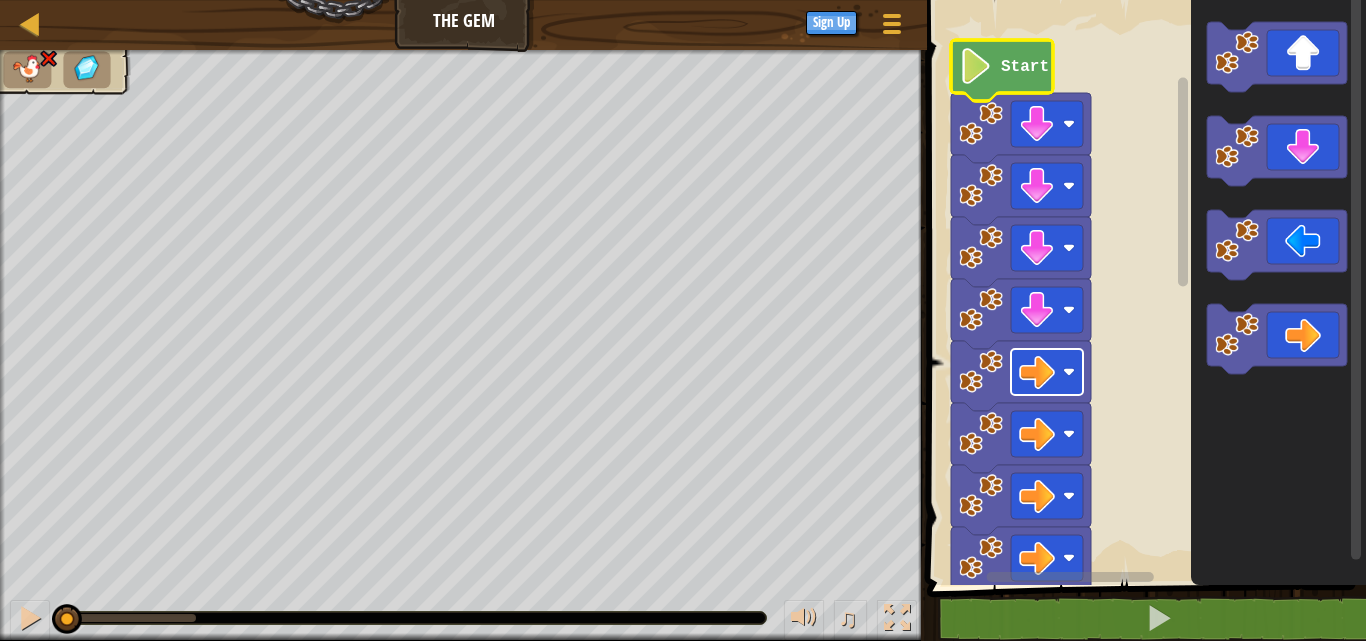 click 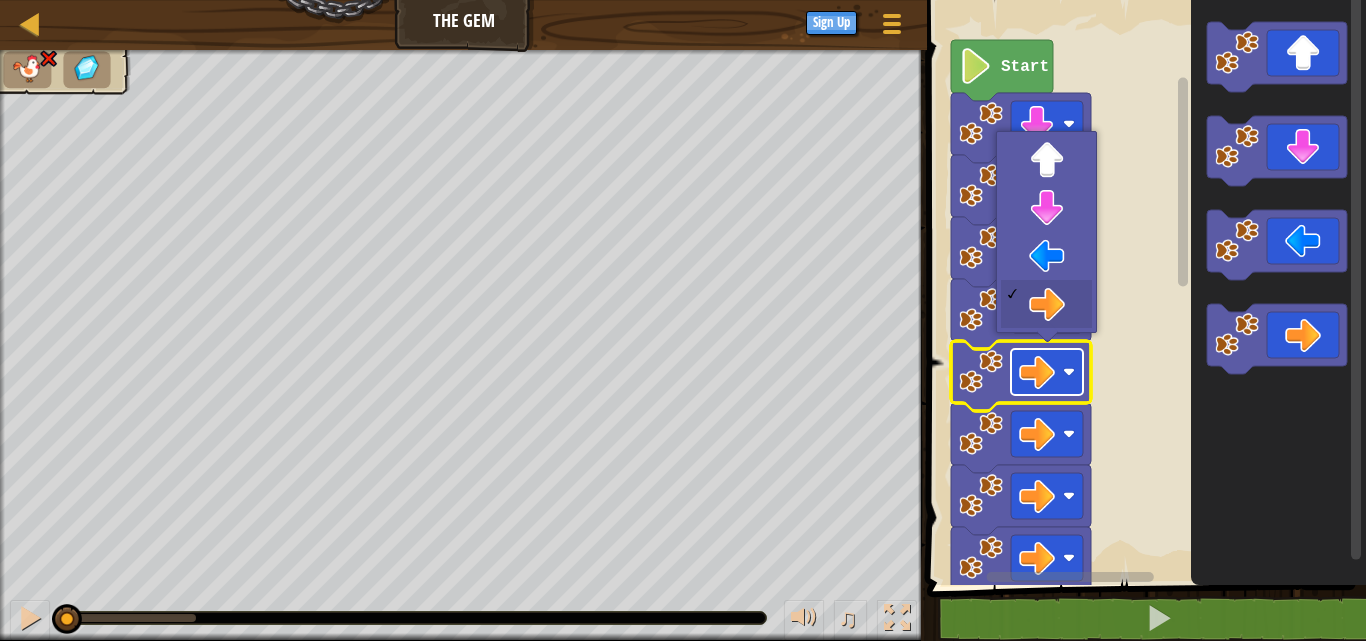 click 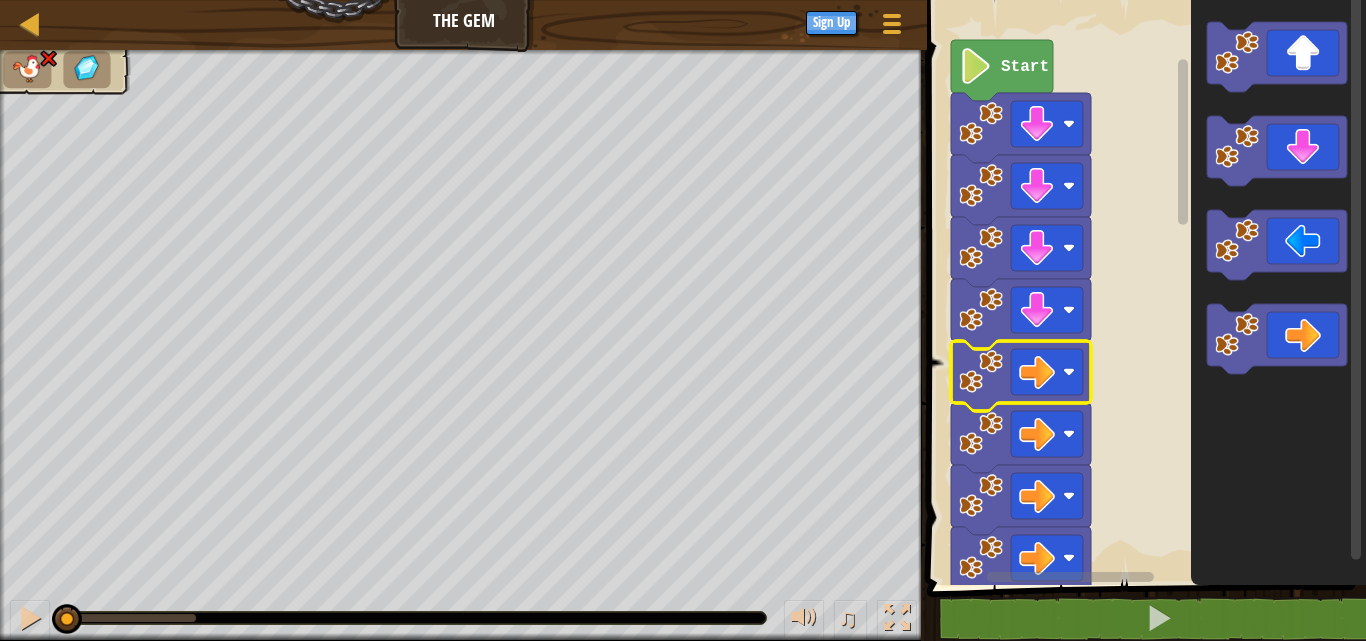 click 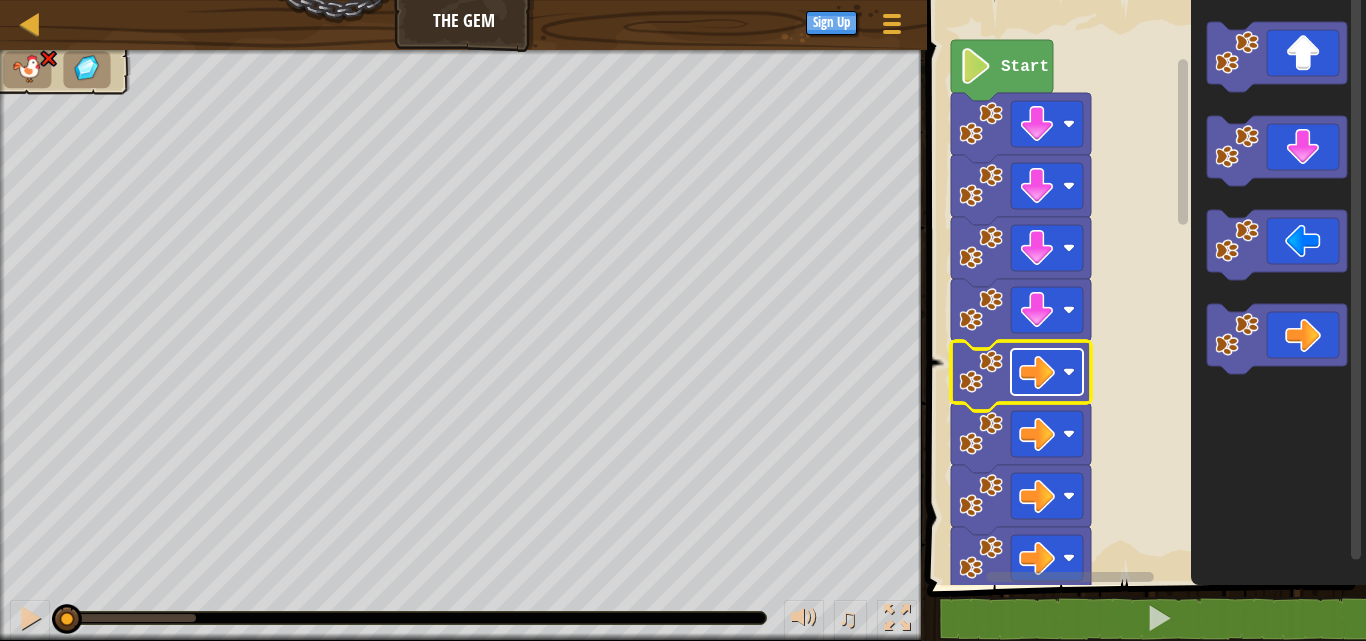 click 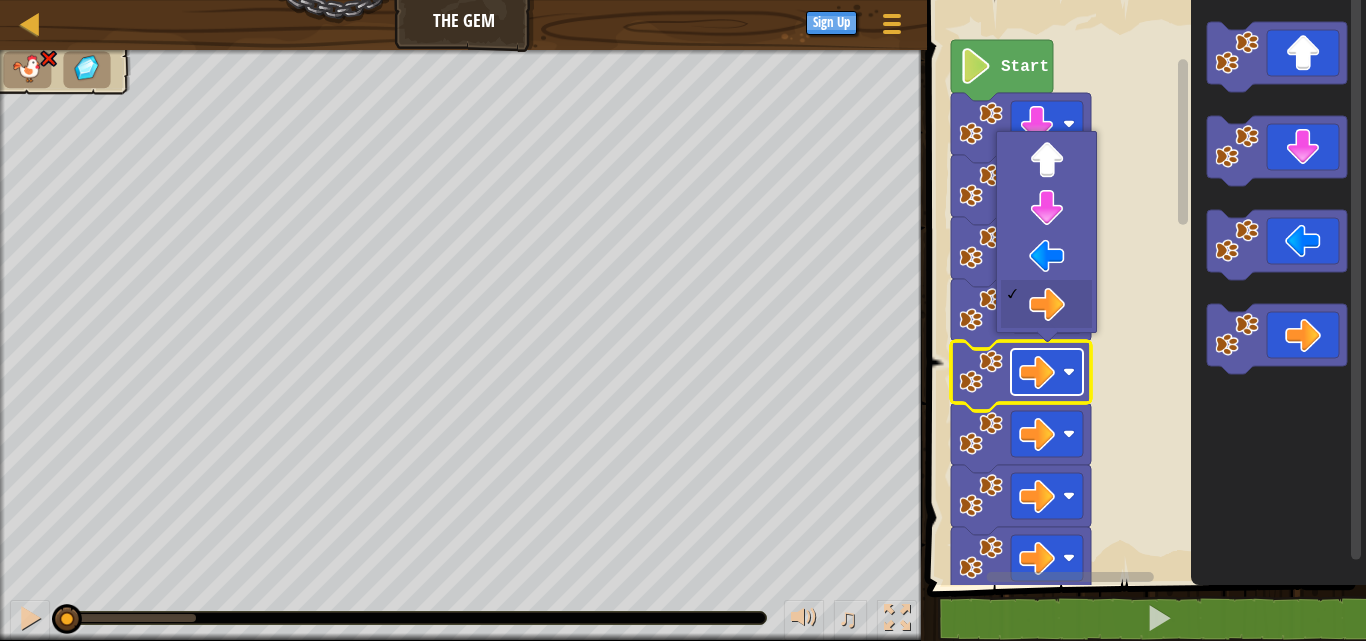 click 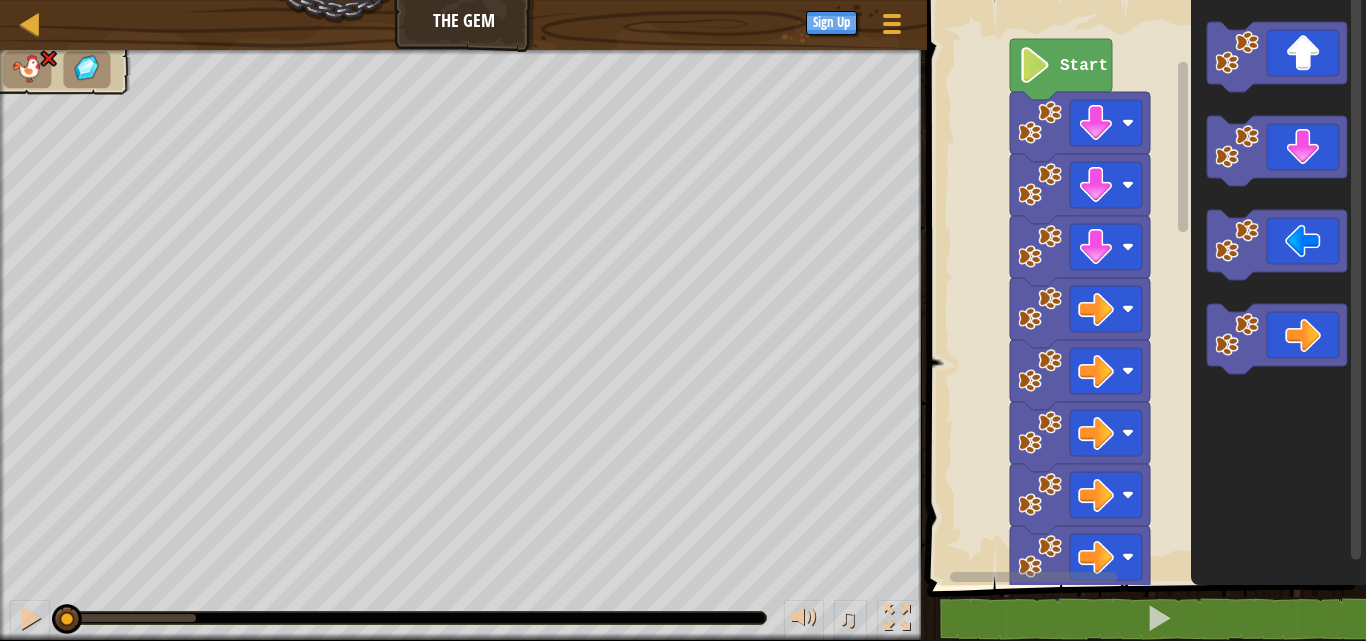 click on "Start" at bounding box center (1143, 287) 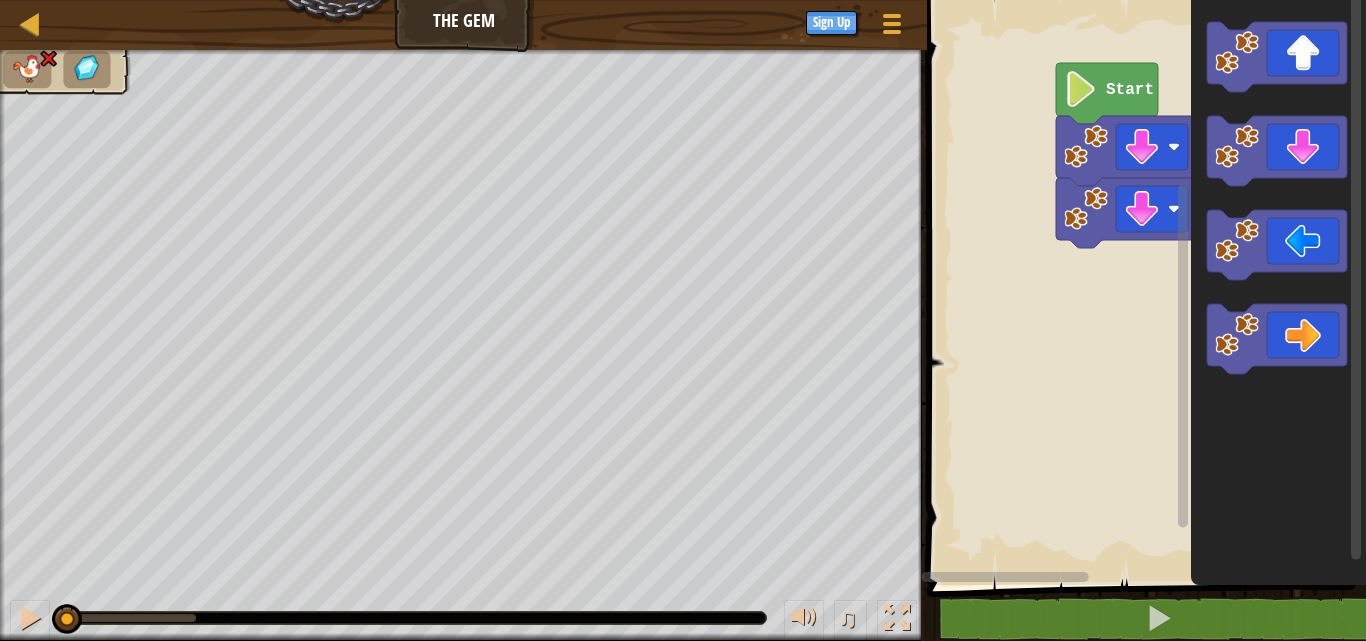 click on "Start" at bounding box center [1143, 287] 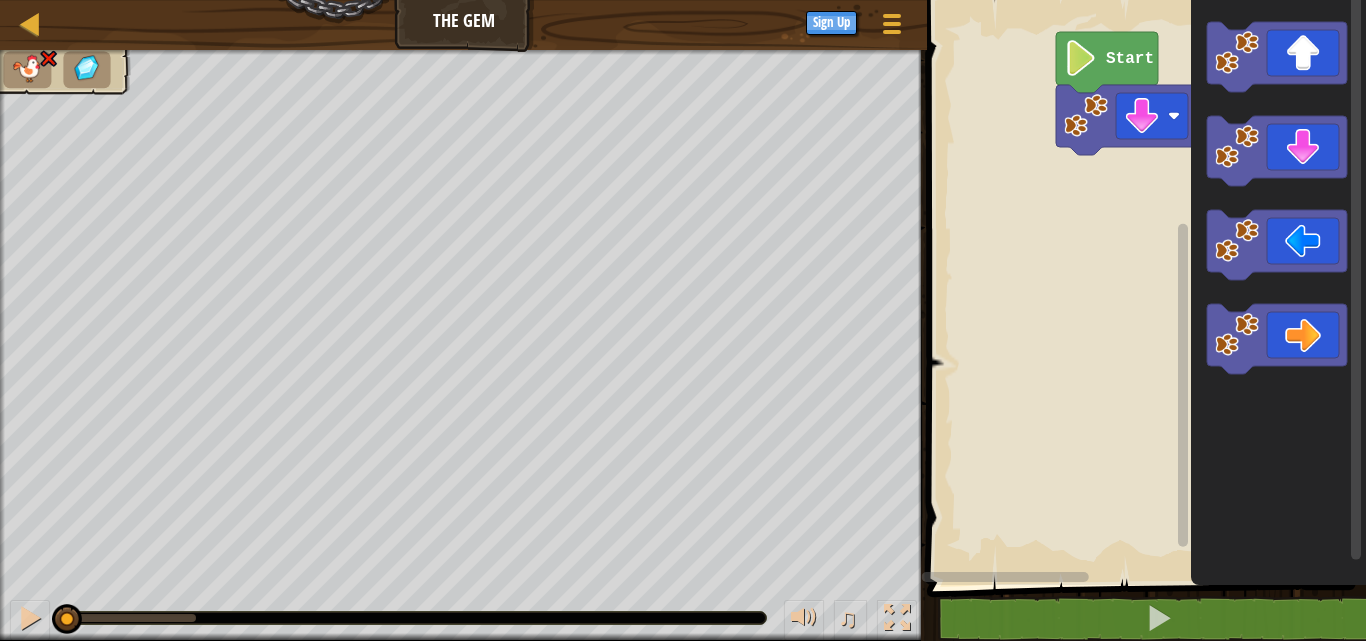 click 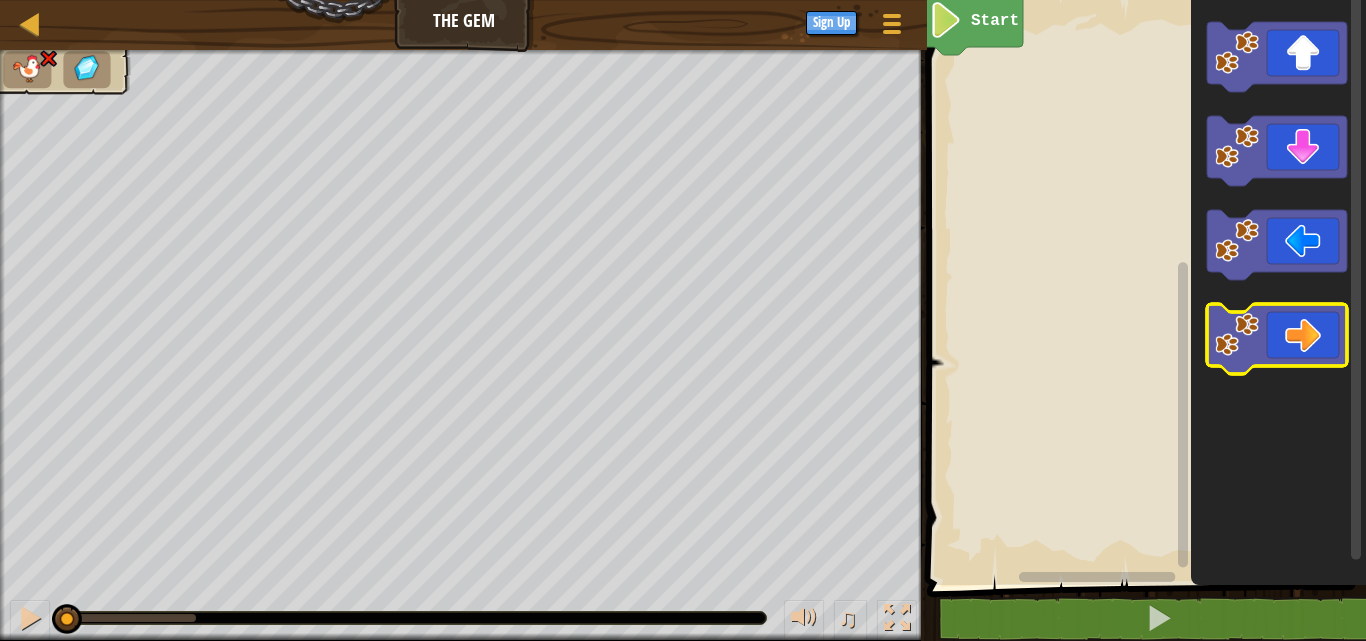 click 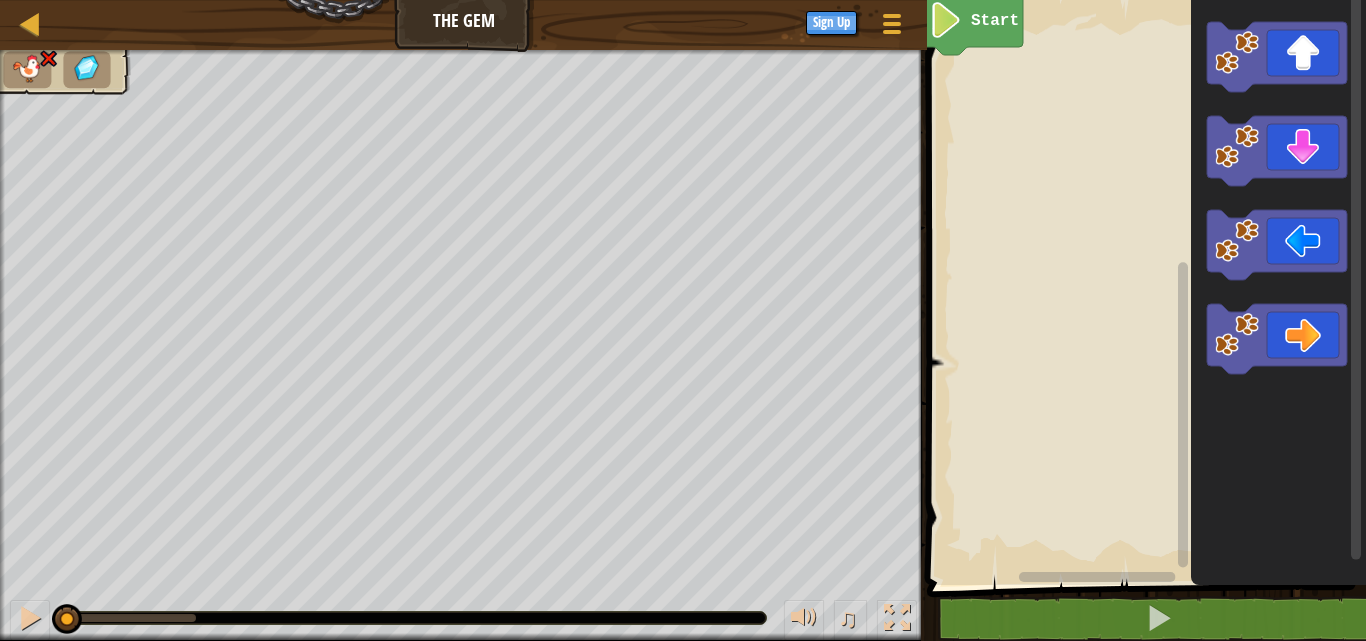 click 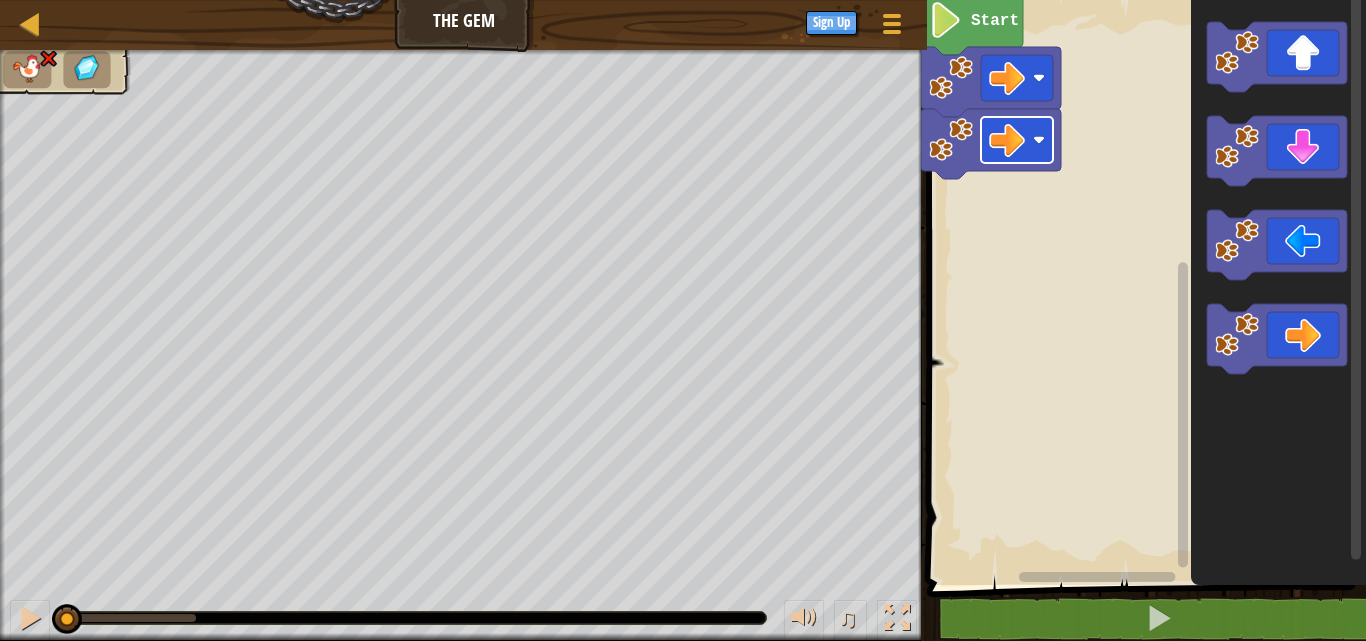click 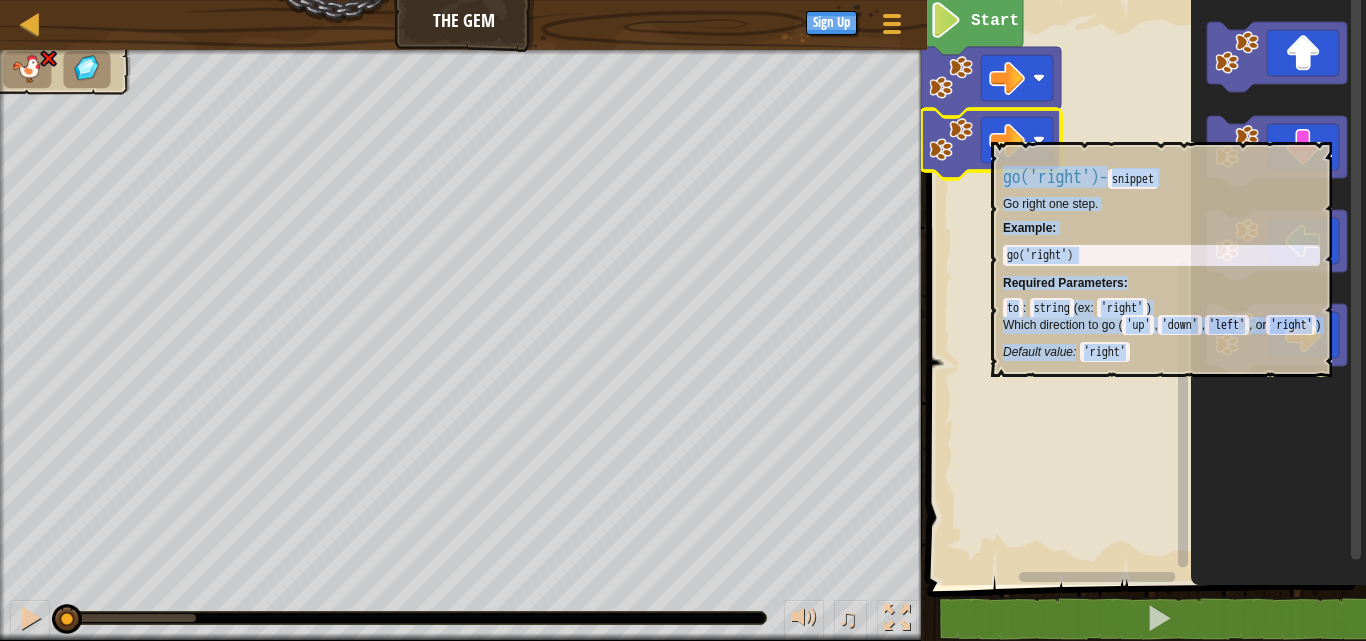 click 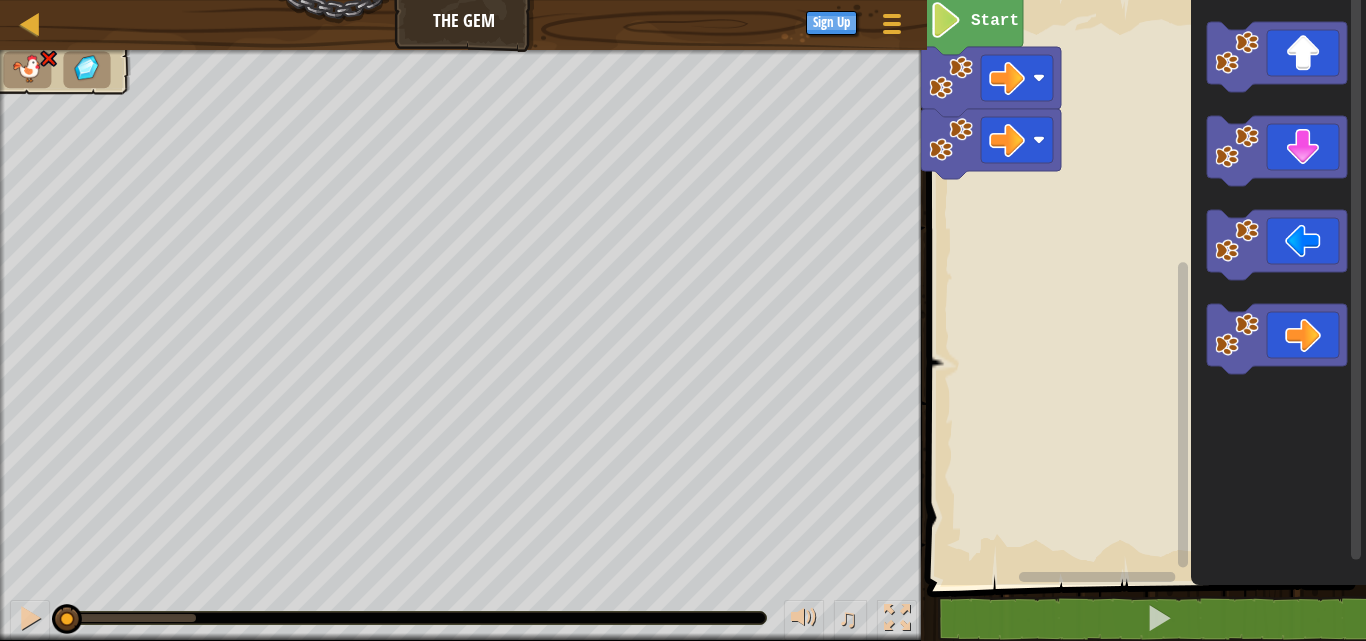 click 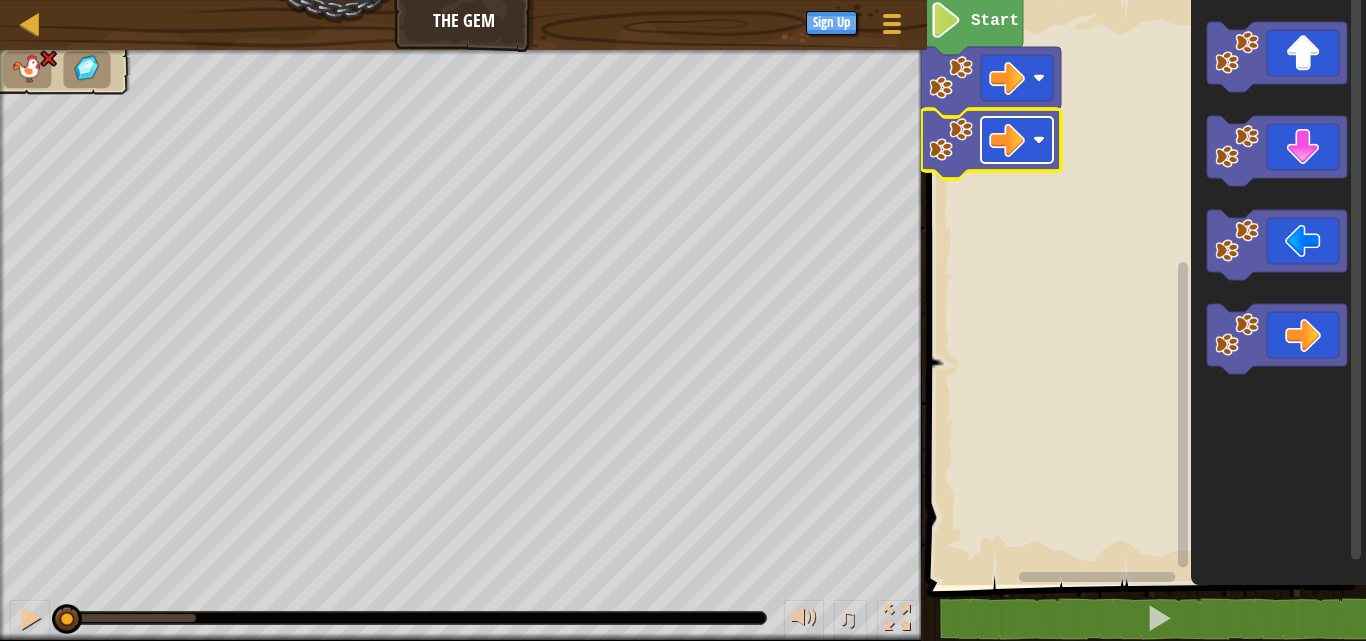 click 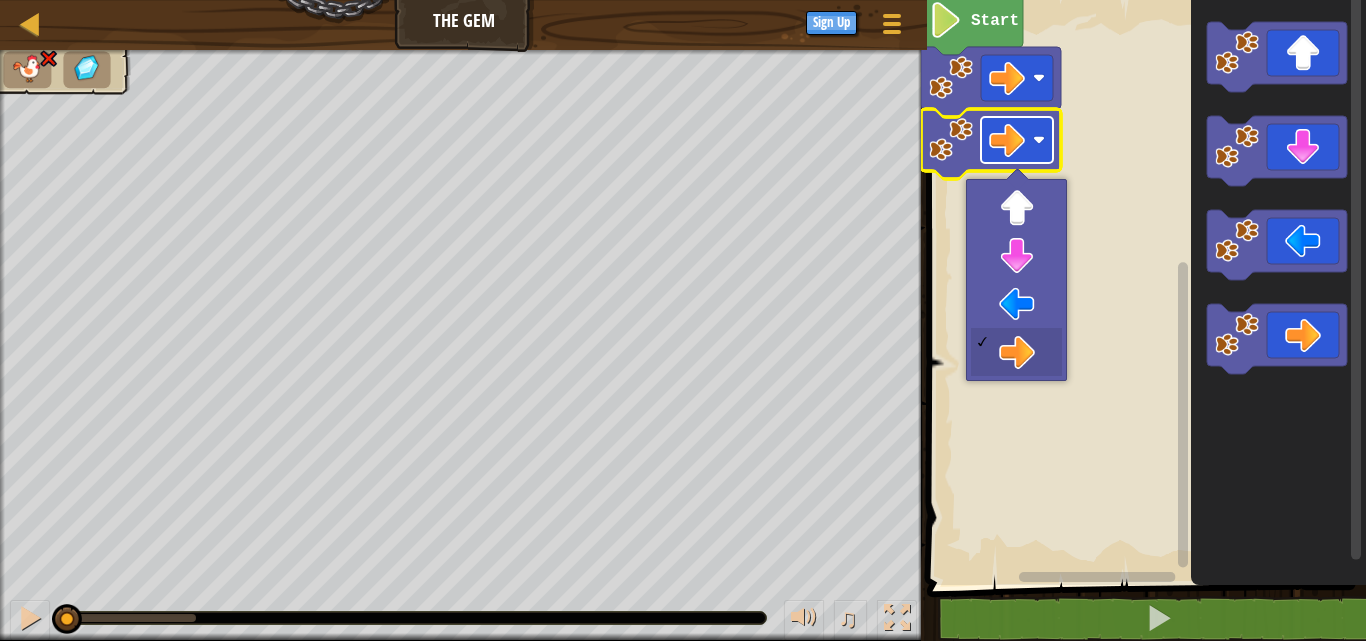 click 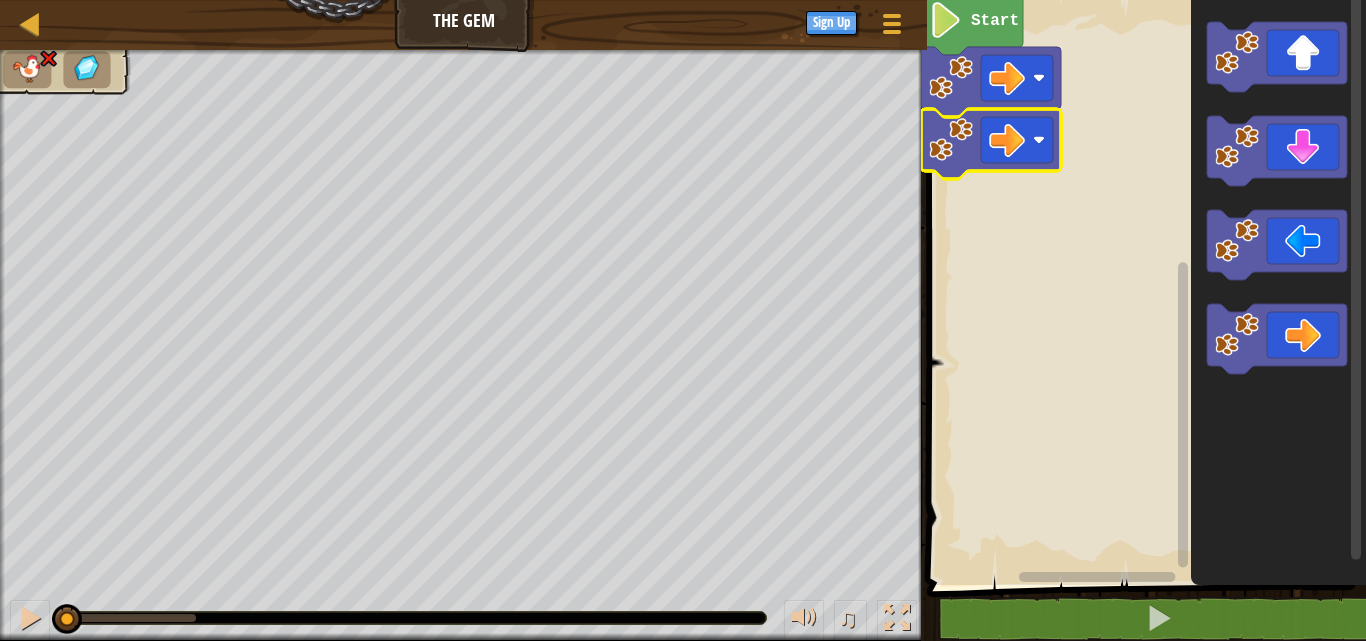 click 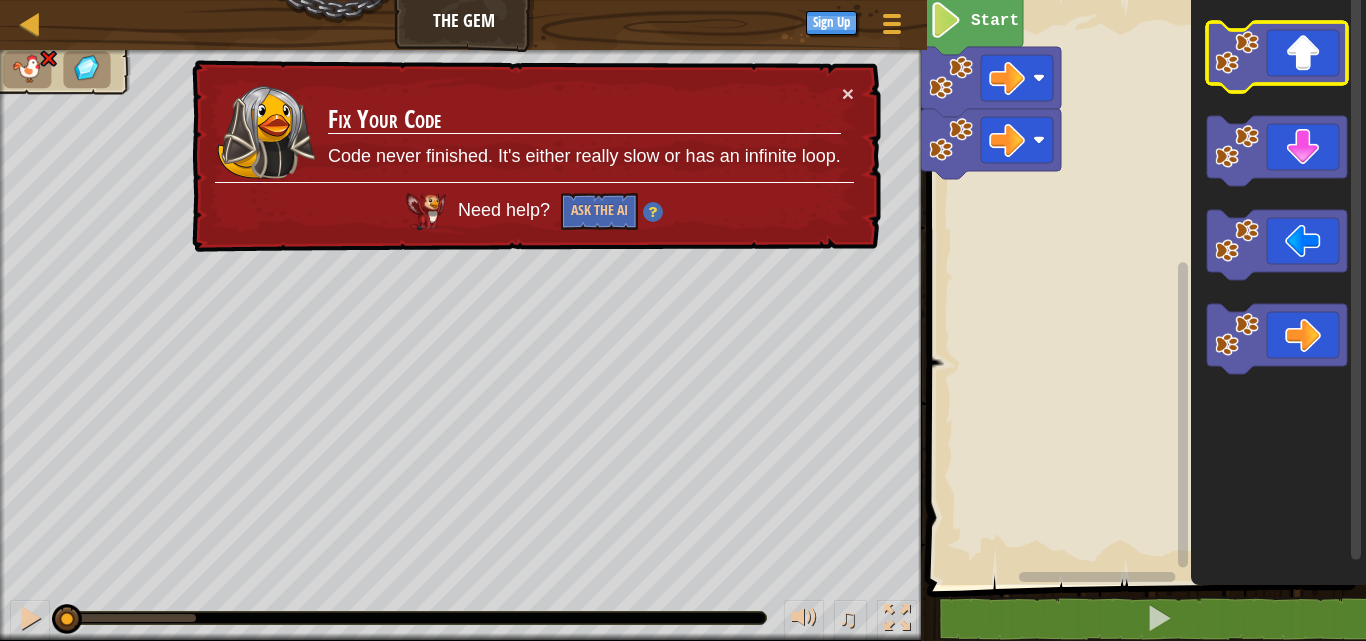 click 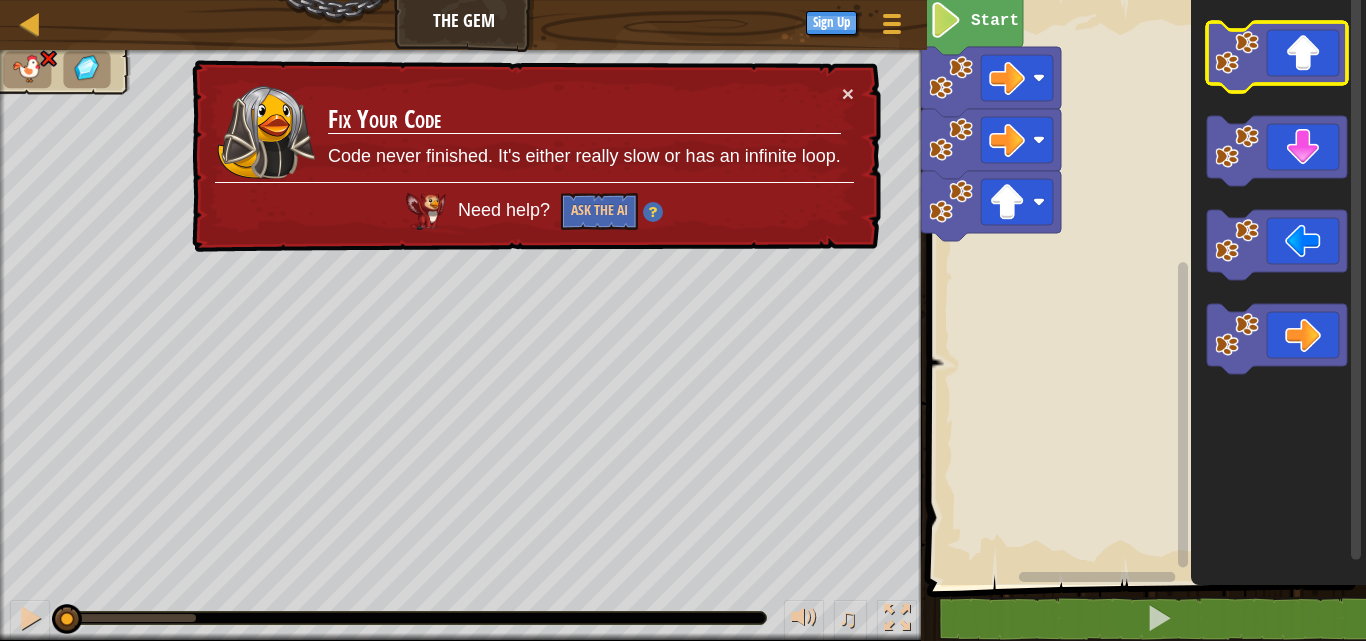 click 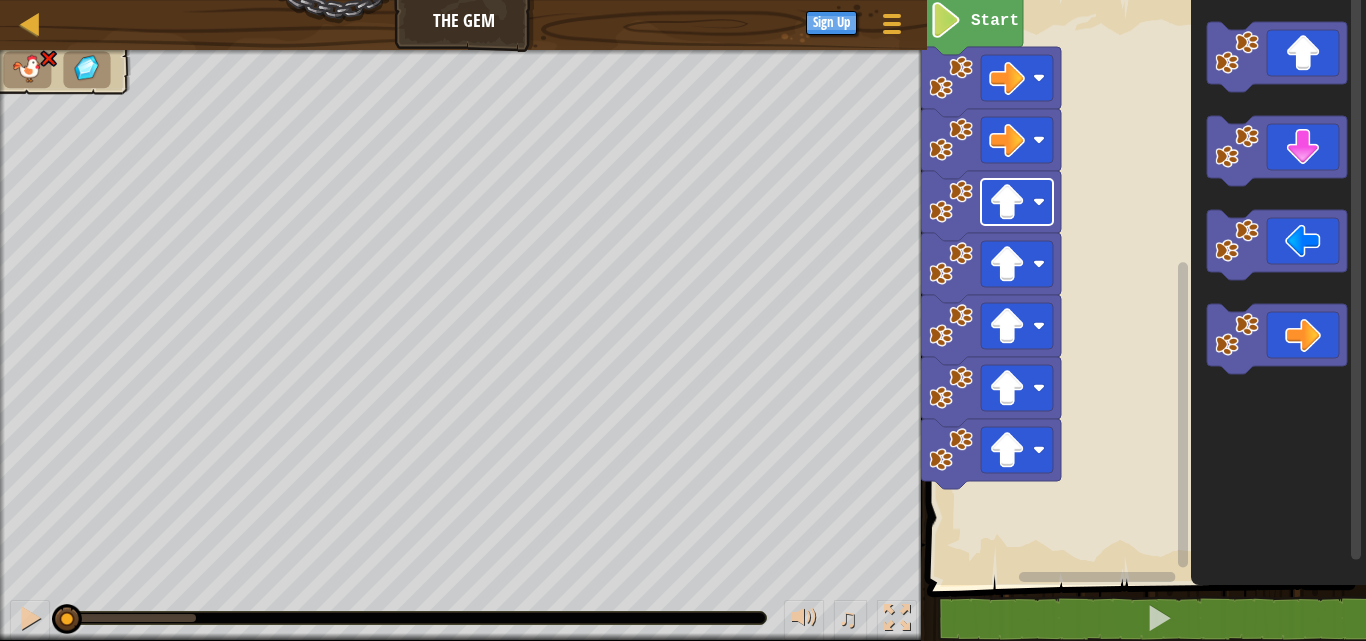 click 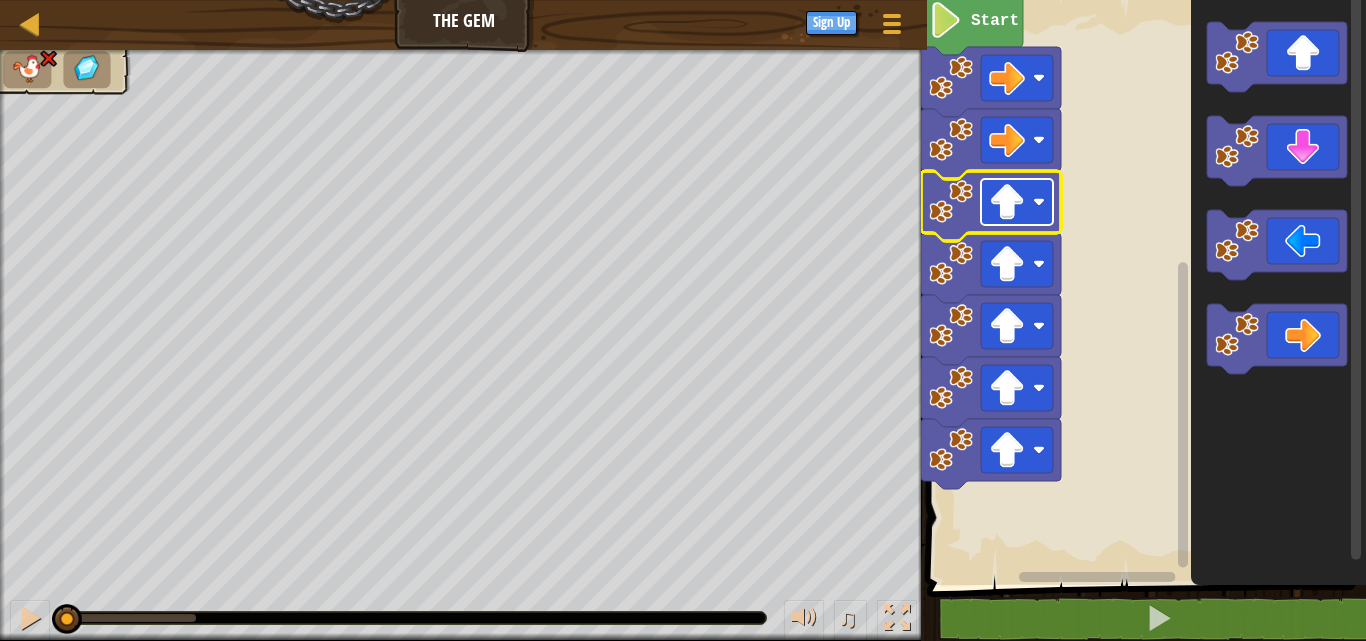 click 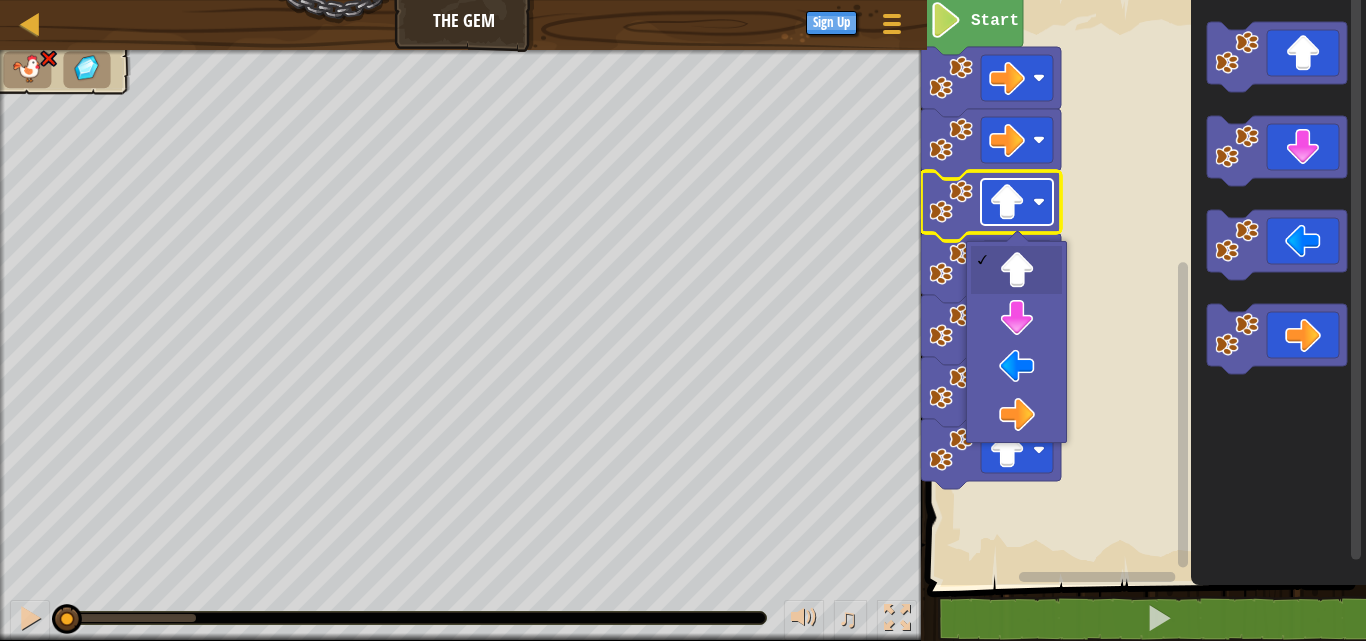 click 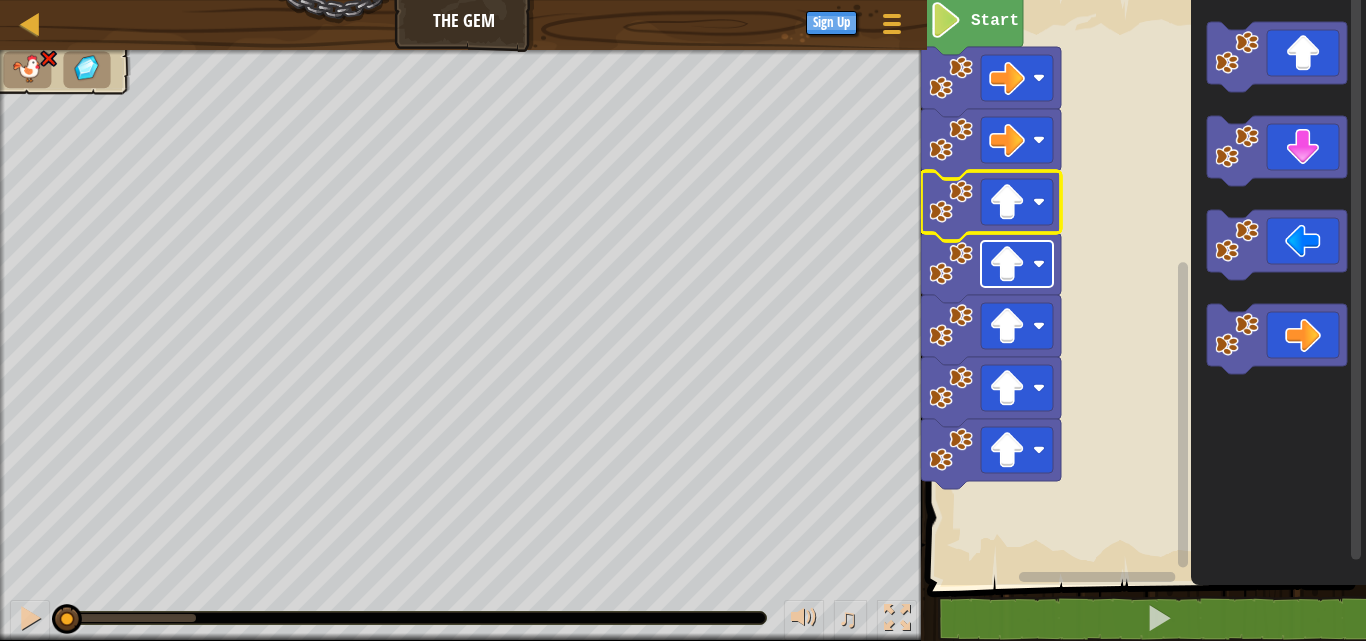 click 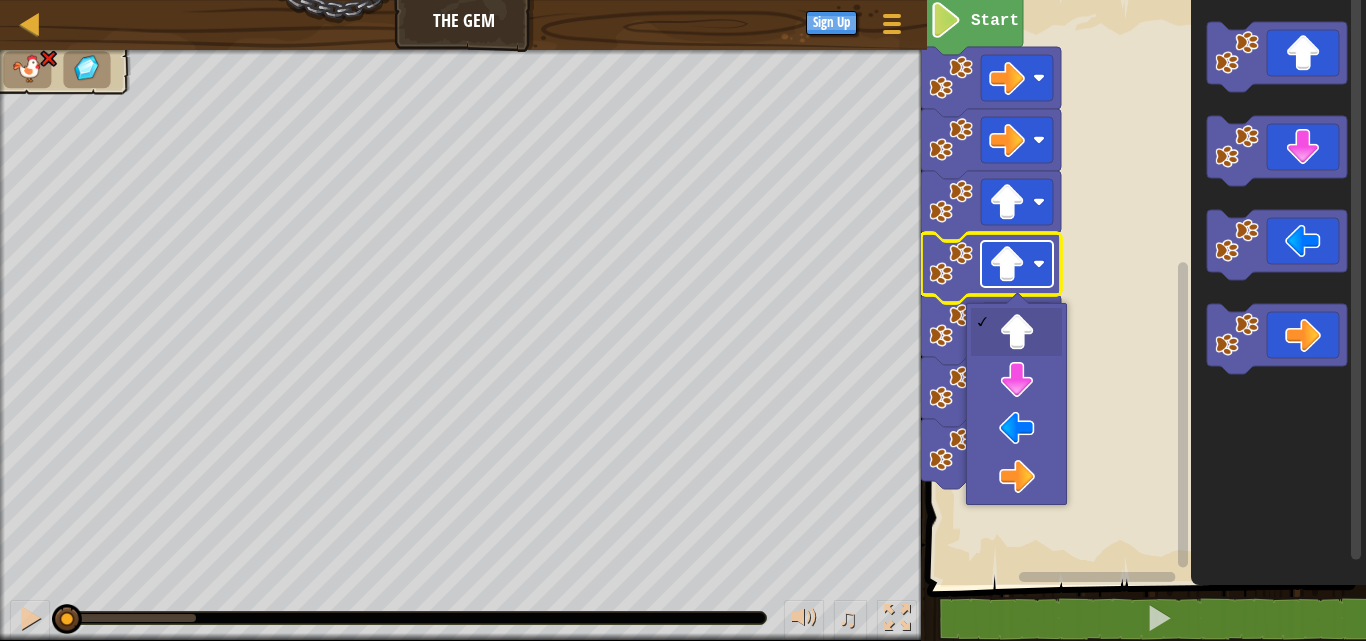 click 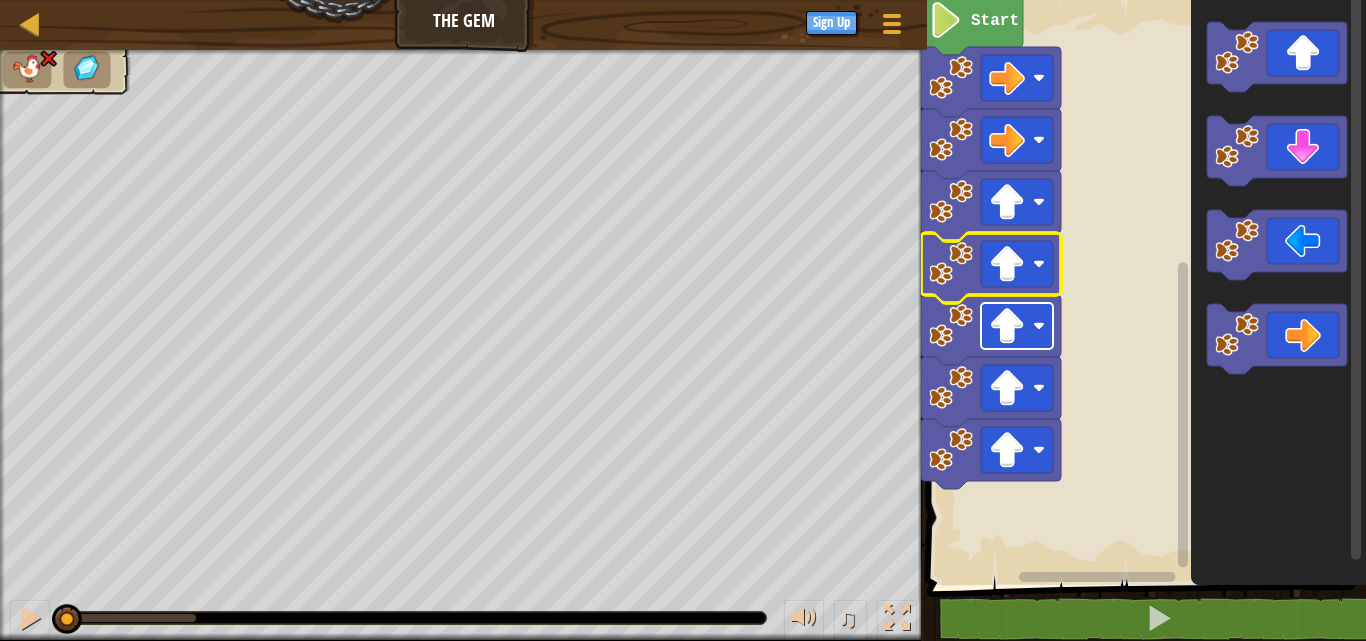 click 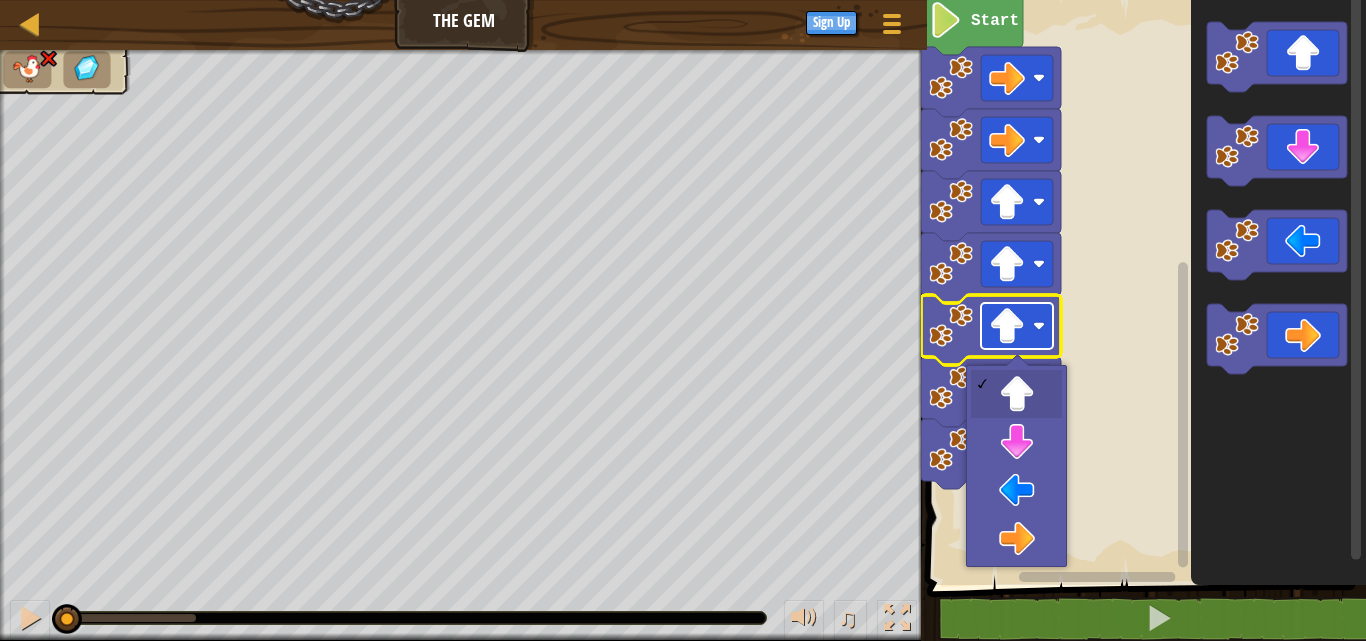 click 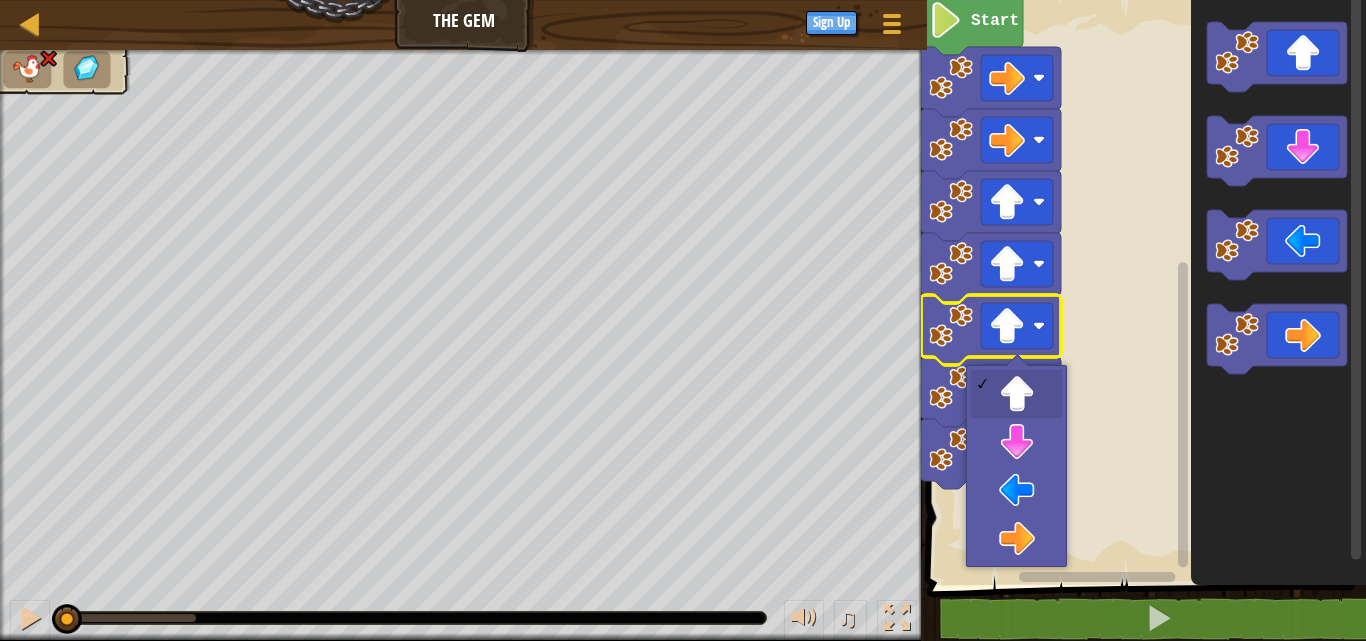 click 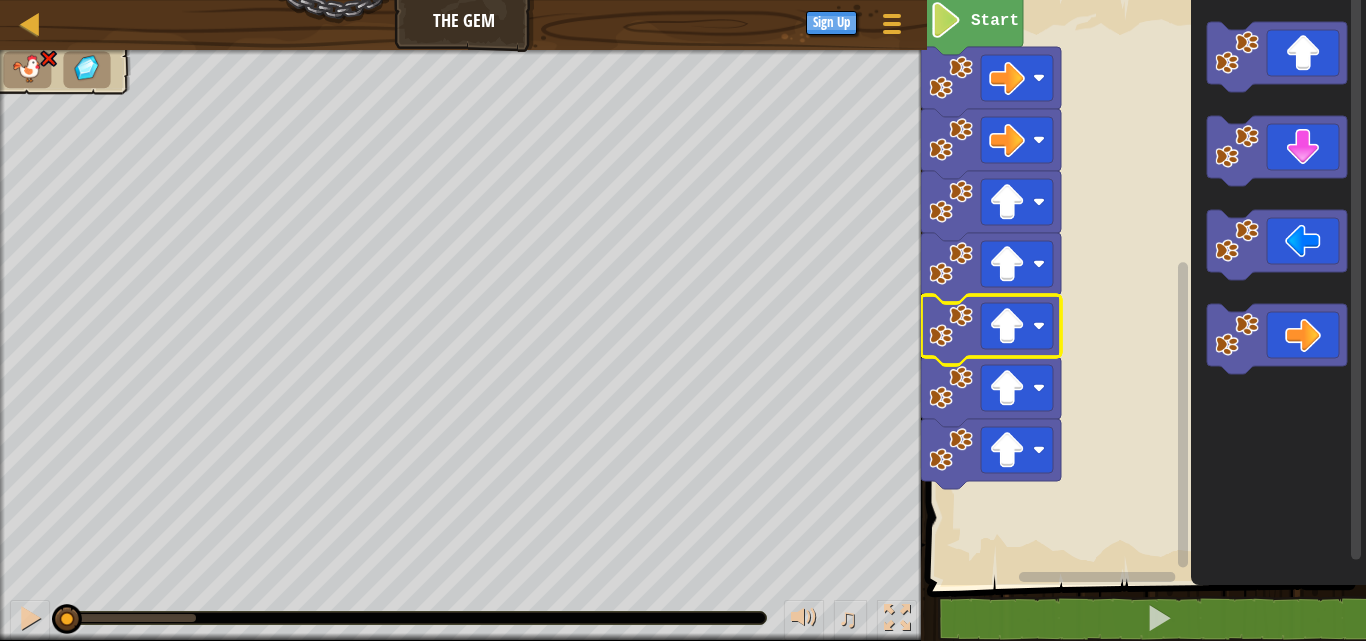 click 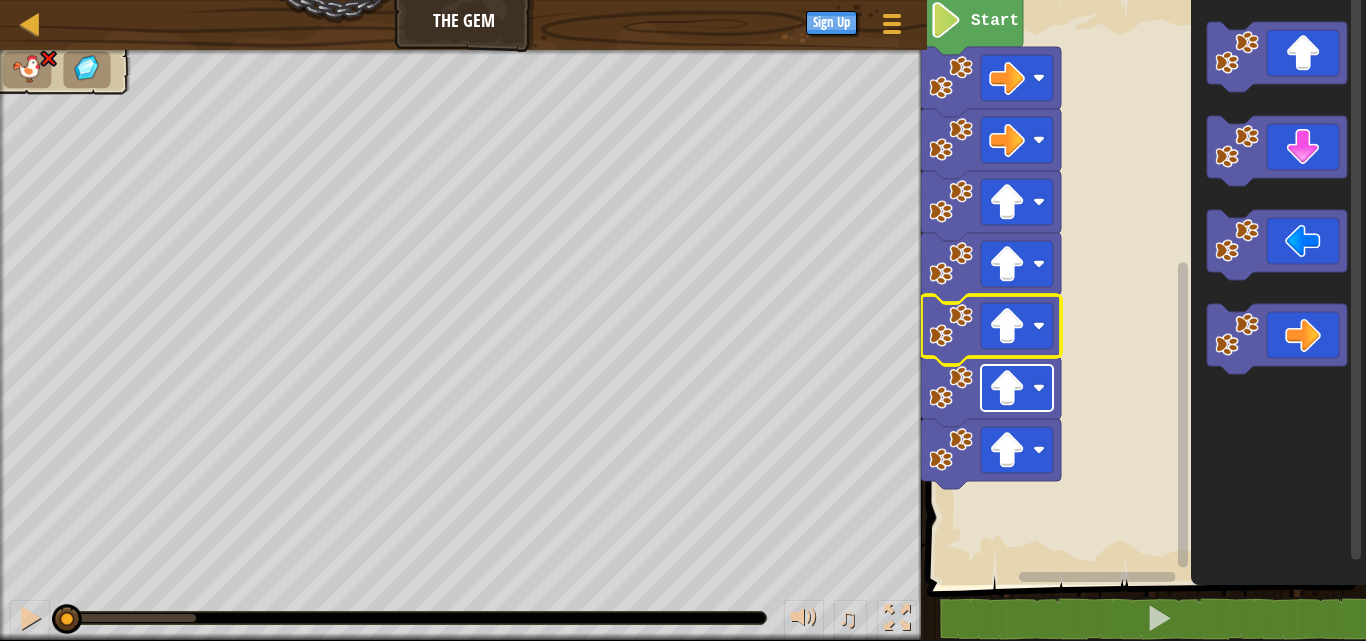 click 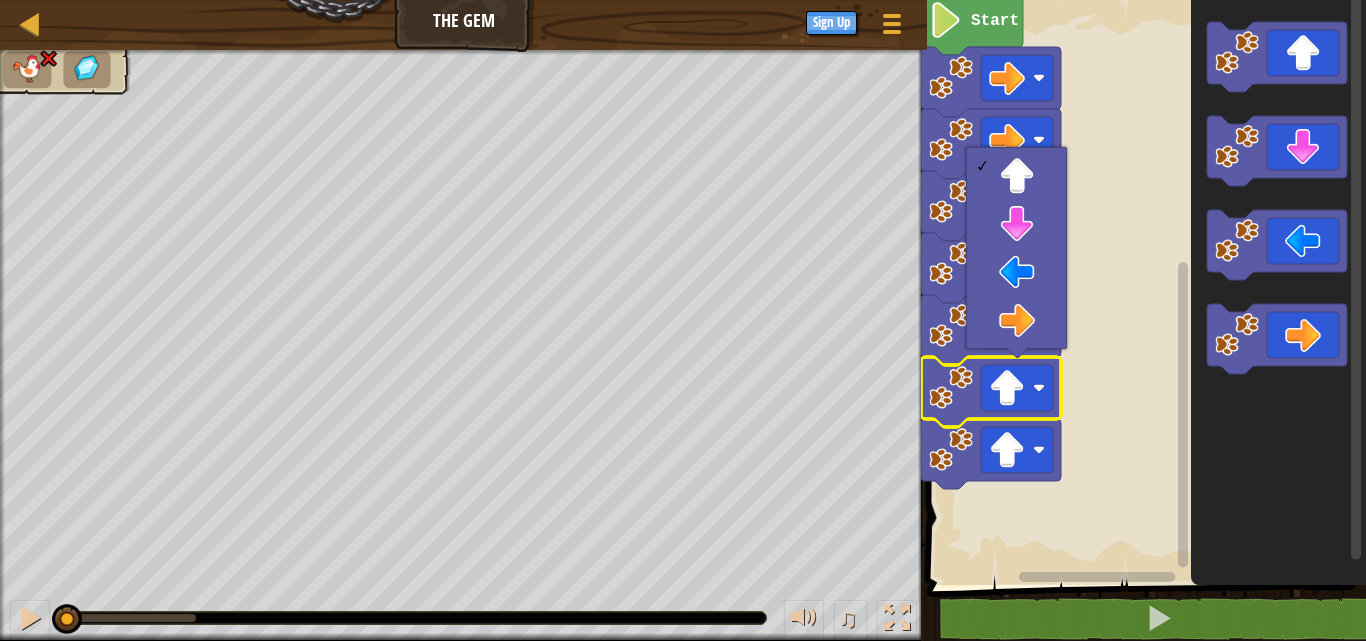 click 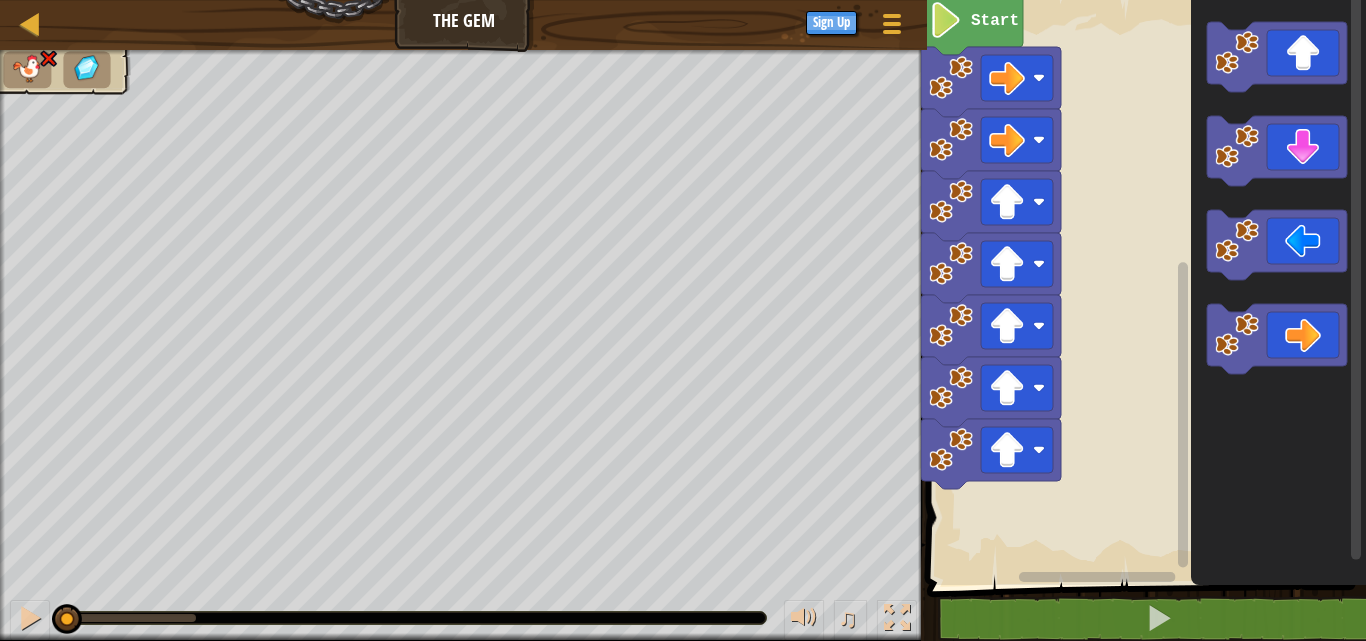 click 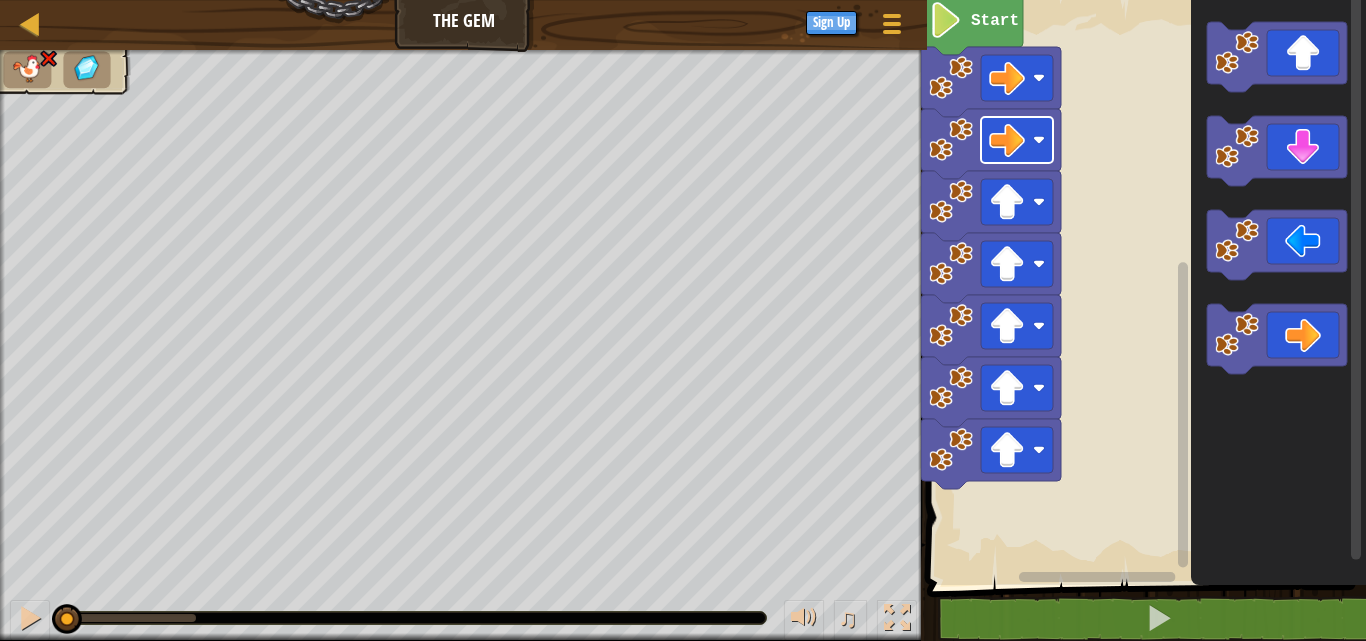 click 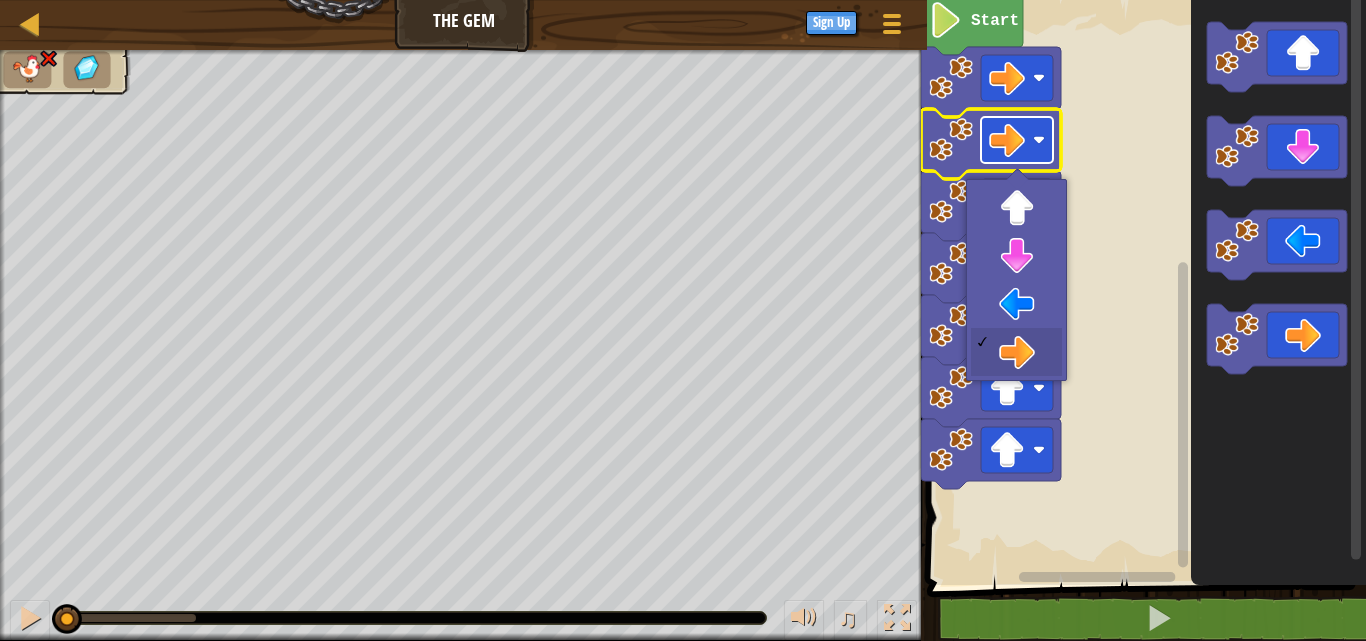 click 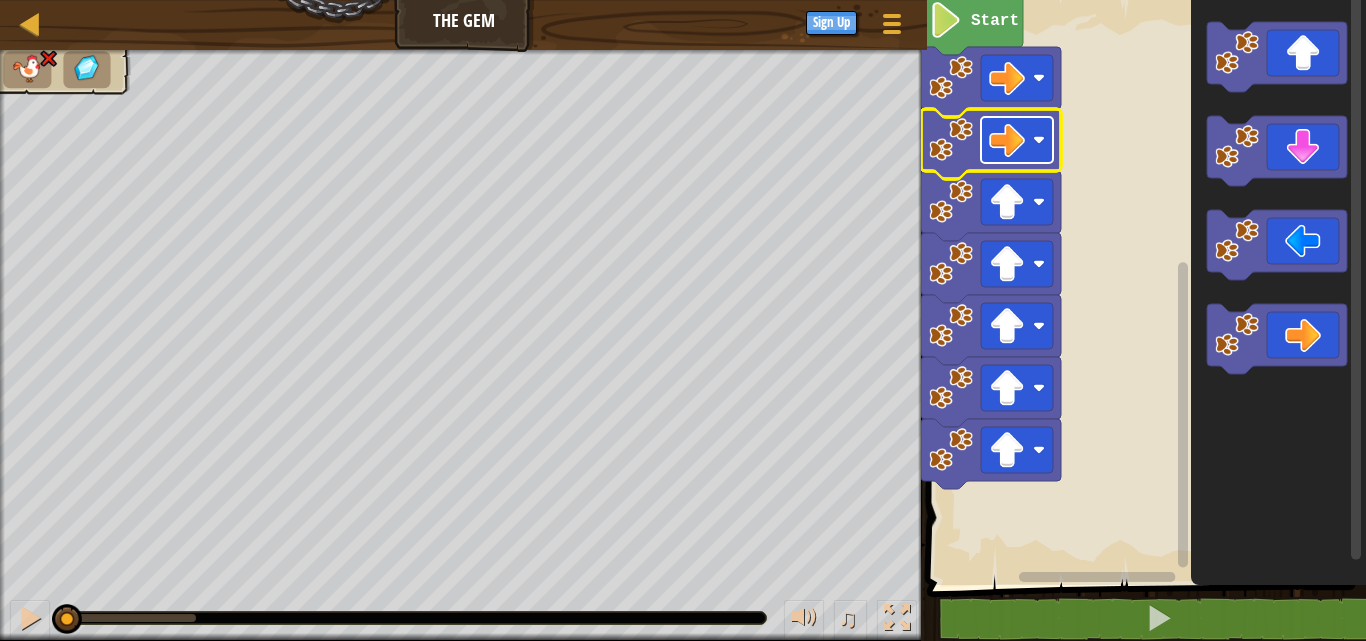 click 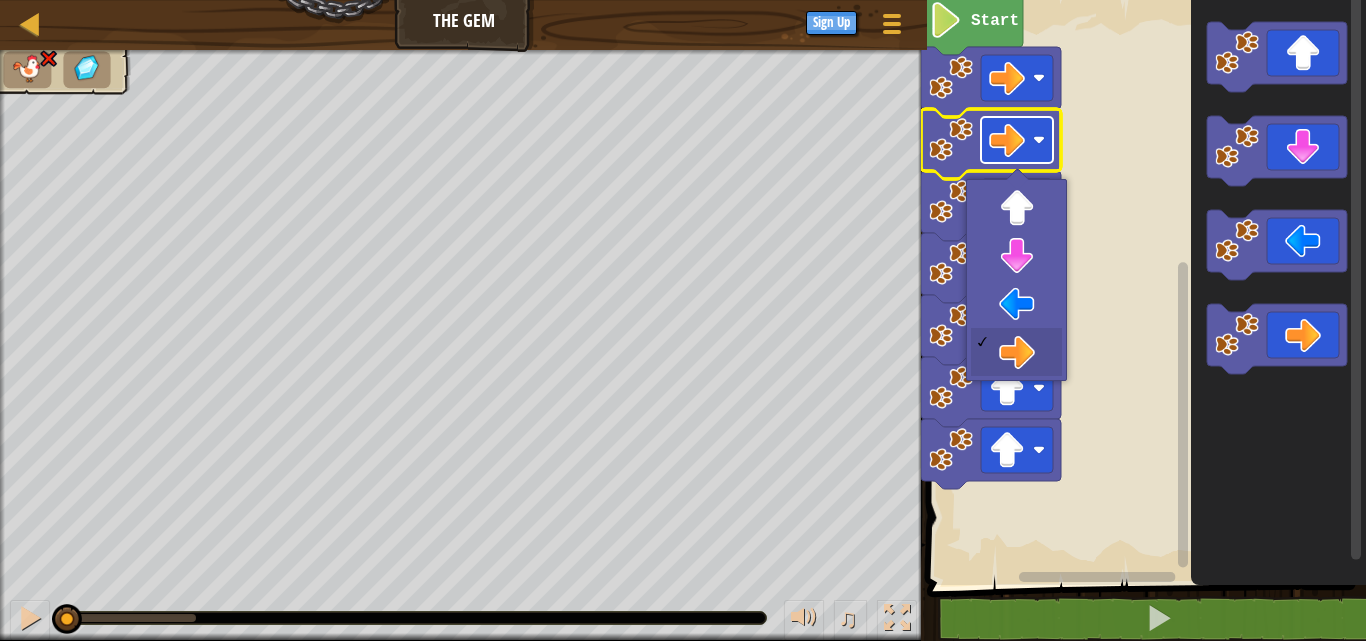 click 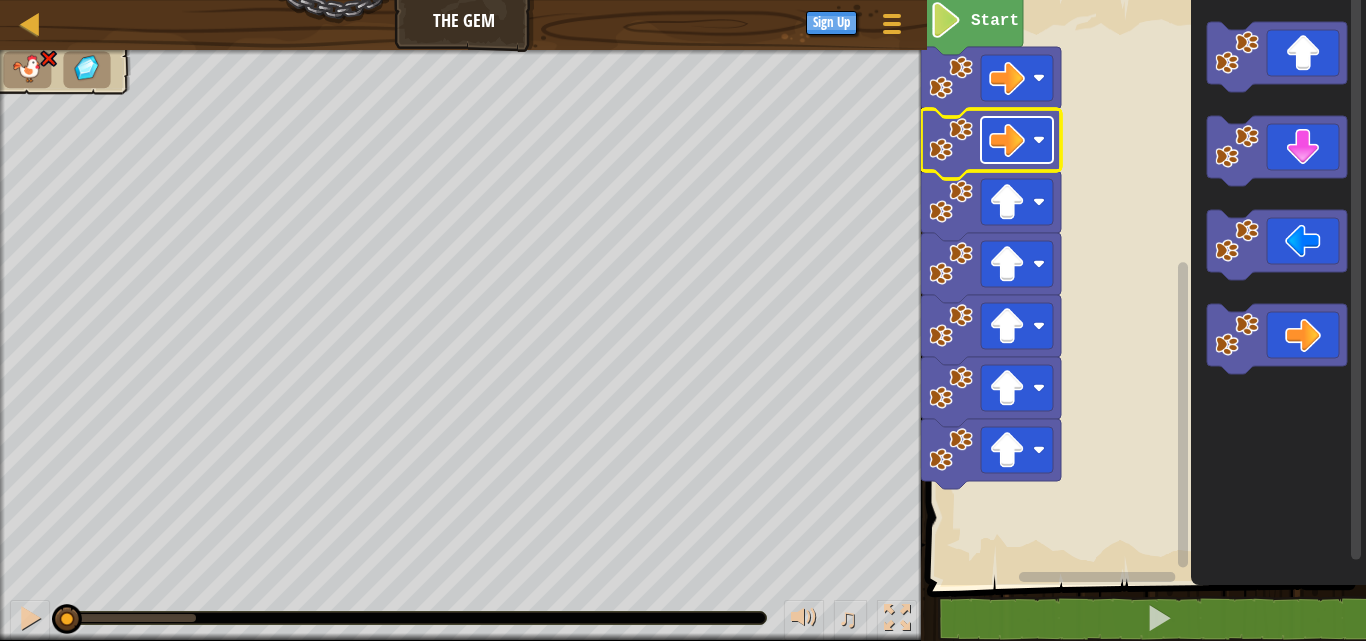 click 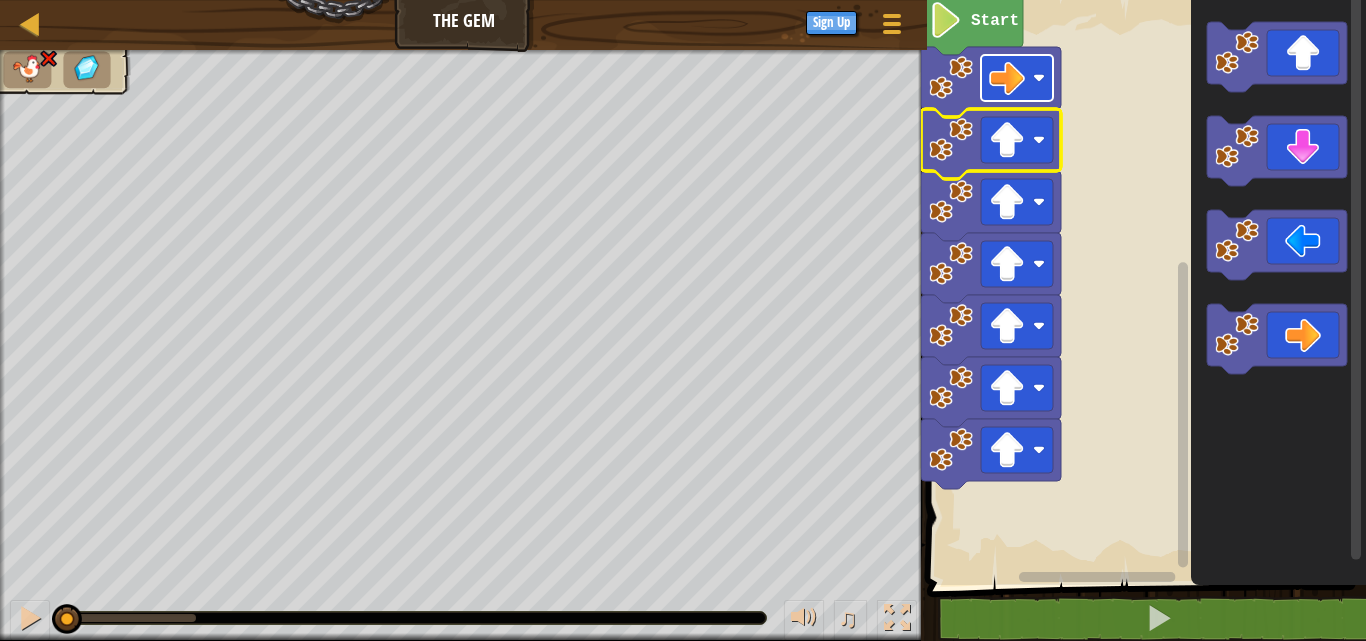 click 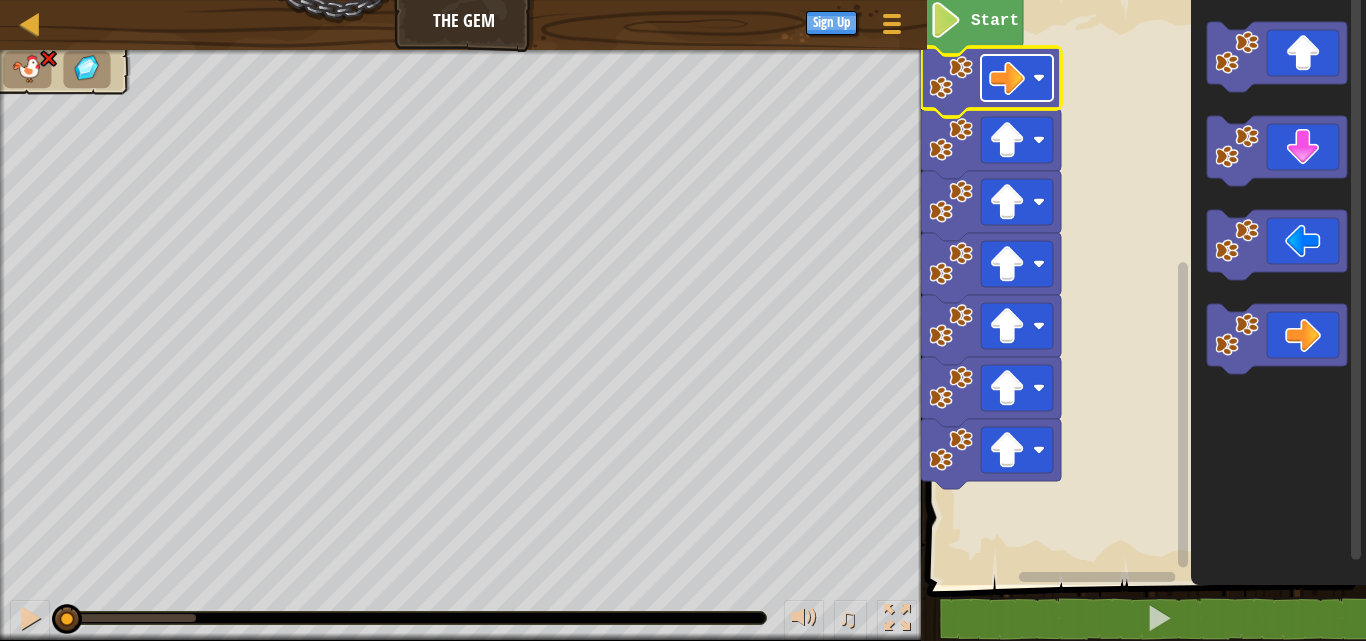 click 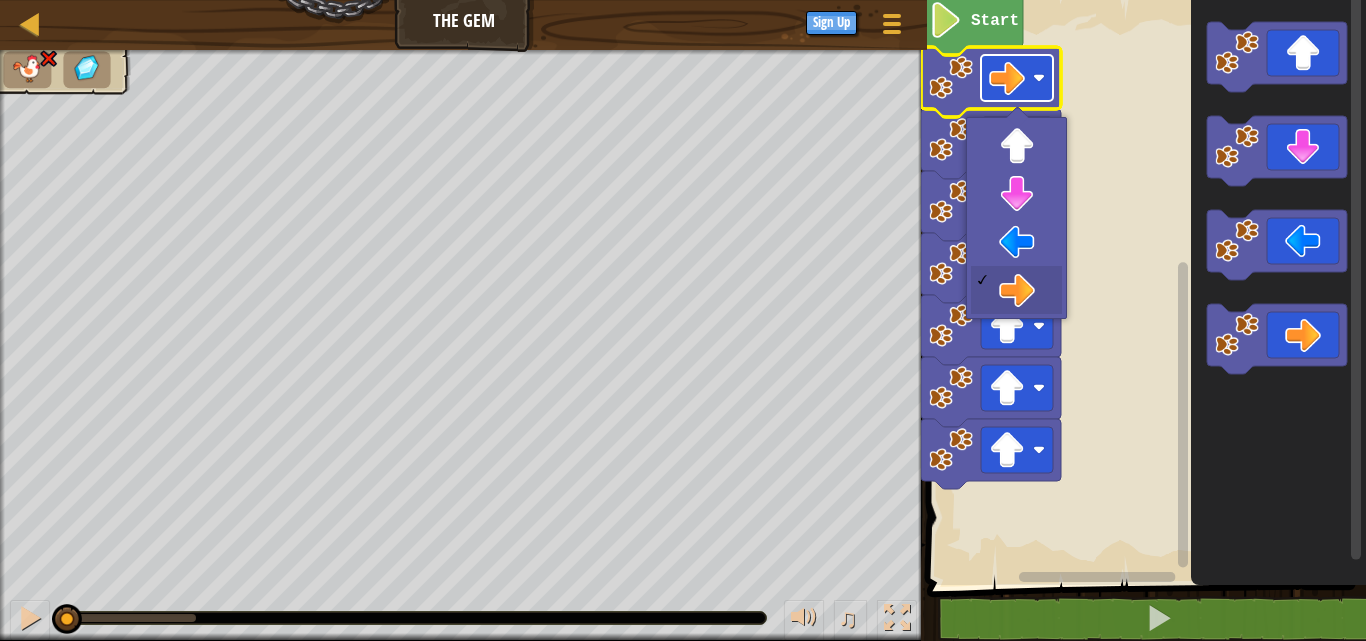 click 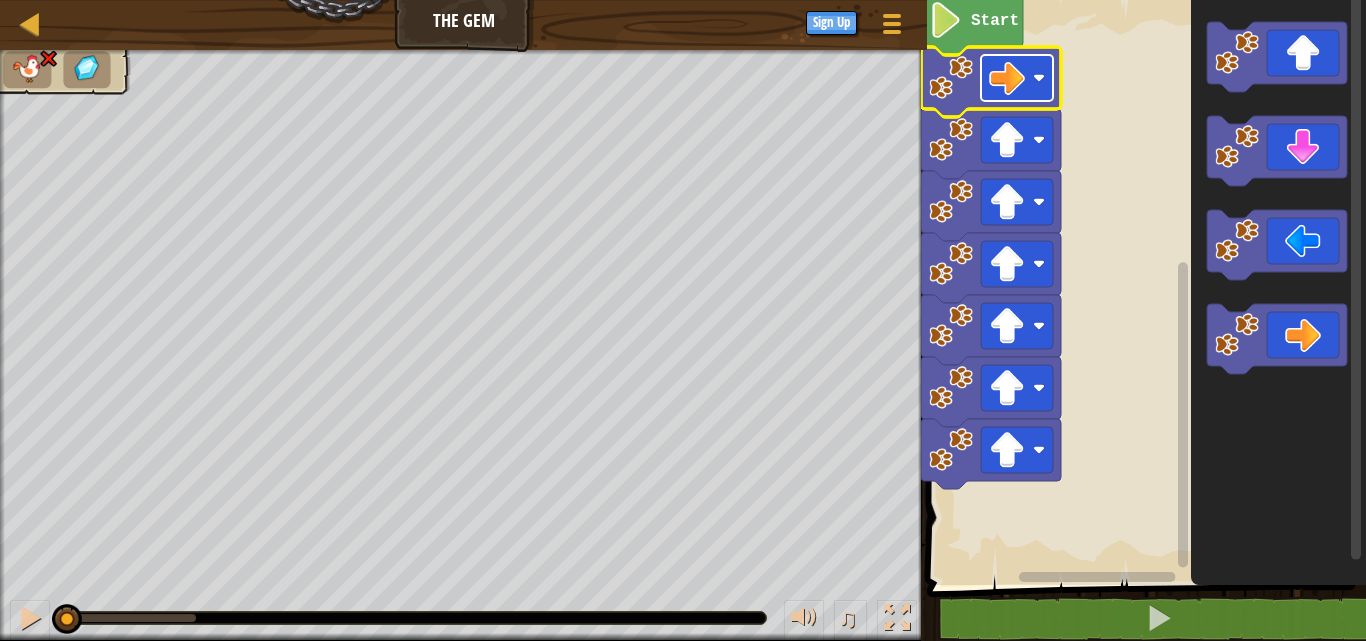 click 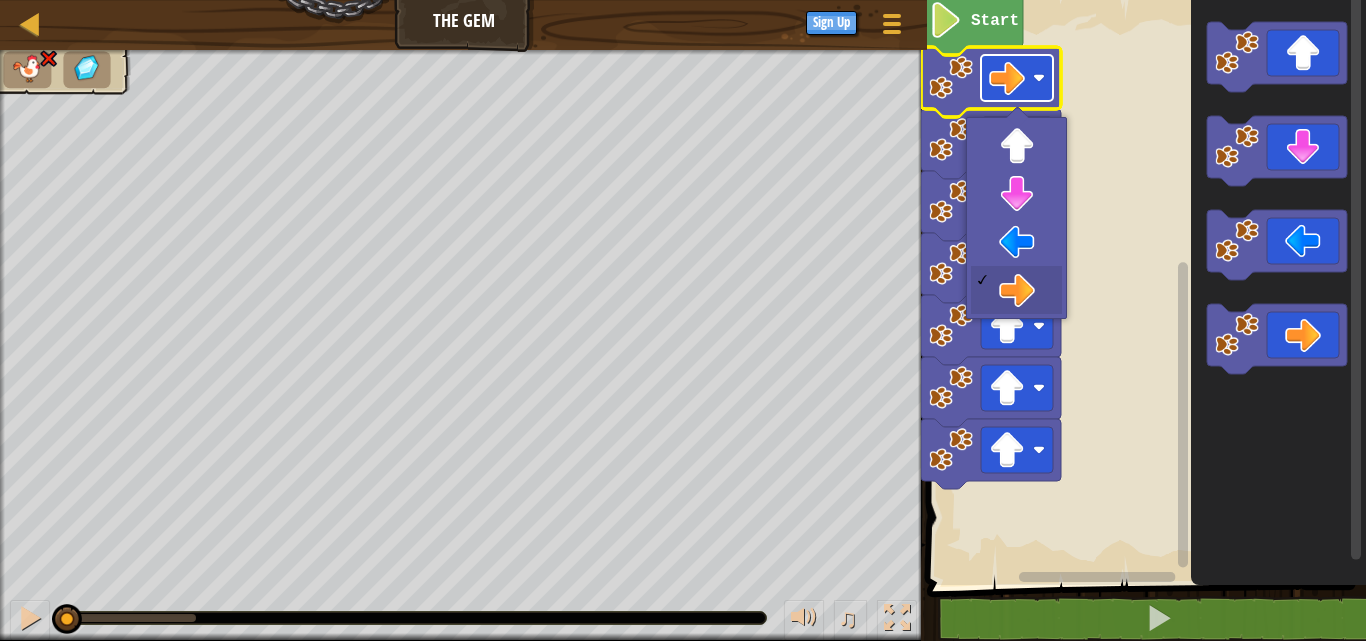 click 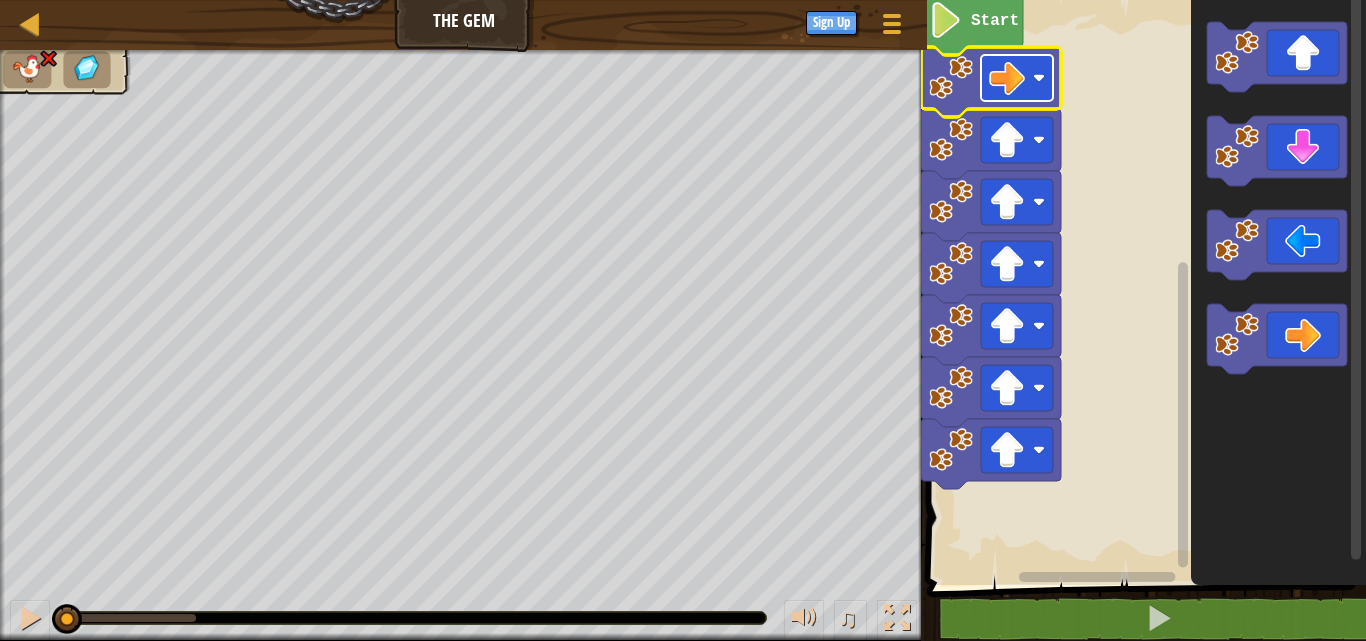 click 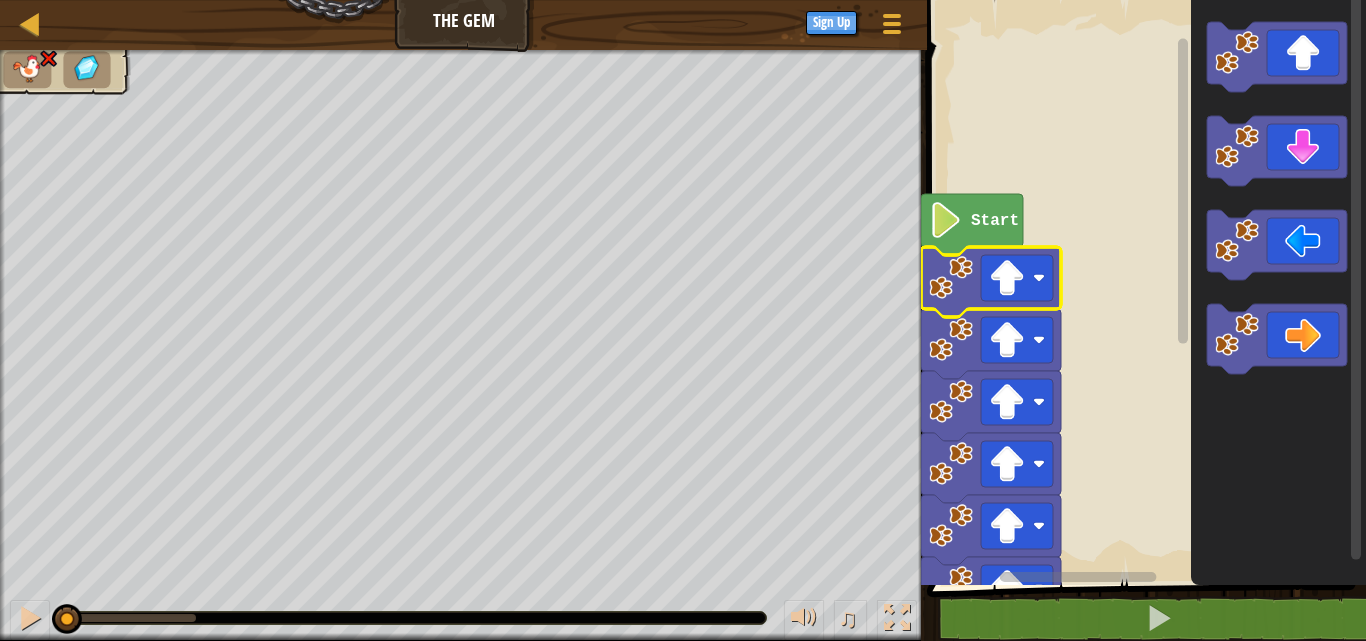 click 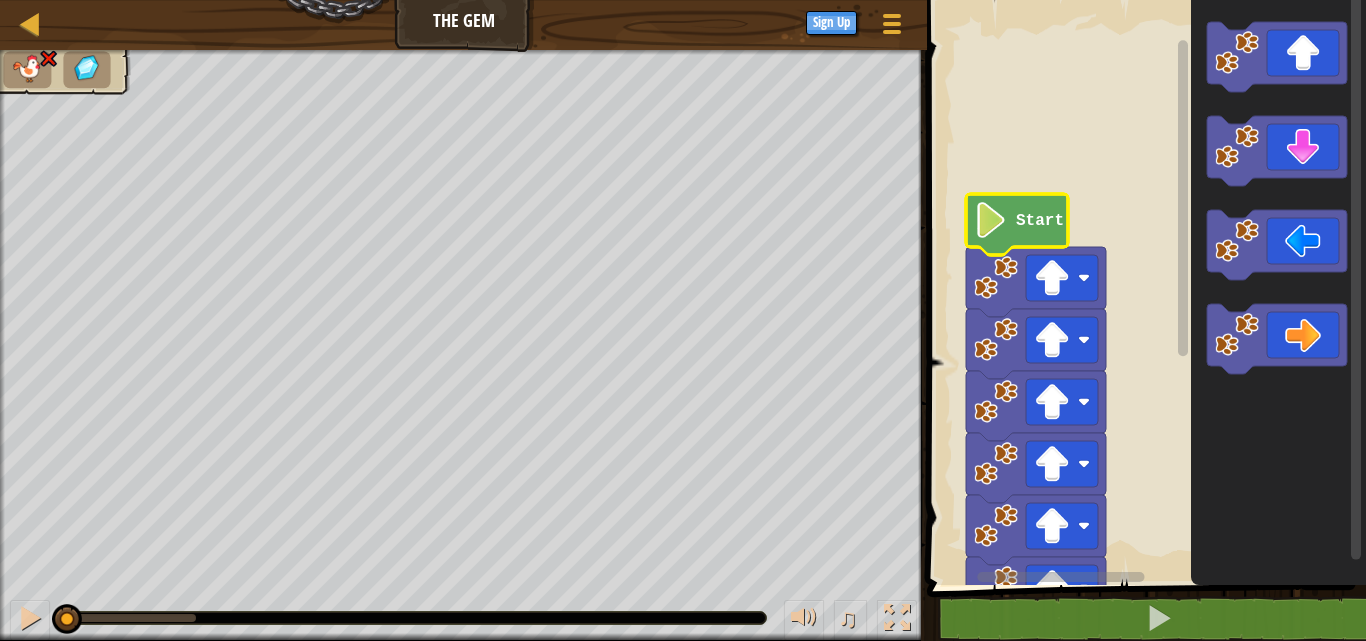 click 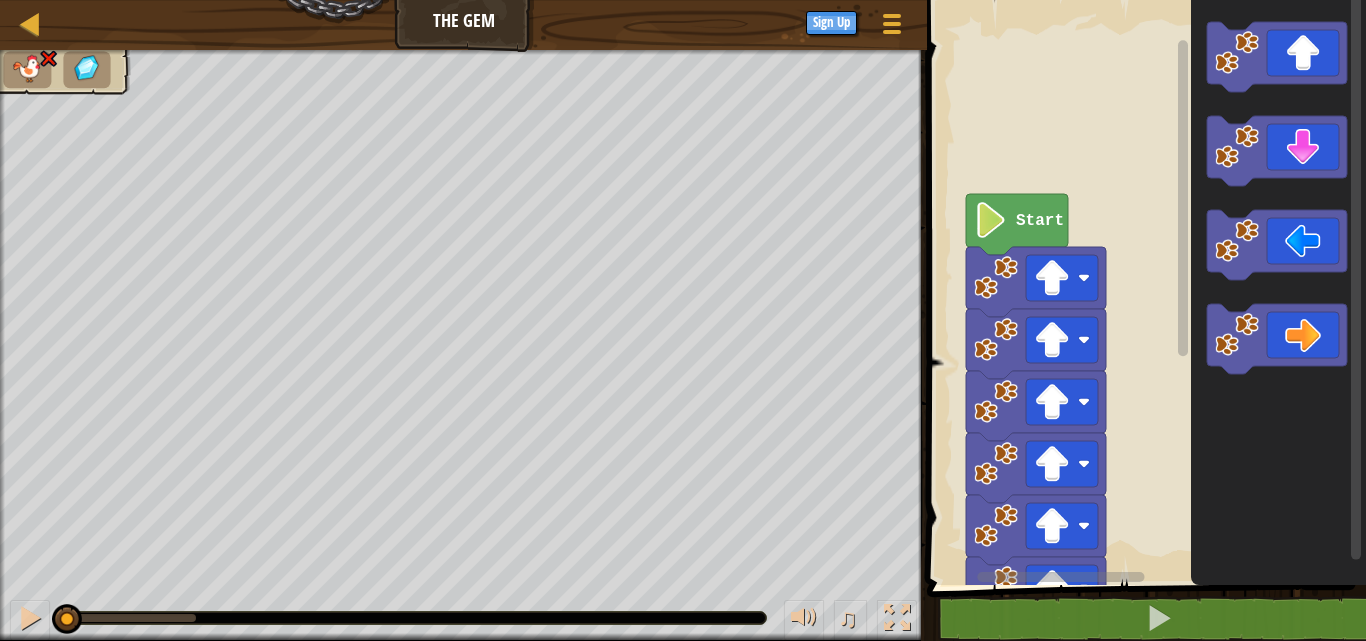 click 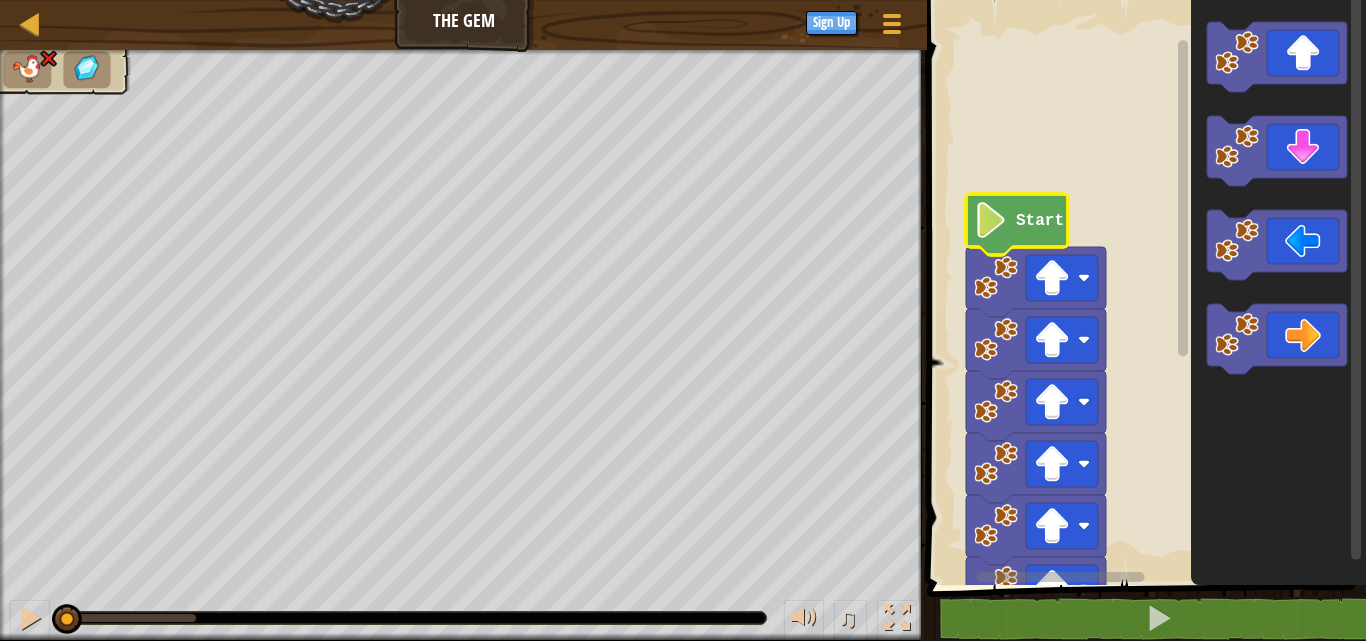 click 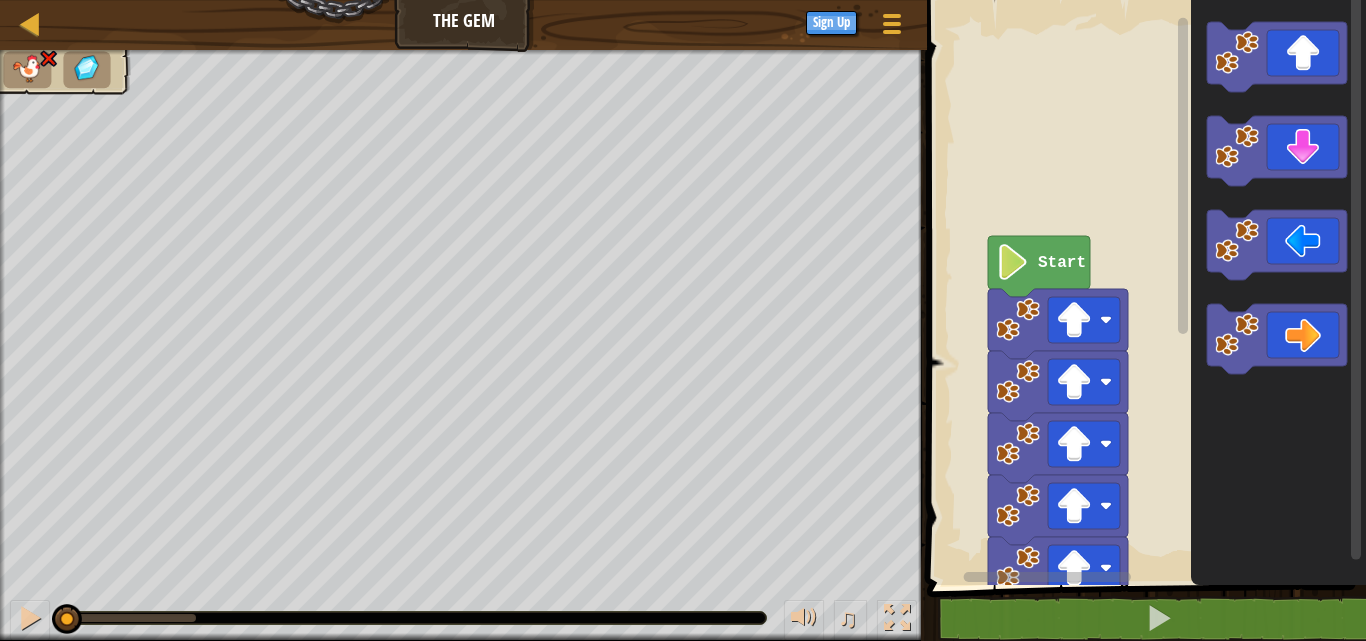 click 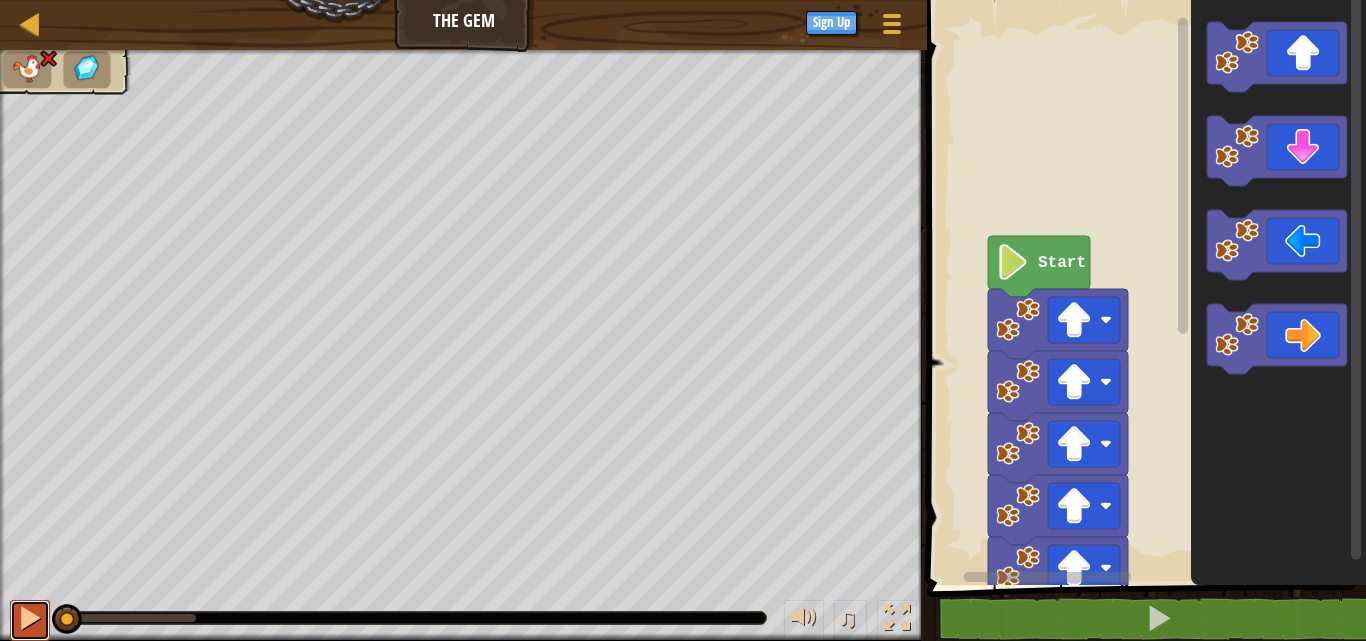 click at bounding box center (30, 618) 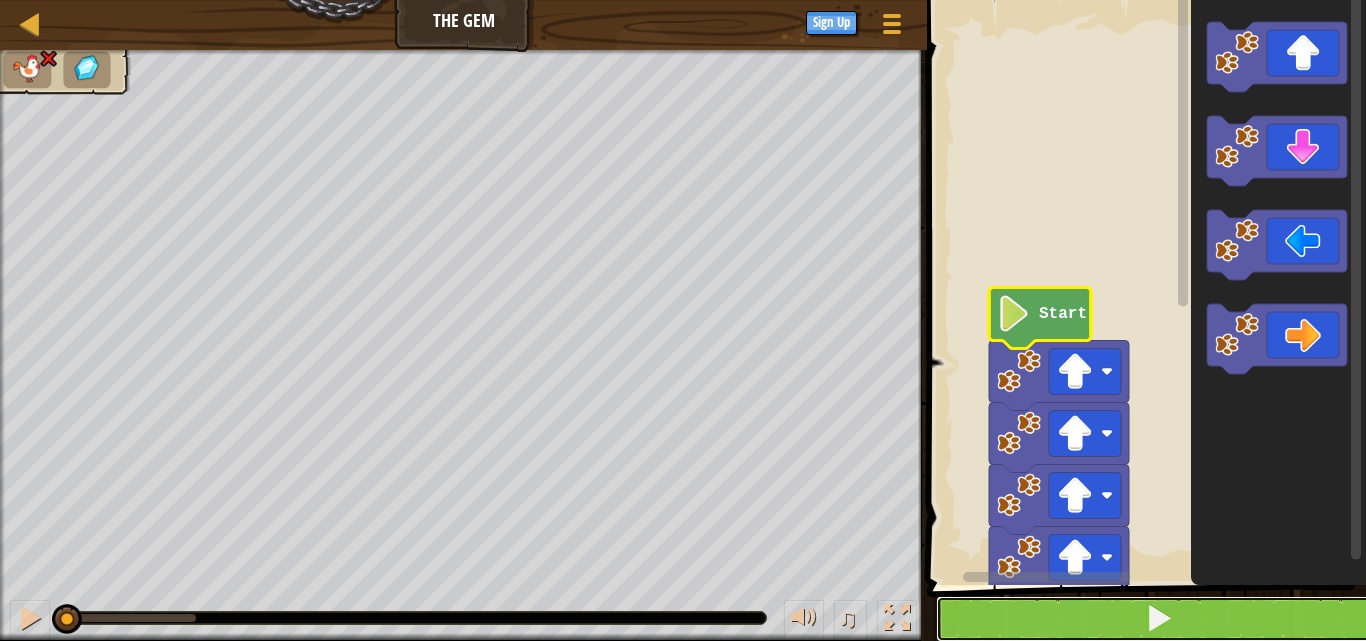 click at bounding box center (1158, 619) 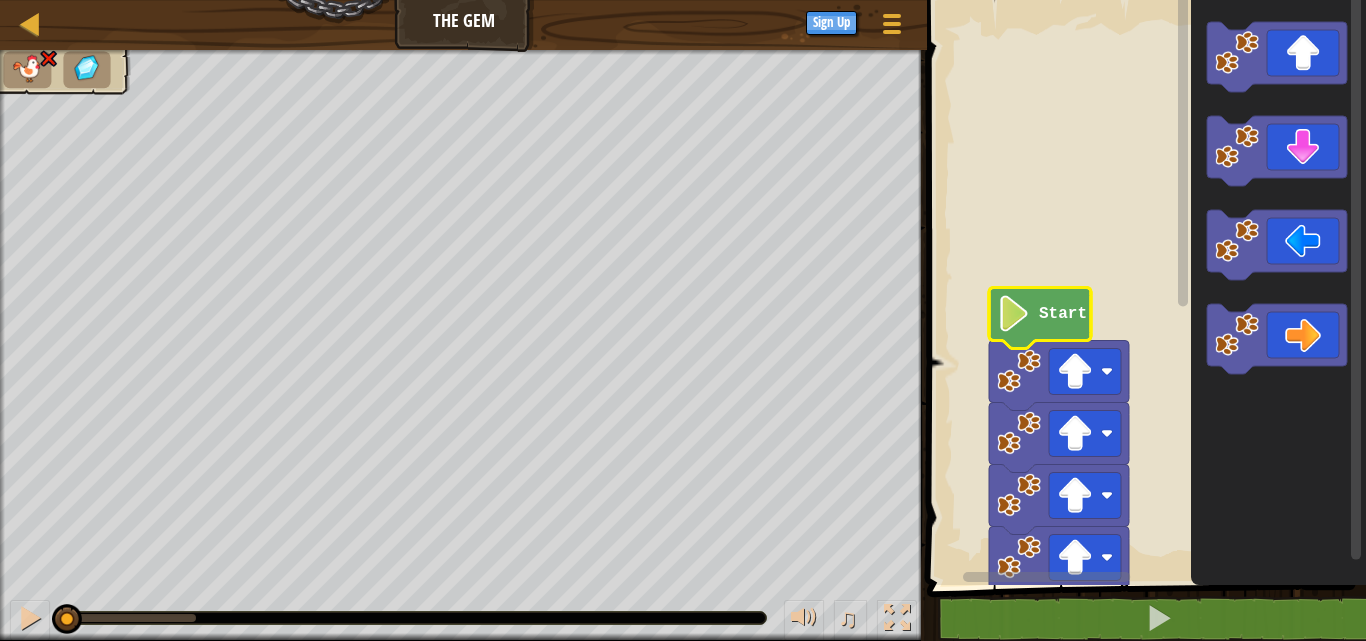 click at bounding box center (1148, 265) 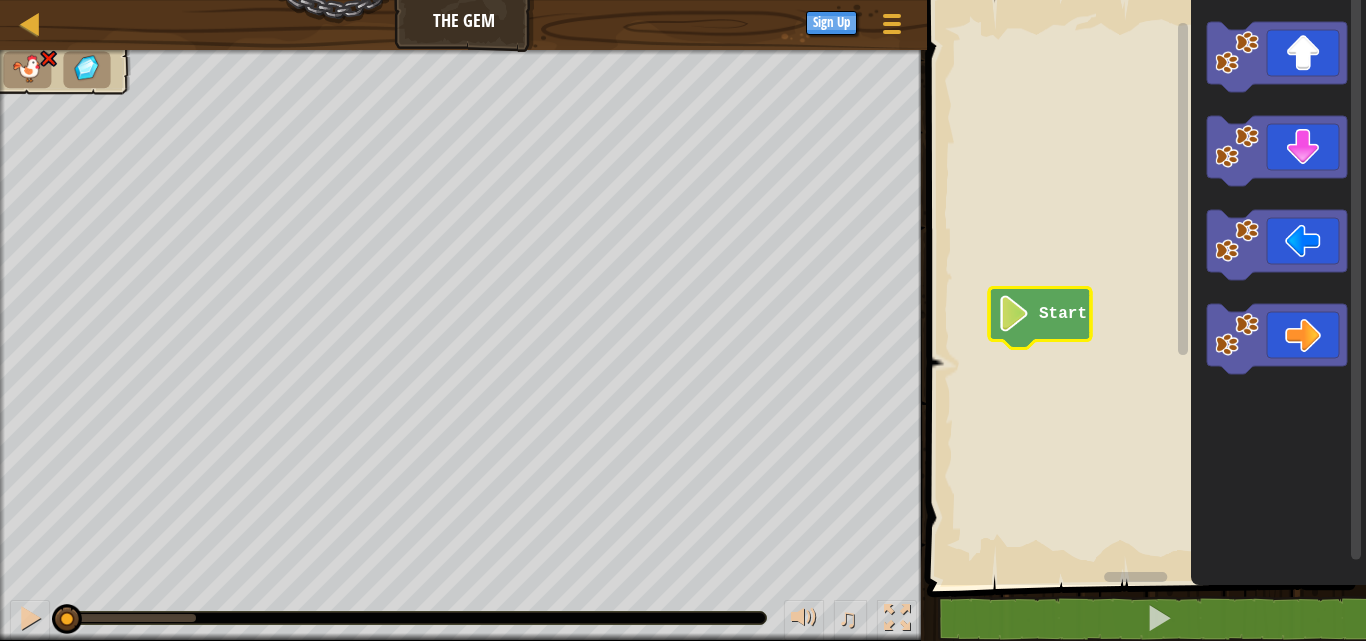 click 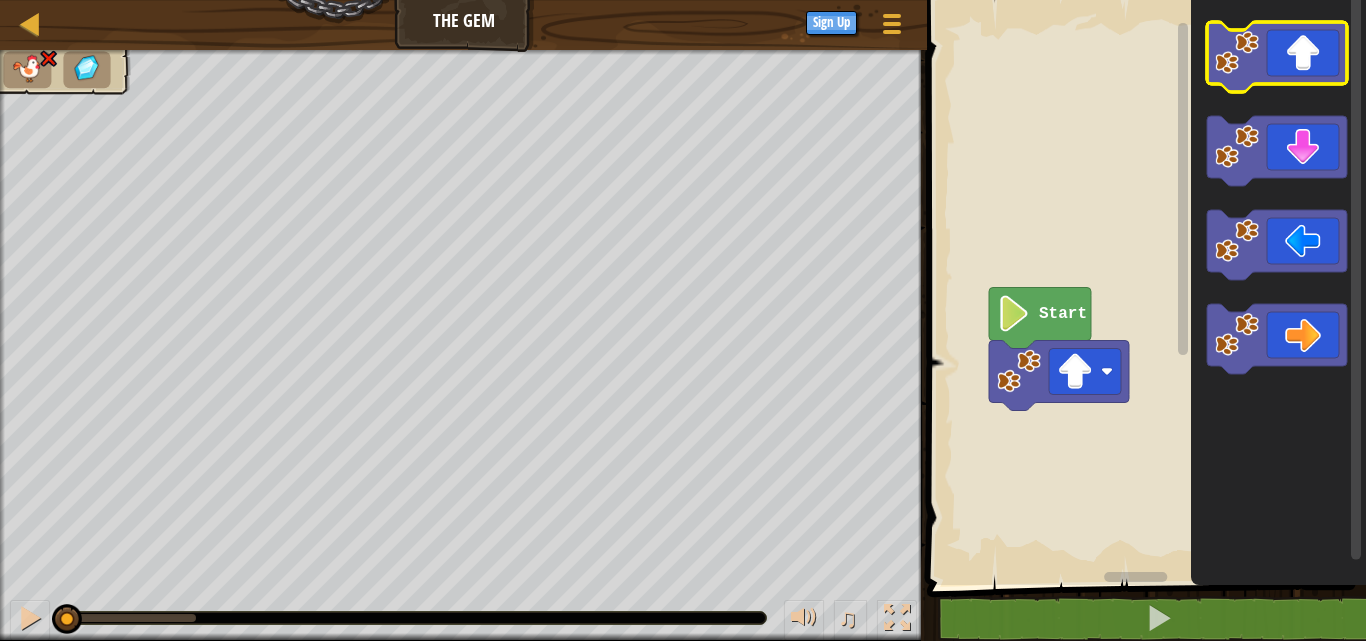 click 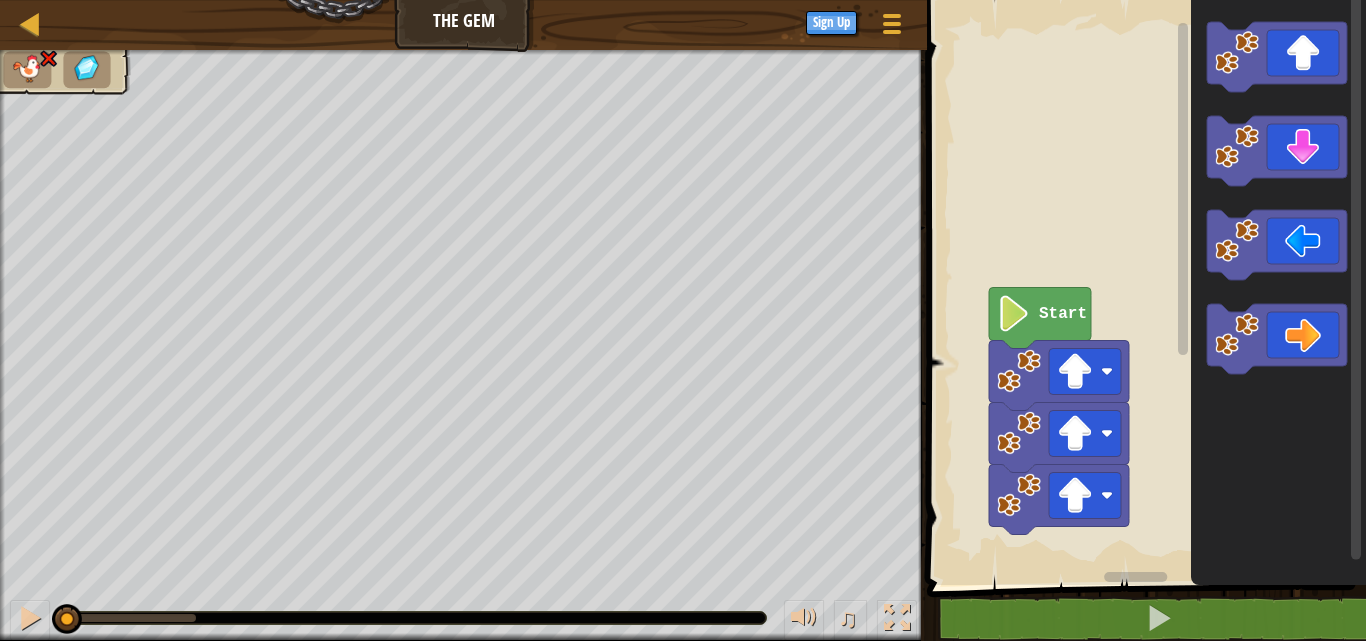 click 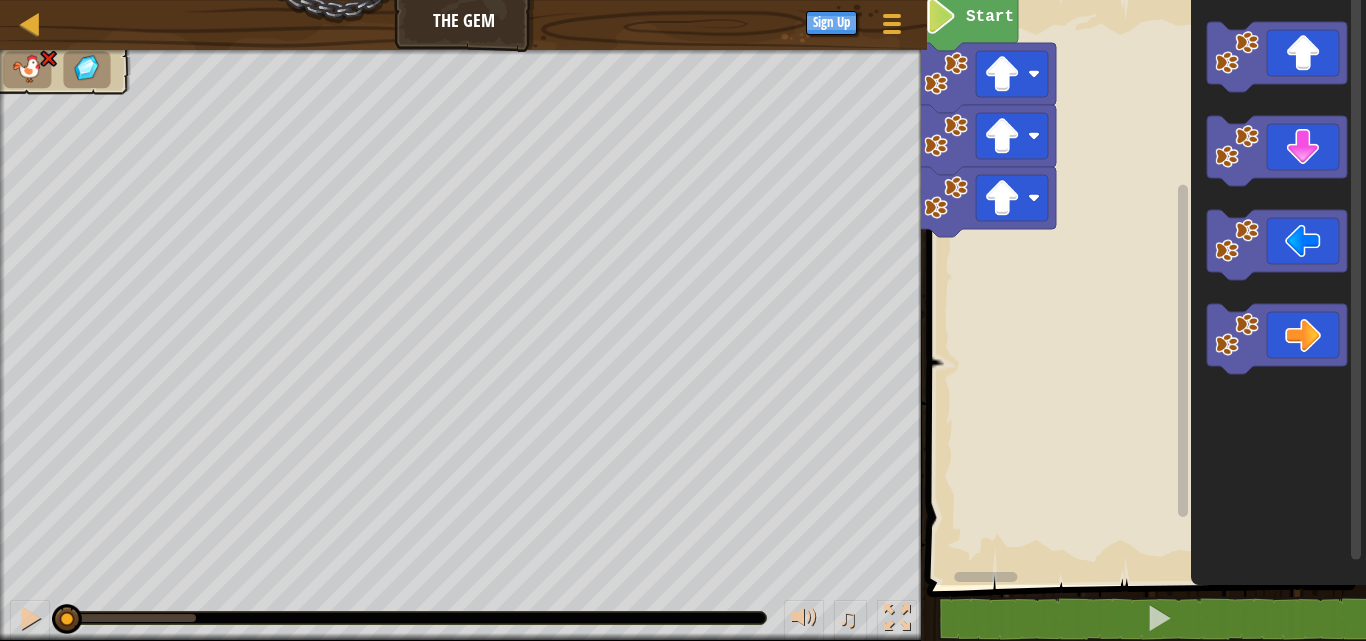 click on "Map The Gem Game Menu Sign Up 1     הההההההההההההההההההההההההההההההההההההההההההההההההההההההההההההההההההההההההההההההההההההההההההההההההההההההההההההההההההההההההההההההההההההההההההההההההההההההההההההההההההההההההההההההההההההההההההההההההההההההההההההההההההההההההההההההההההההההההההההההההההההההההההההההה XXXXXXXXXXXXXXXXXXXXXXXXXXXXXXXXXXXXXXXXXXXXXXXXXXXXXXXXXXXXXXXXXXXXXXXXXXXXXXXXXXXXXXXXXXXXXXXXXXXXXXXXXXXXXXXXXXXXXXXXXXXXXXXXXXXXXXXXXXXXXXXXXXXXXXXXXXXXXXXXXXXXXXXXXXXXXXXXXXXXXXXXXXXXXXXXXXXXXXXXXXXXXXXXXXXXXXXXXXXXXXXXXXXXXXXXXXXXXXXXXXXXXXXXXXXXXXXX Solution × Blocks 1 2 go ( 'right' )     Start Code Saved Programming language : Python Statement   /  Call   /  go('up') go('down') go('left') go('right') × Fix Your Code
Need help? Ask the AI ♫ Wolf Pup 1 2" at bounding box center (683, 320) 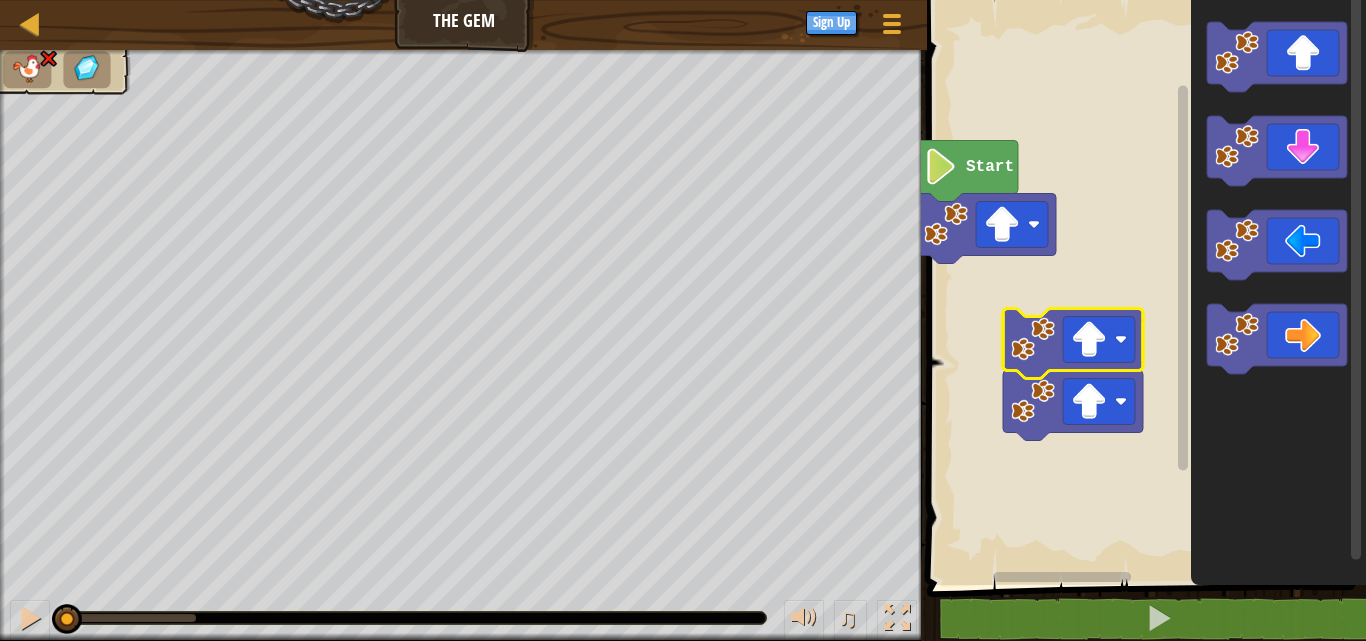 click 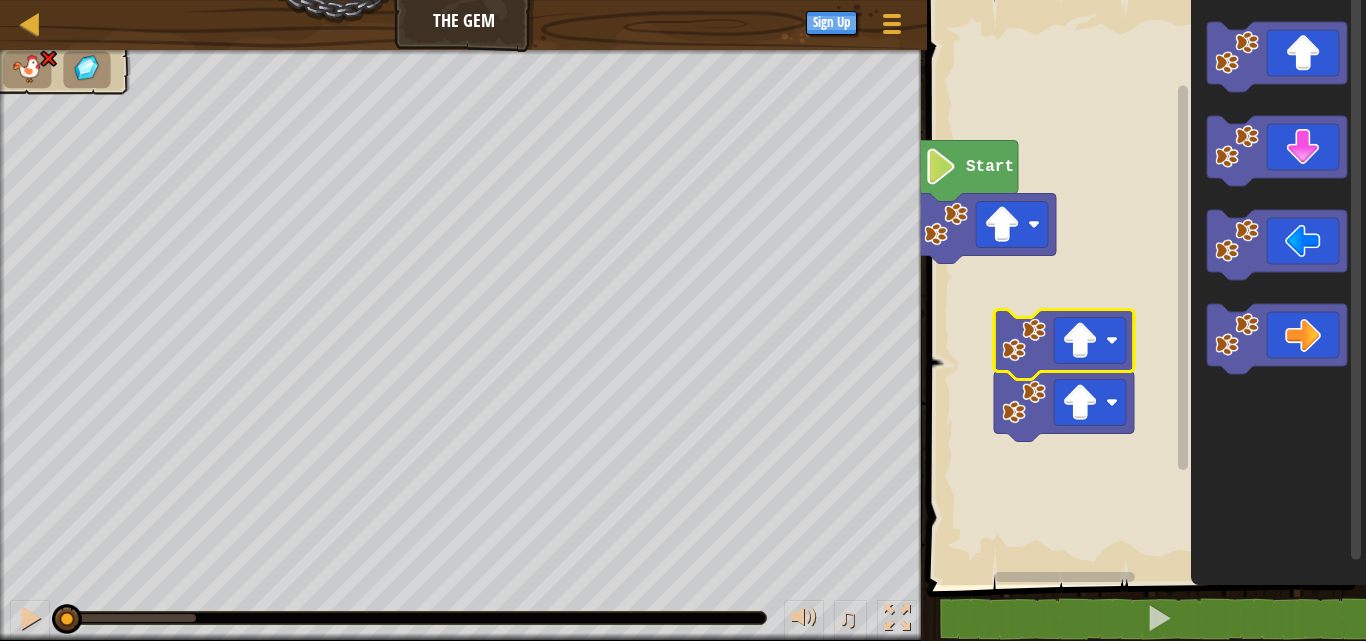click 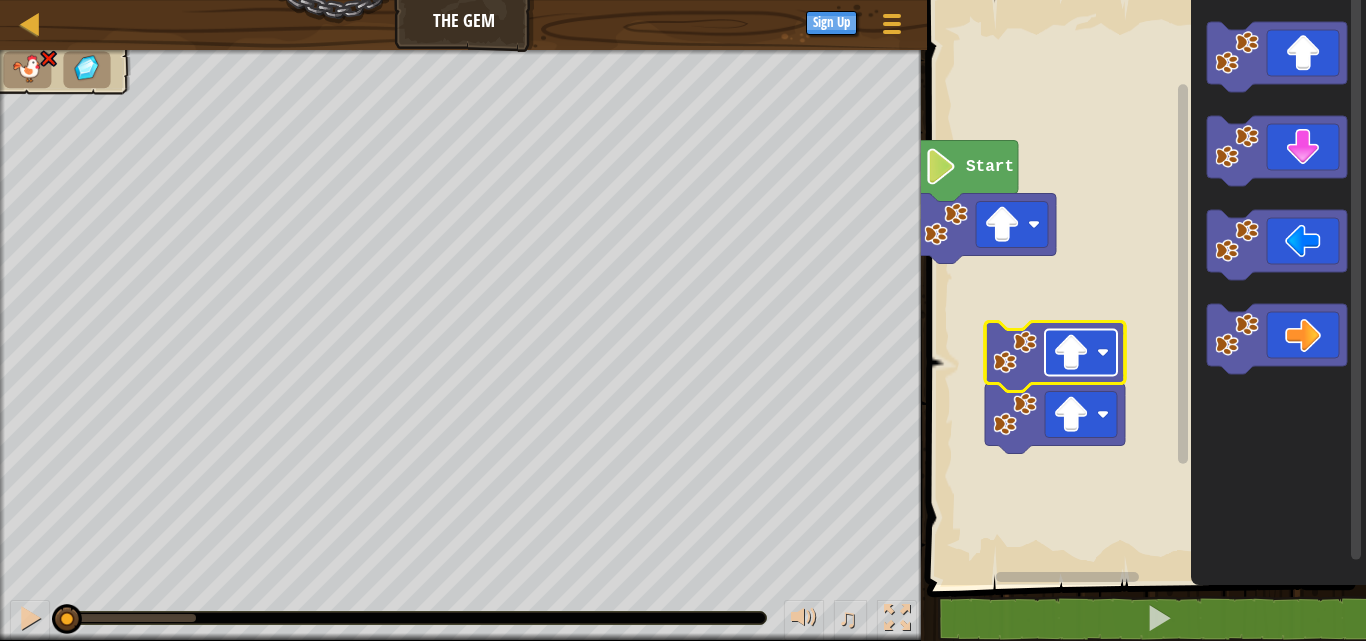 click 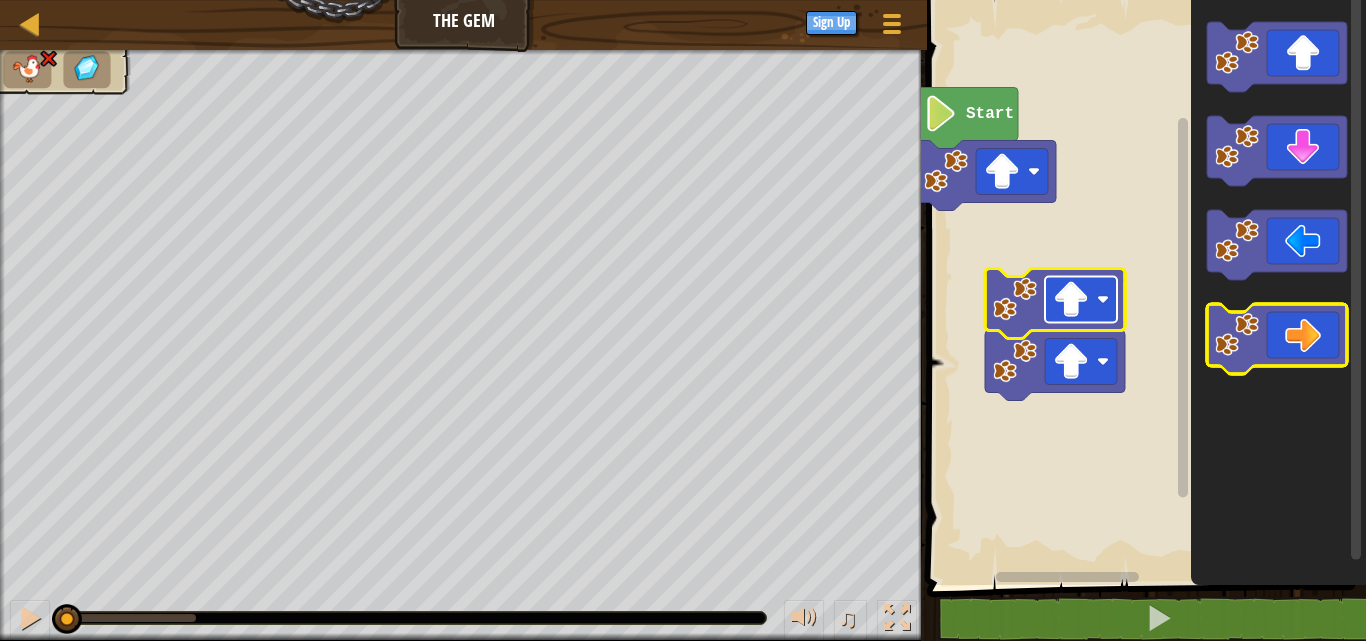 click 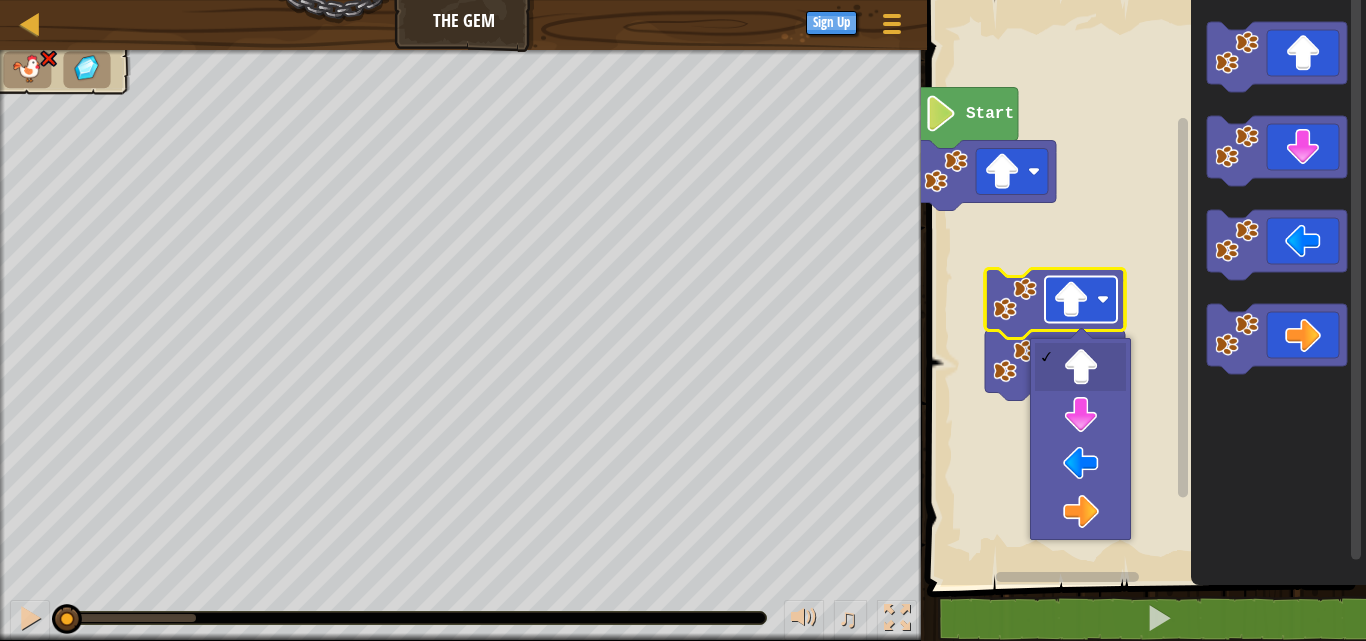 click 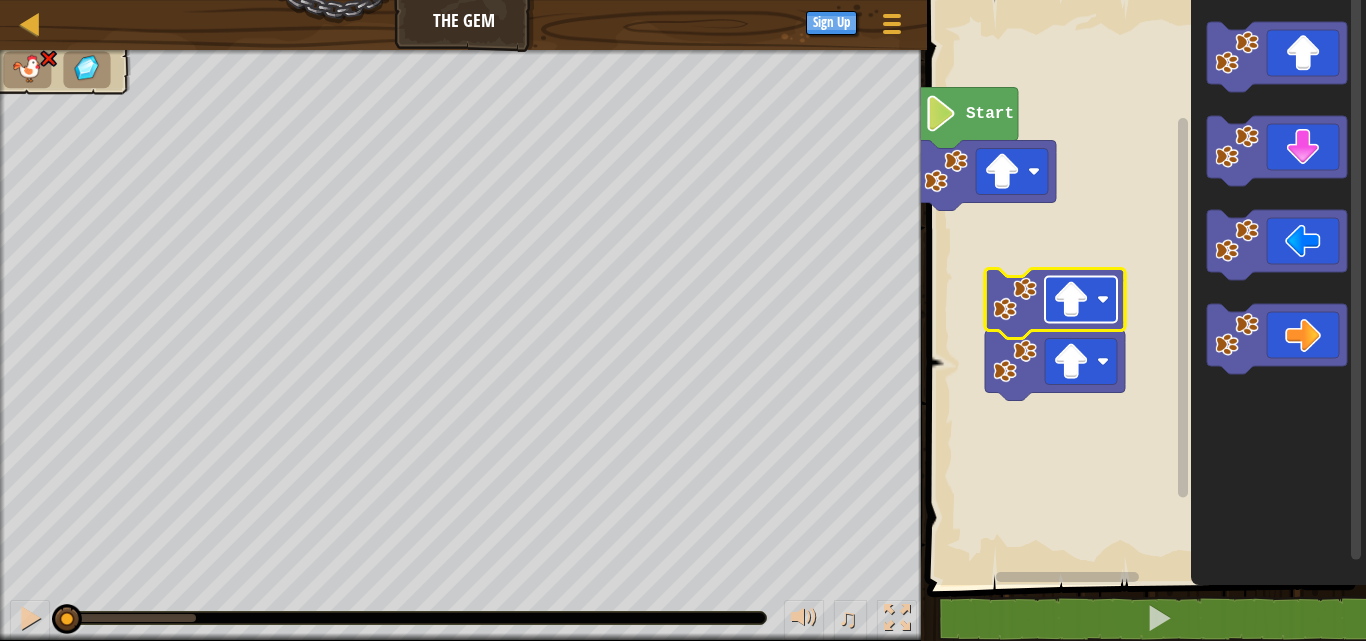 click 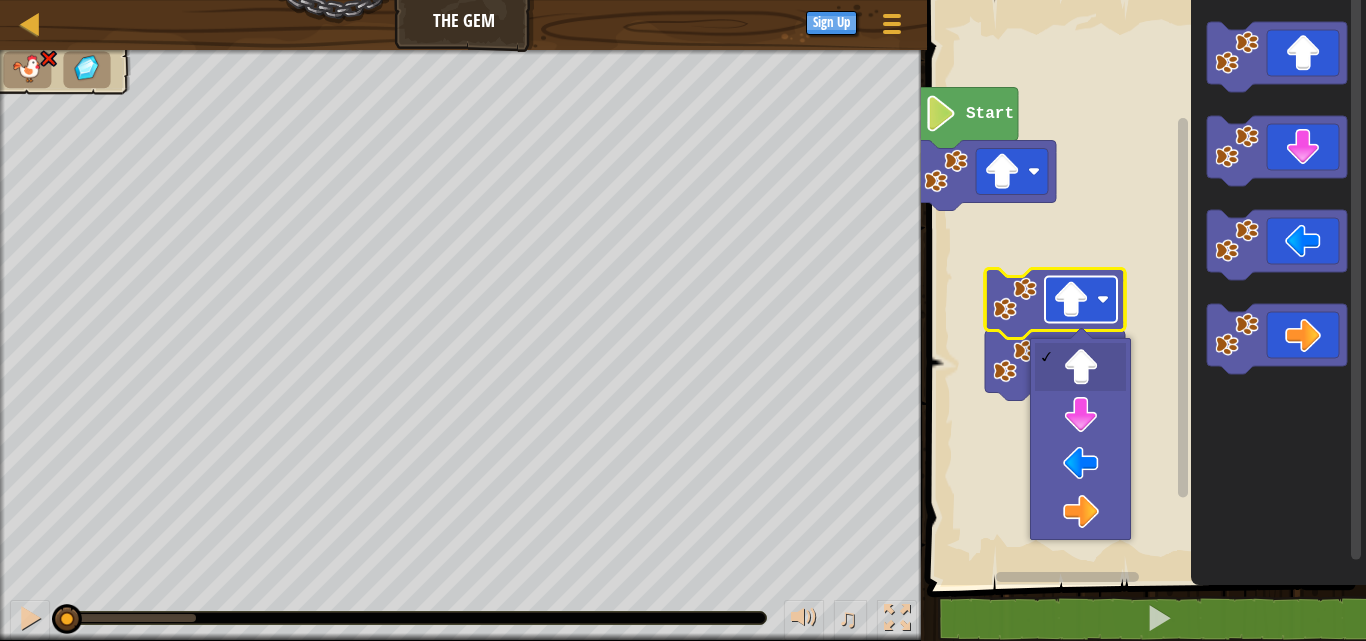 click 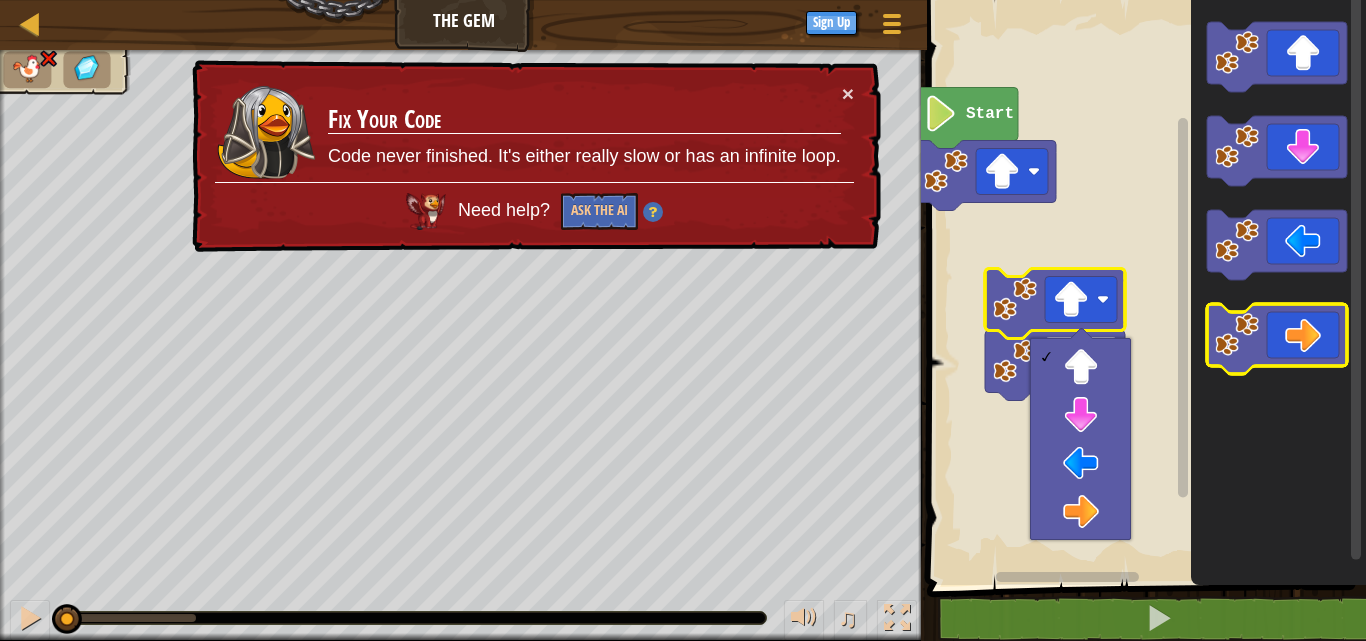 click 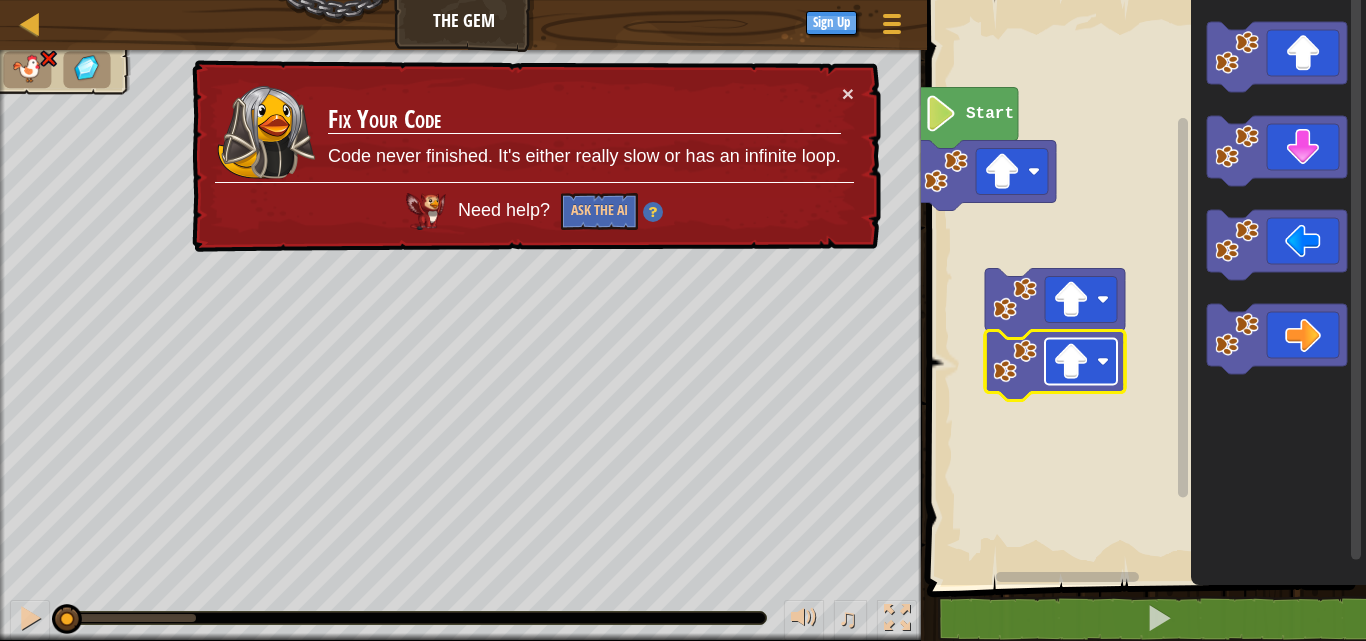 click 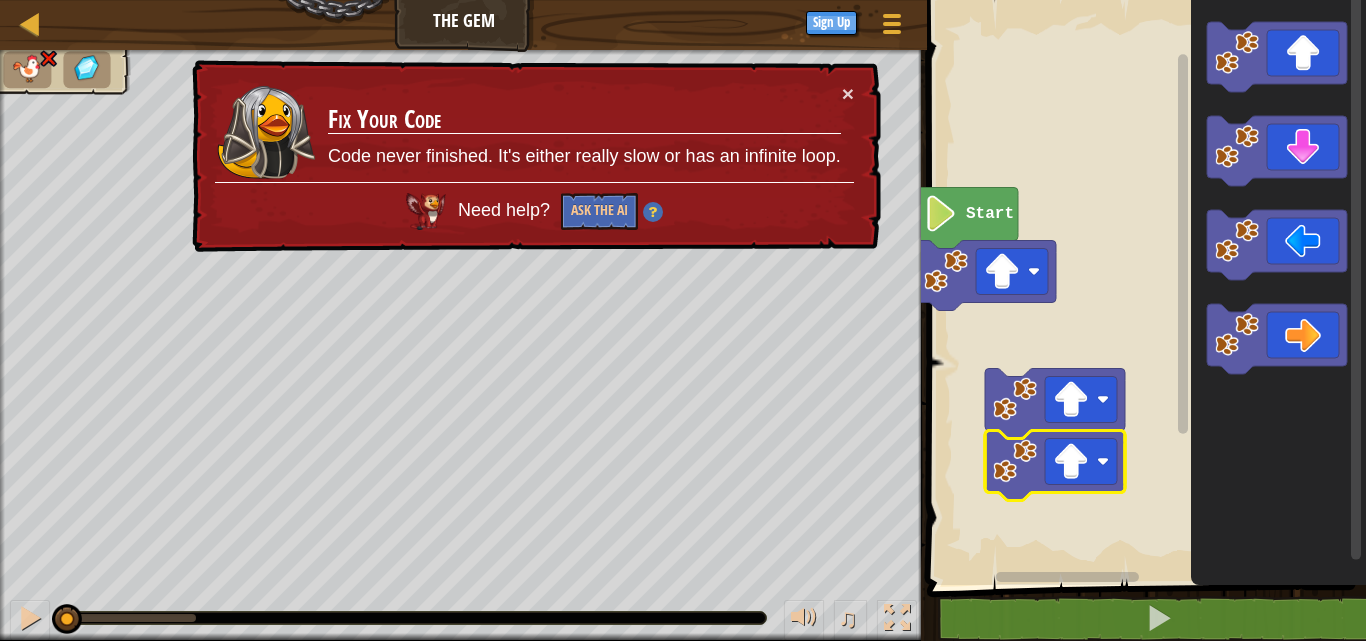 click on "× Fix Your Code Code never finished. It's either really slow or has an infinite loop.
Need help? Ask the AI" at bounding box center (534, 156) 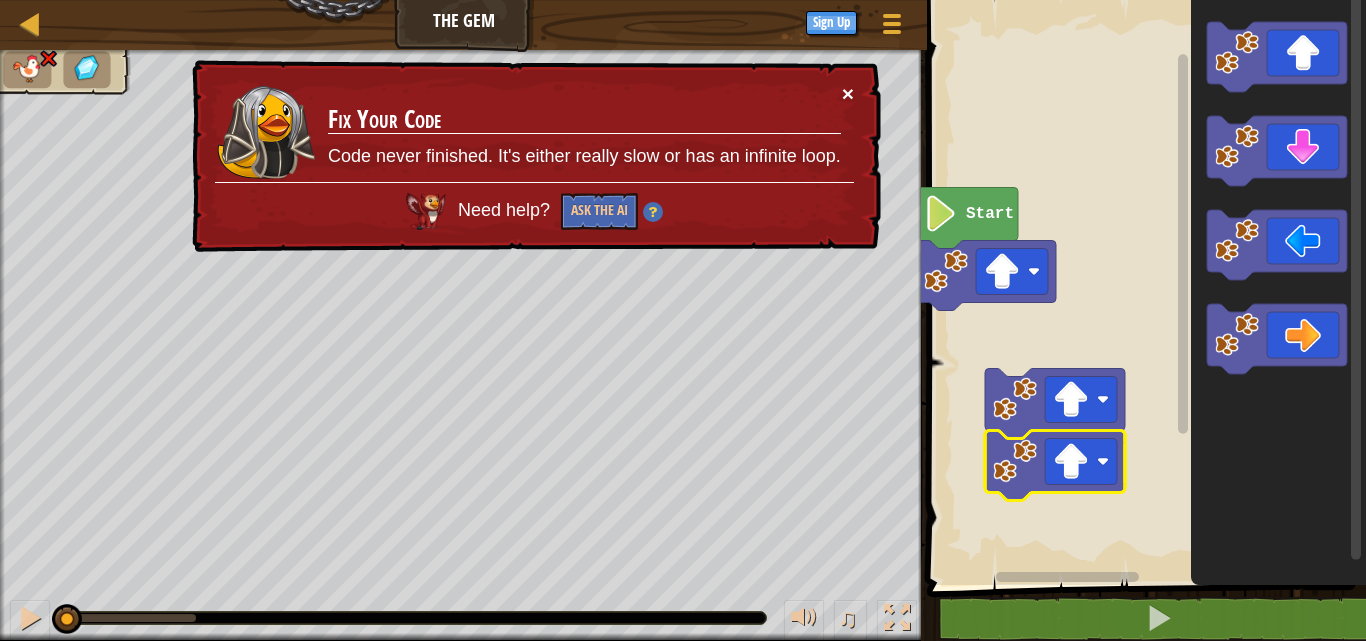click on "× Fix Your Code Code never finished. It's either really slow or has an infinite loop.
Need help? Ask the AI" at bounding box center [534, 156] 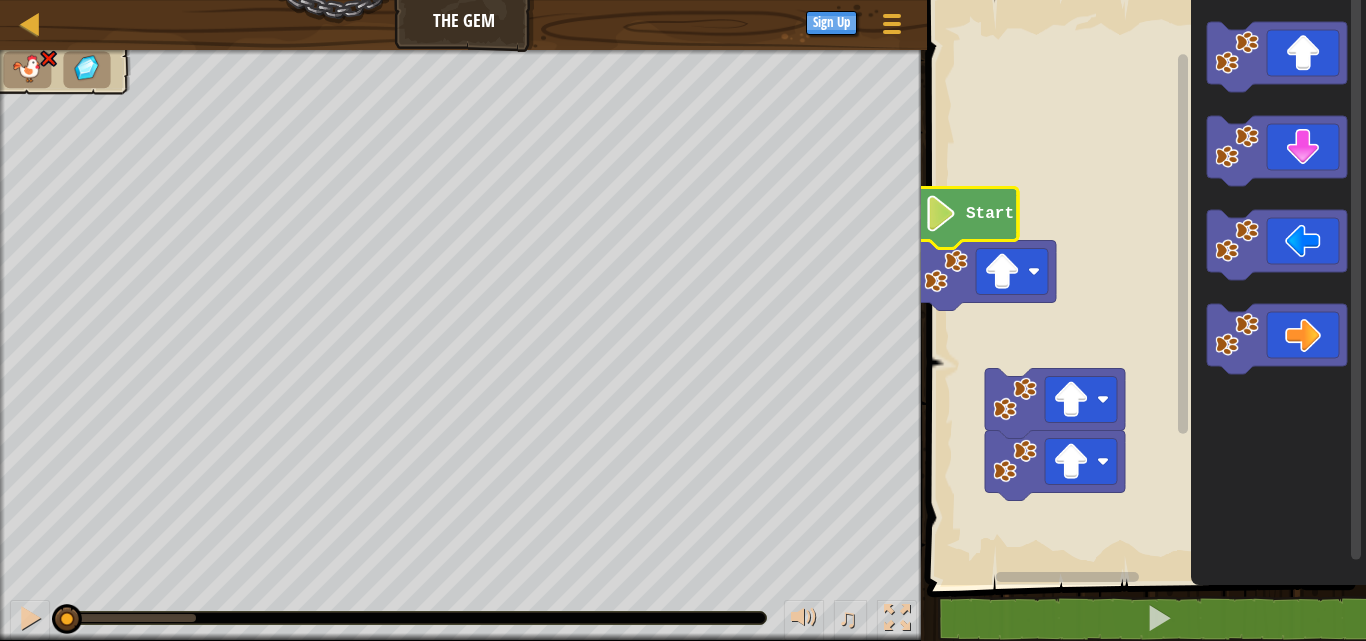 click 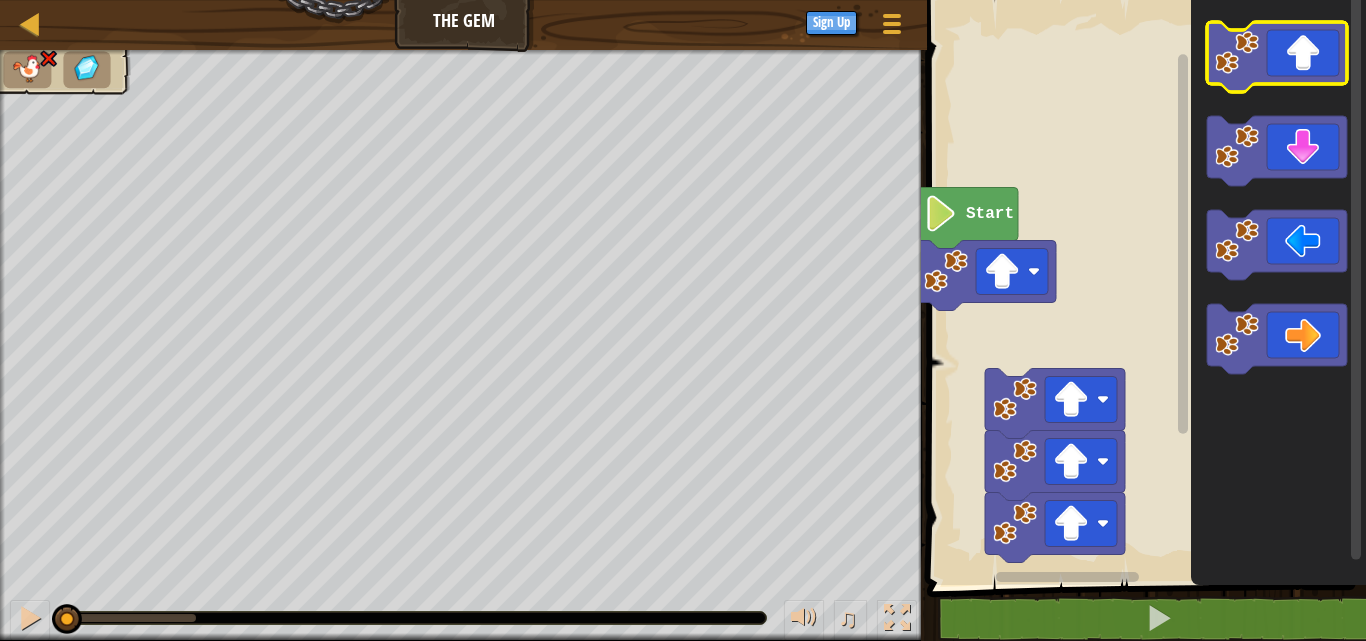 click 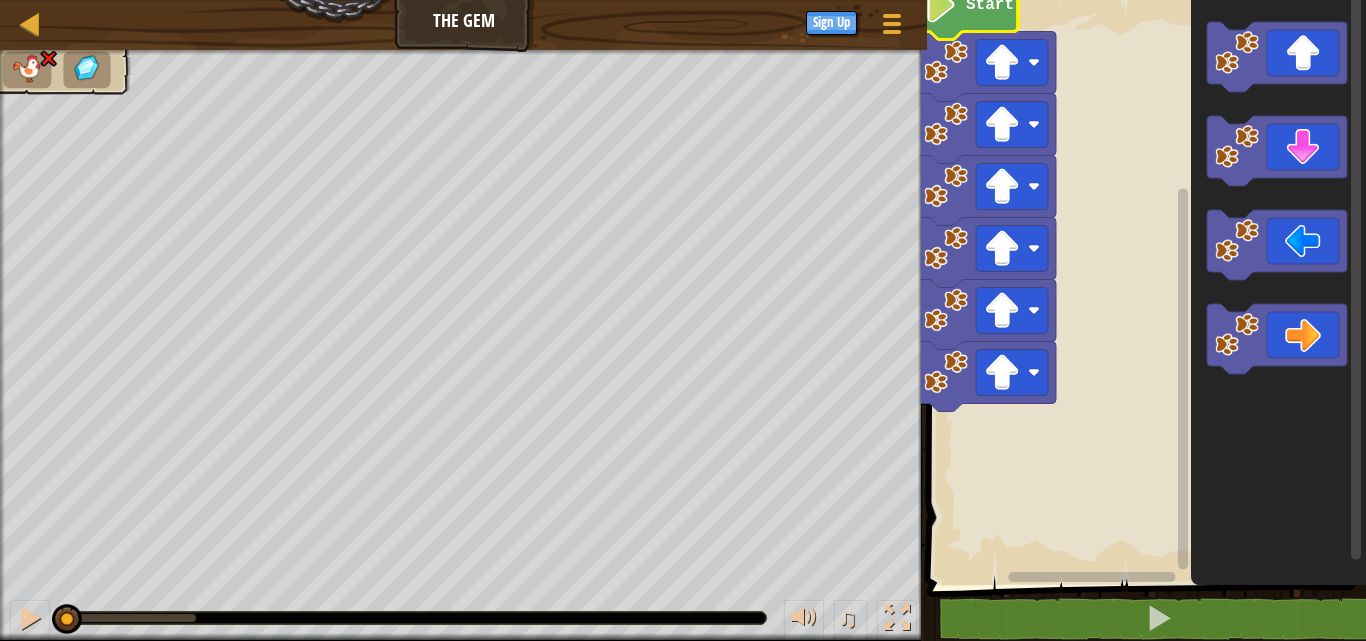 click 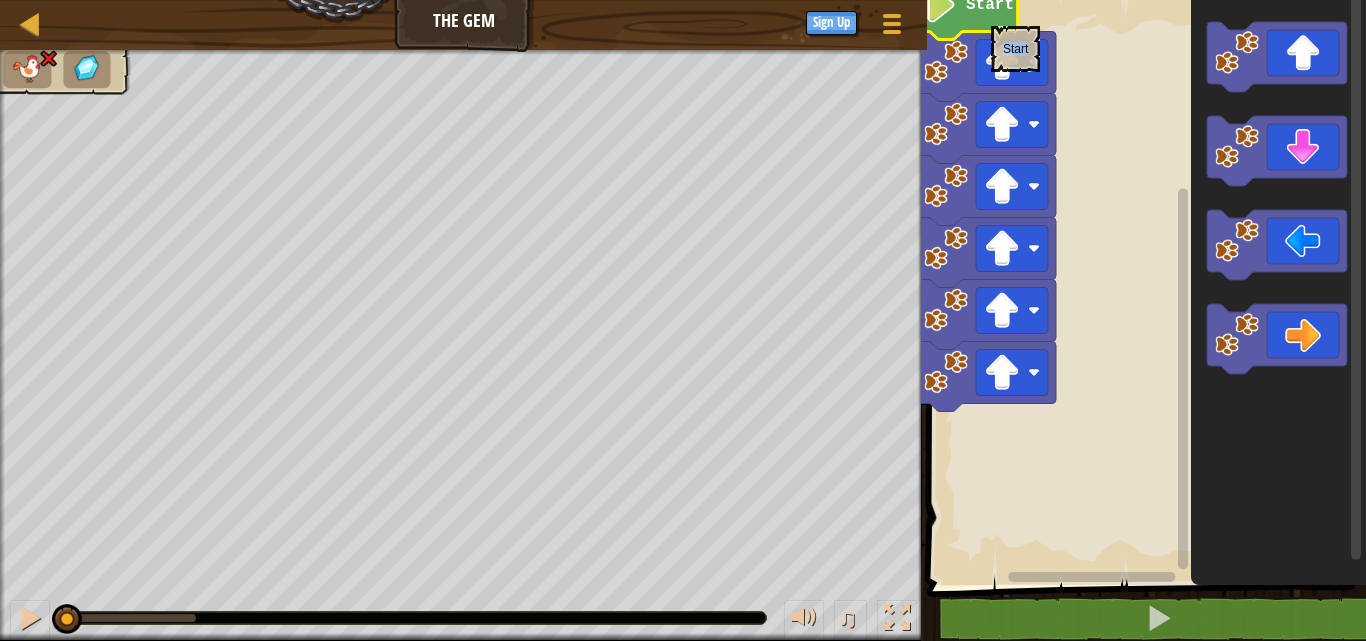 click 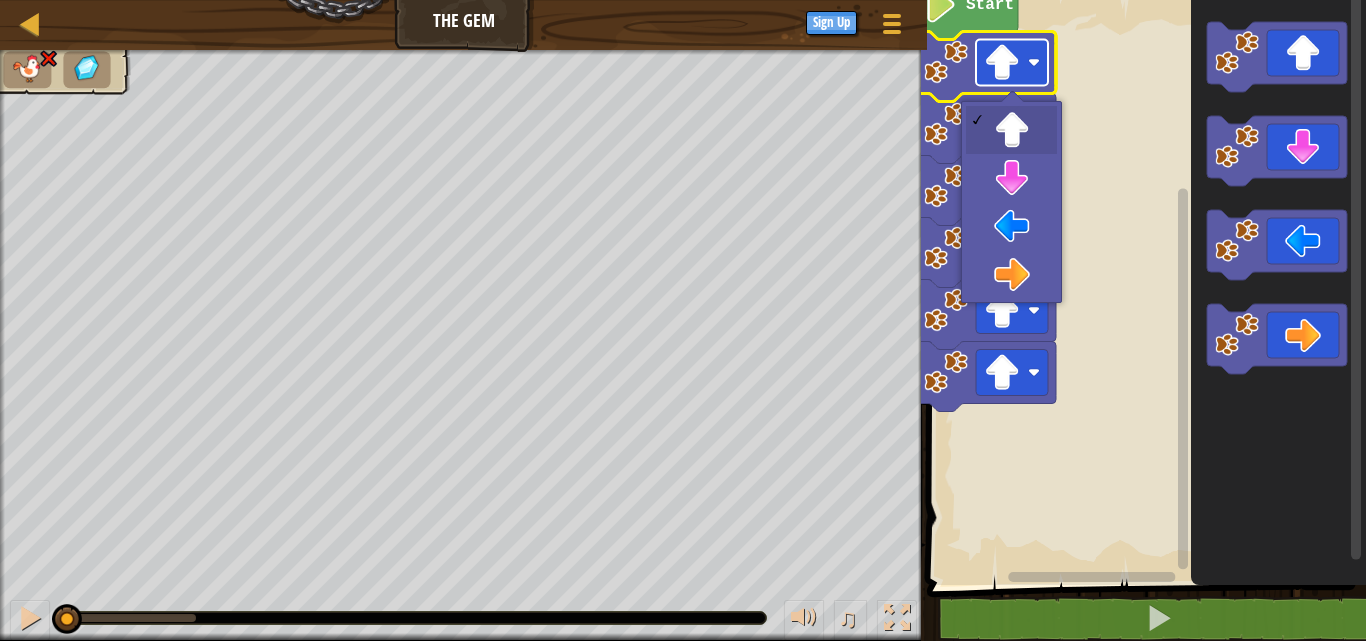 click 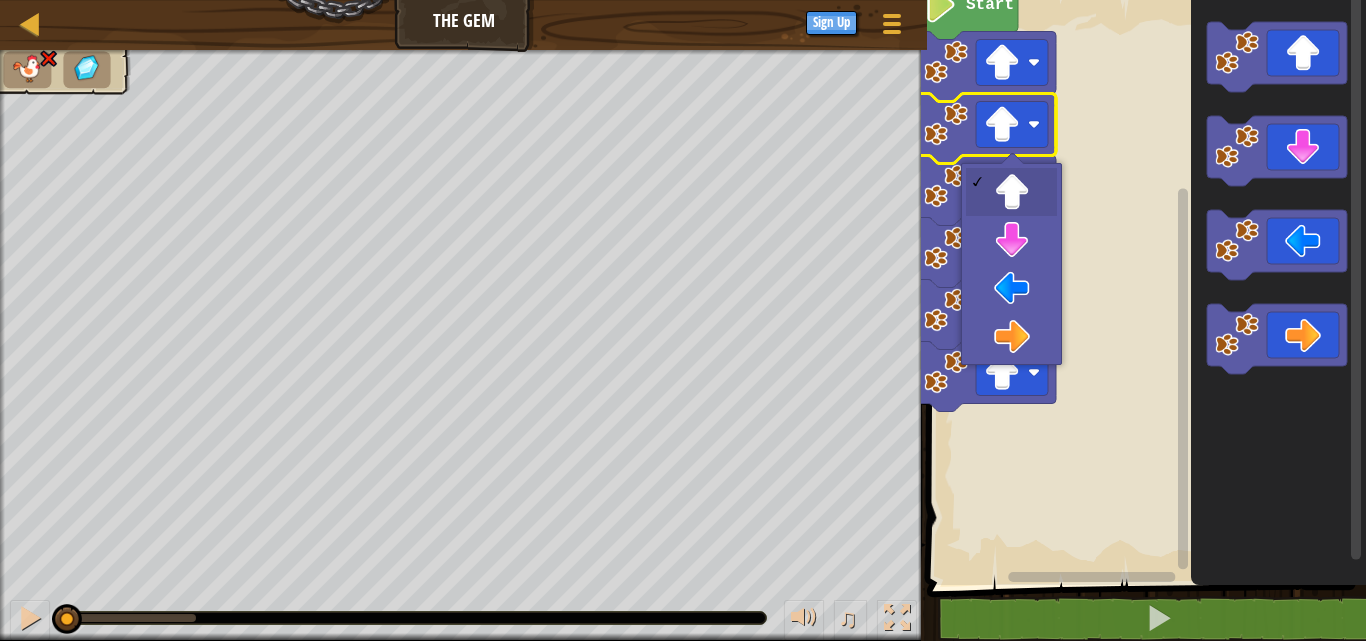 click 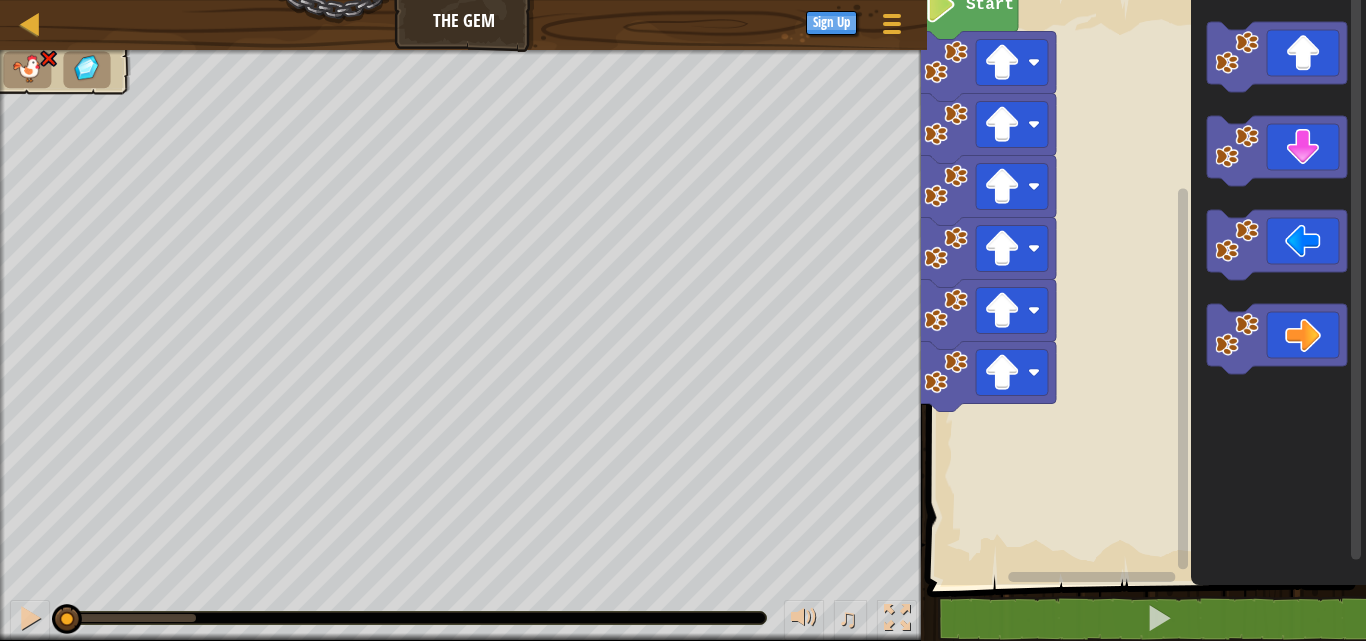 click 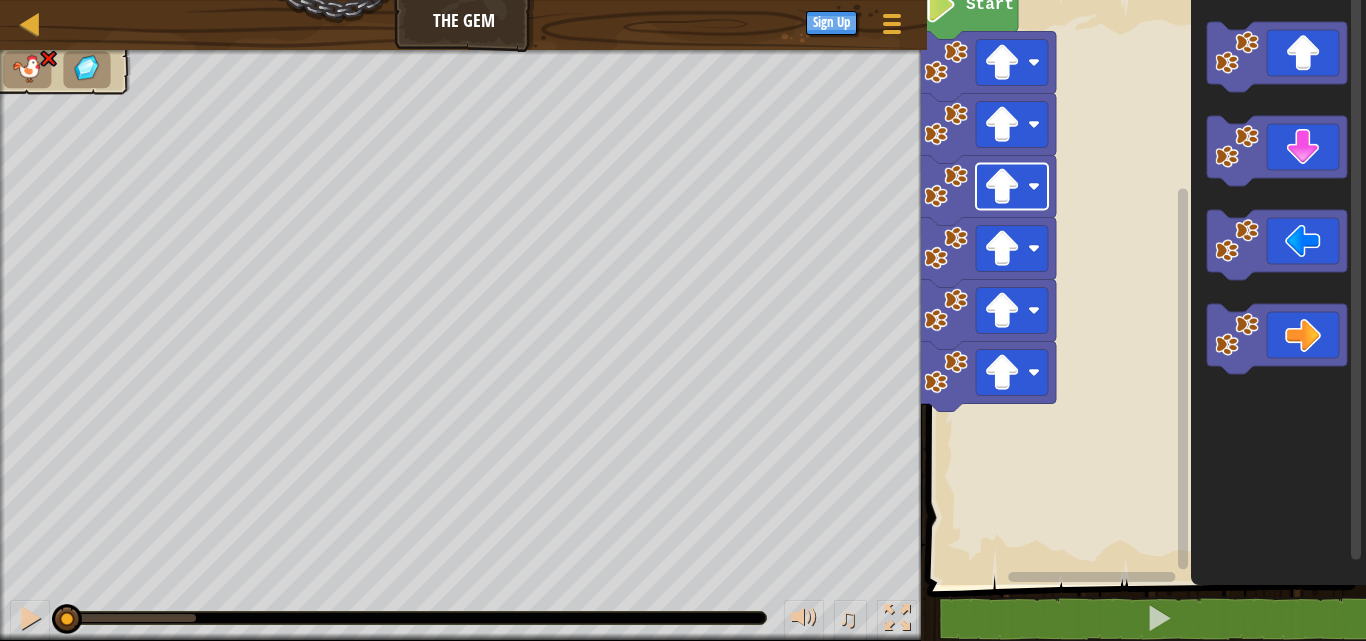 click 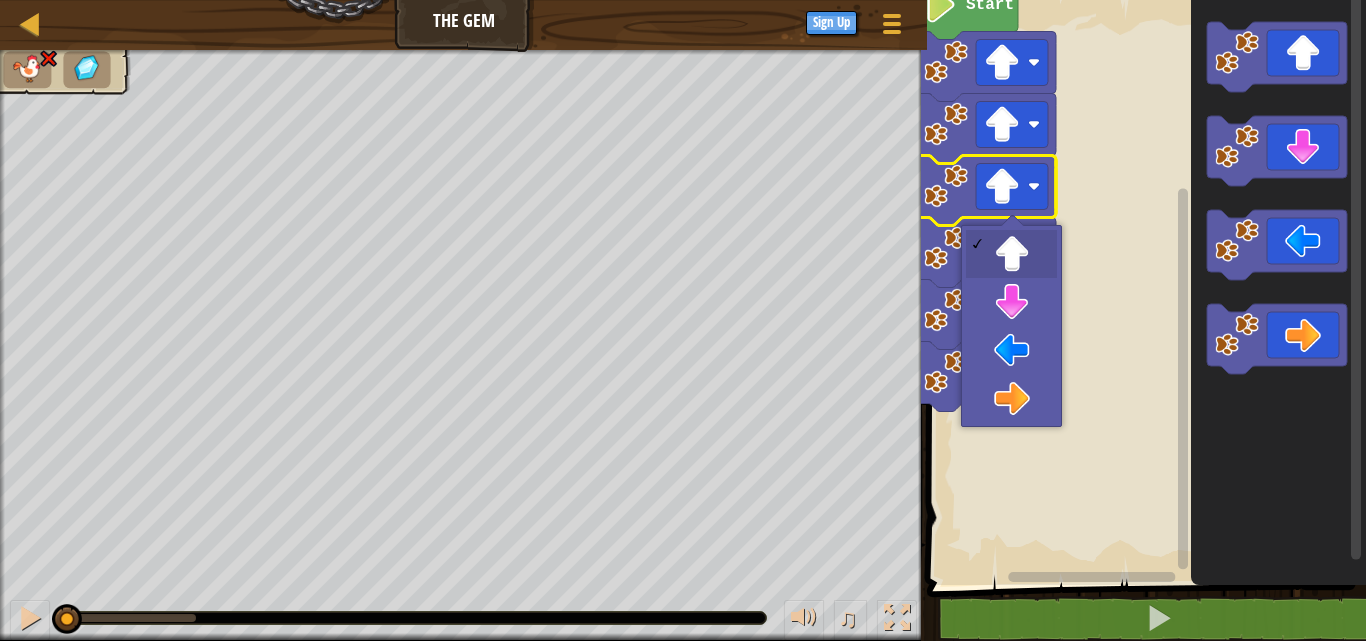 click 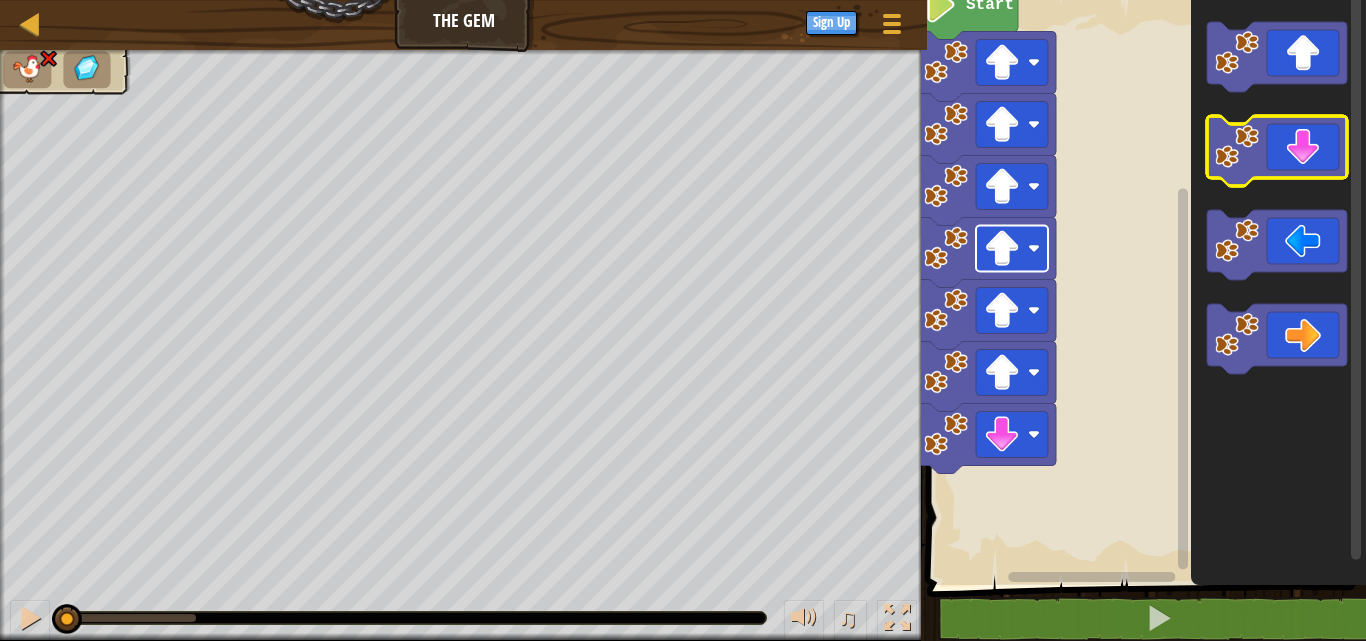 click 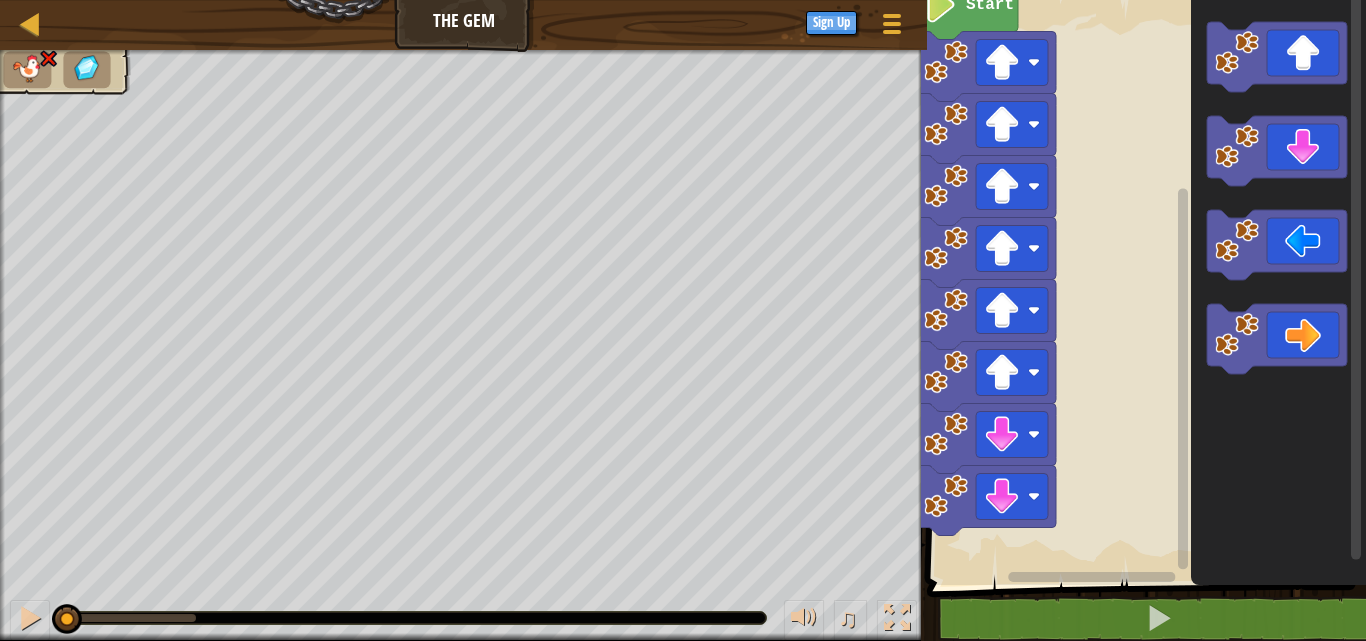 click 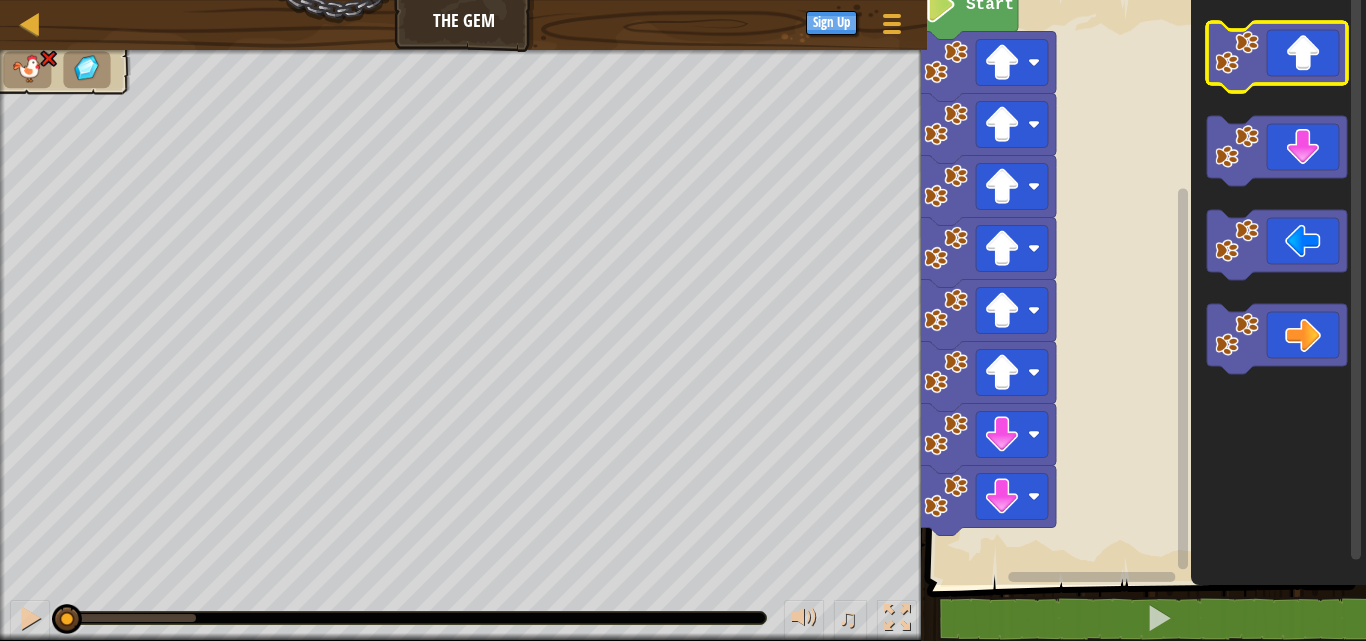 click 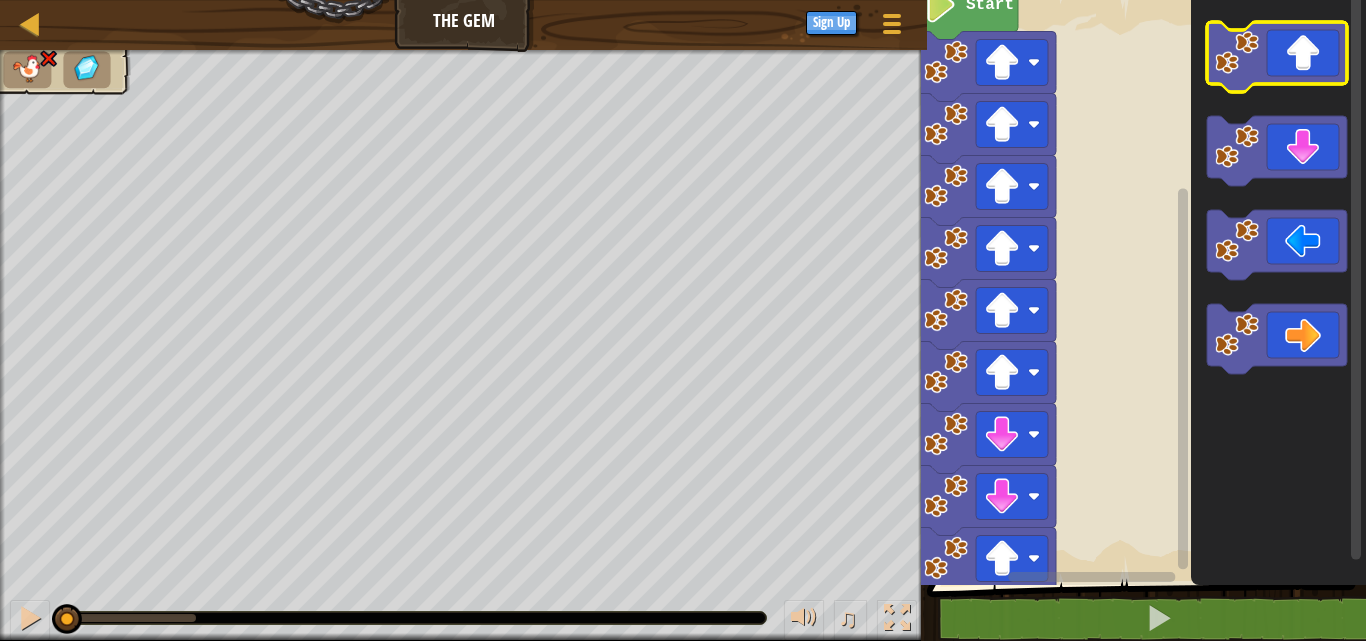 click 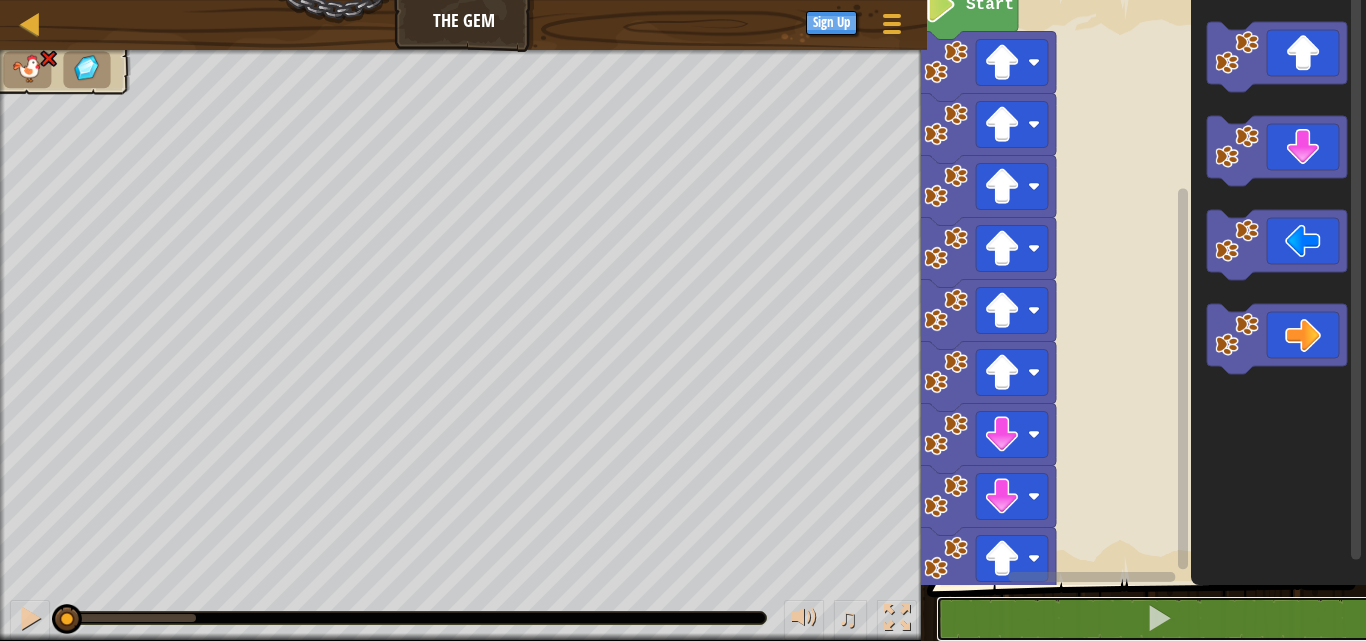 click at bounding box center (1158, 619) 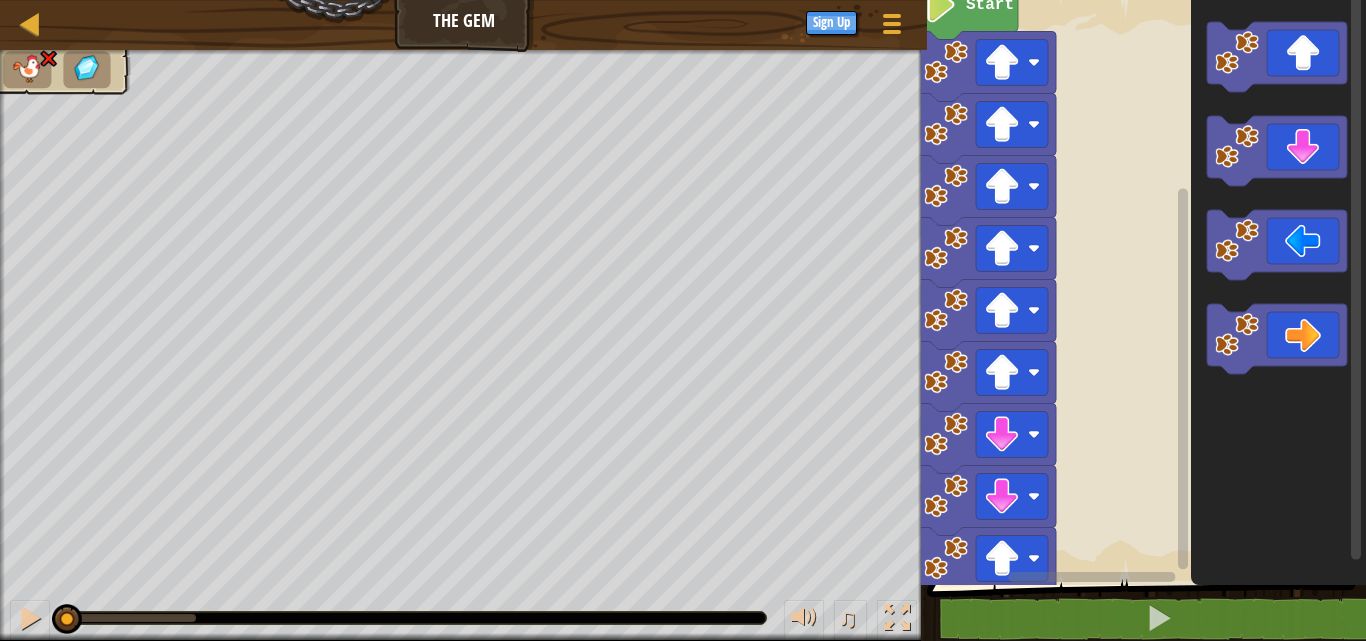 drag, startPoint x: 1069, startPoint y: 594, endPoint x: 1054, endPoint y: 587, distance: 16.552946 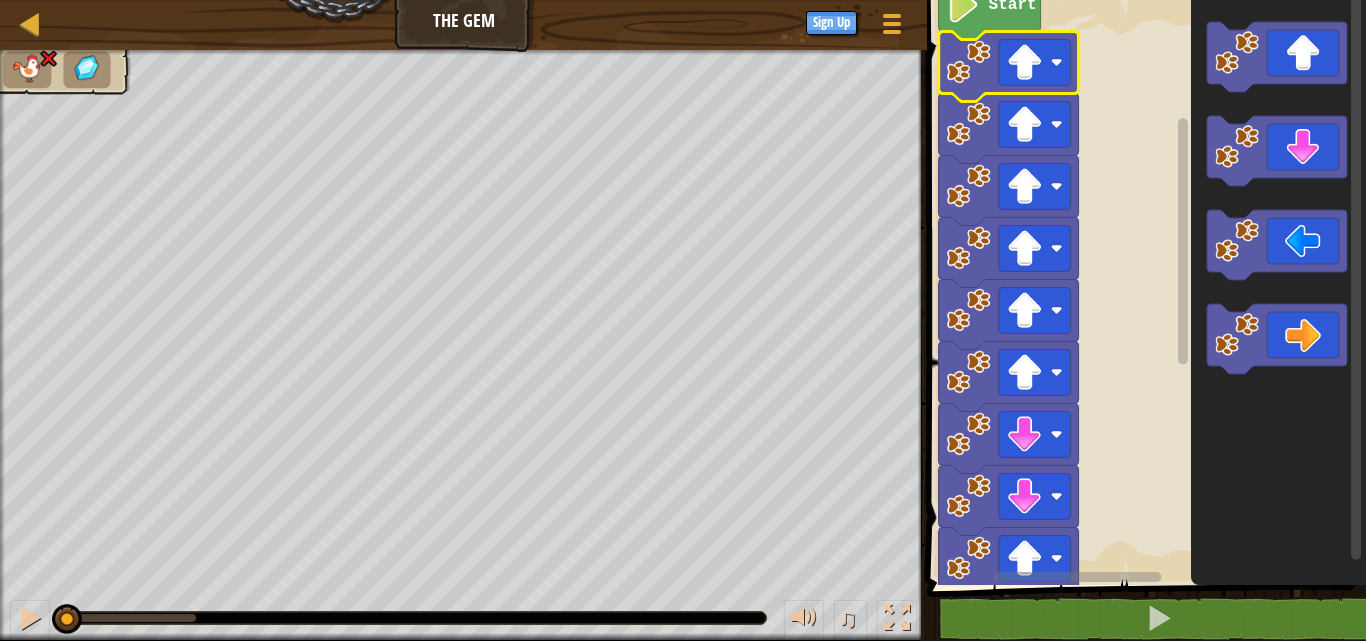 click 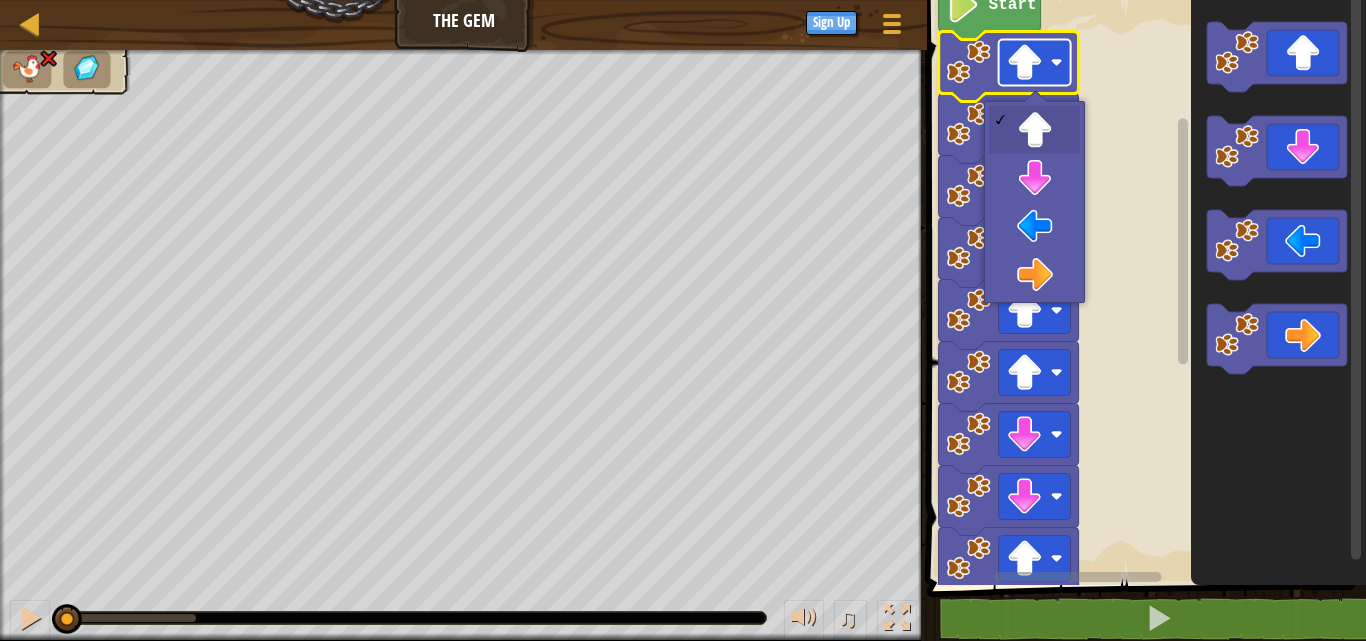click 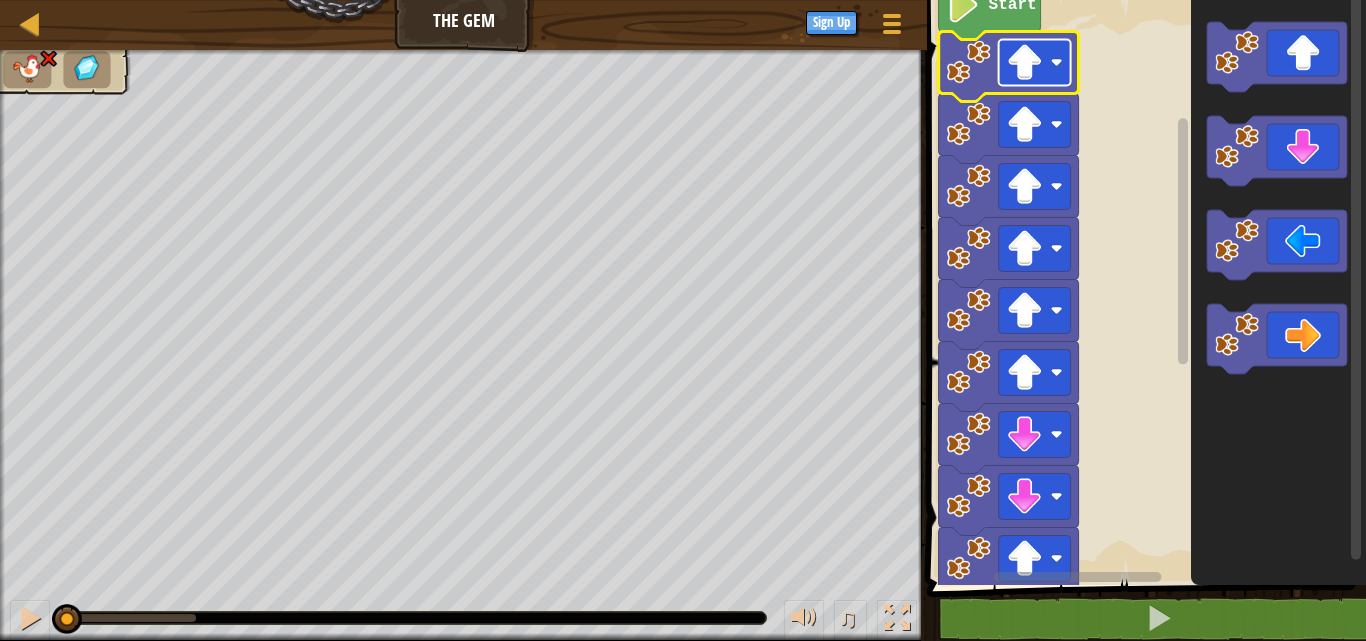 click 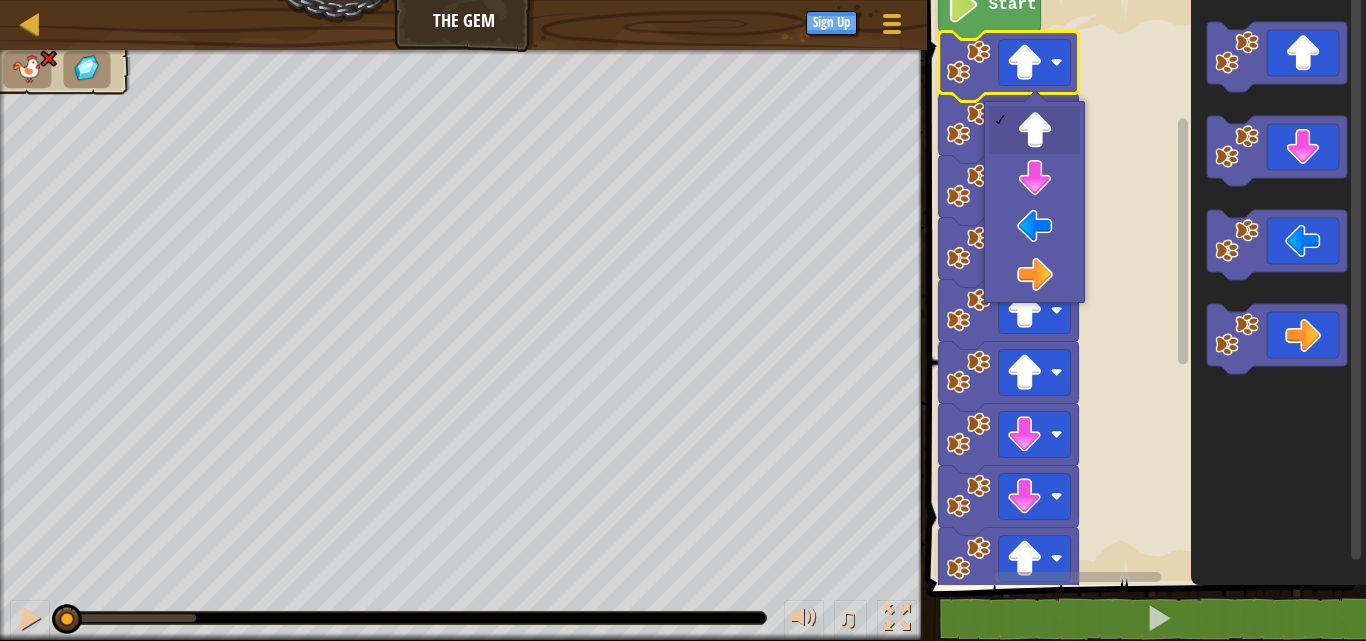 click 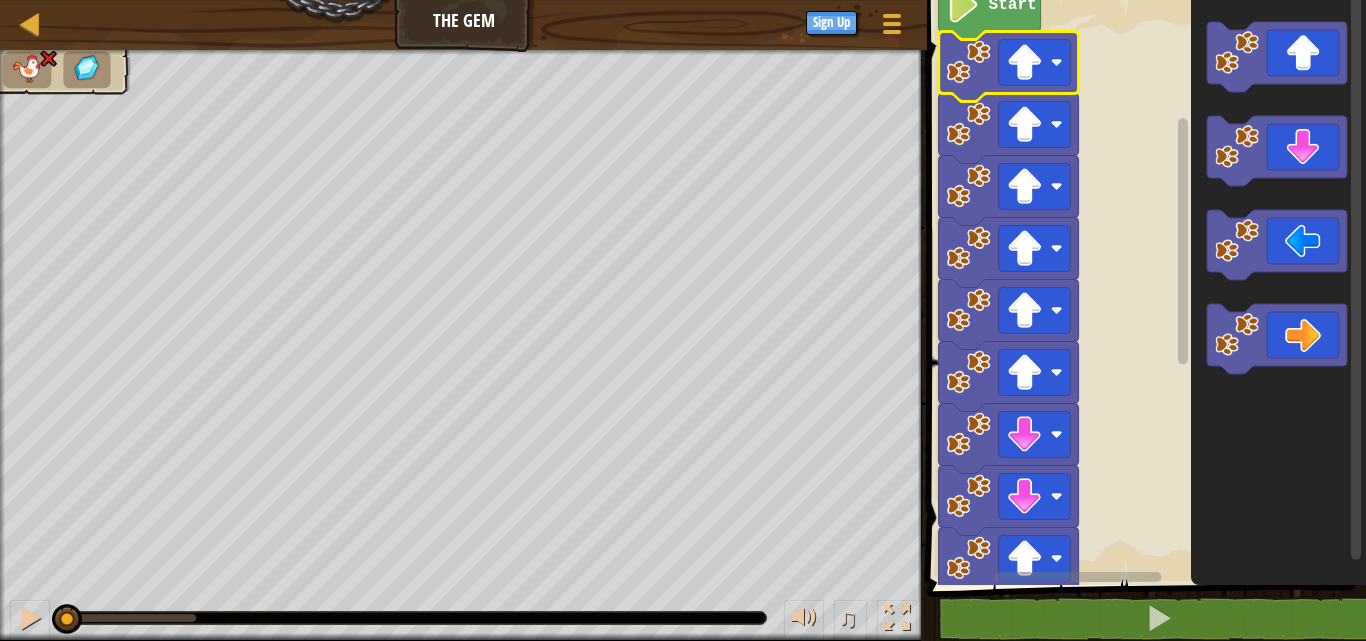 click 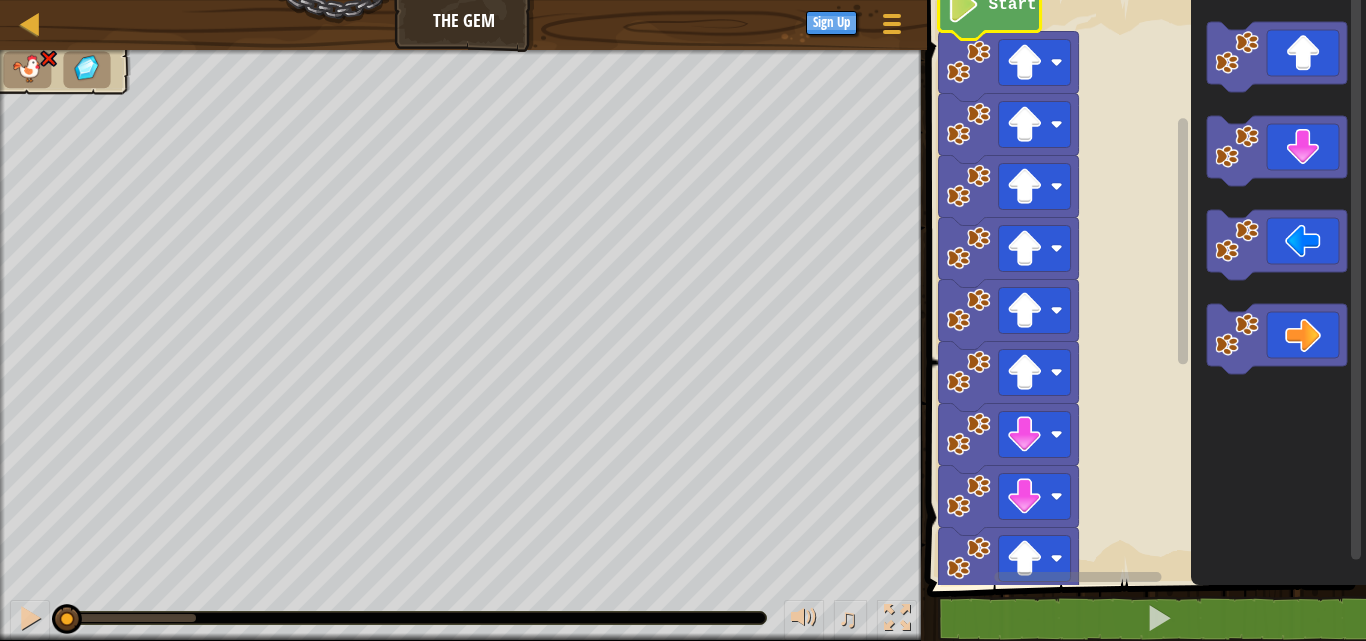 click 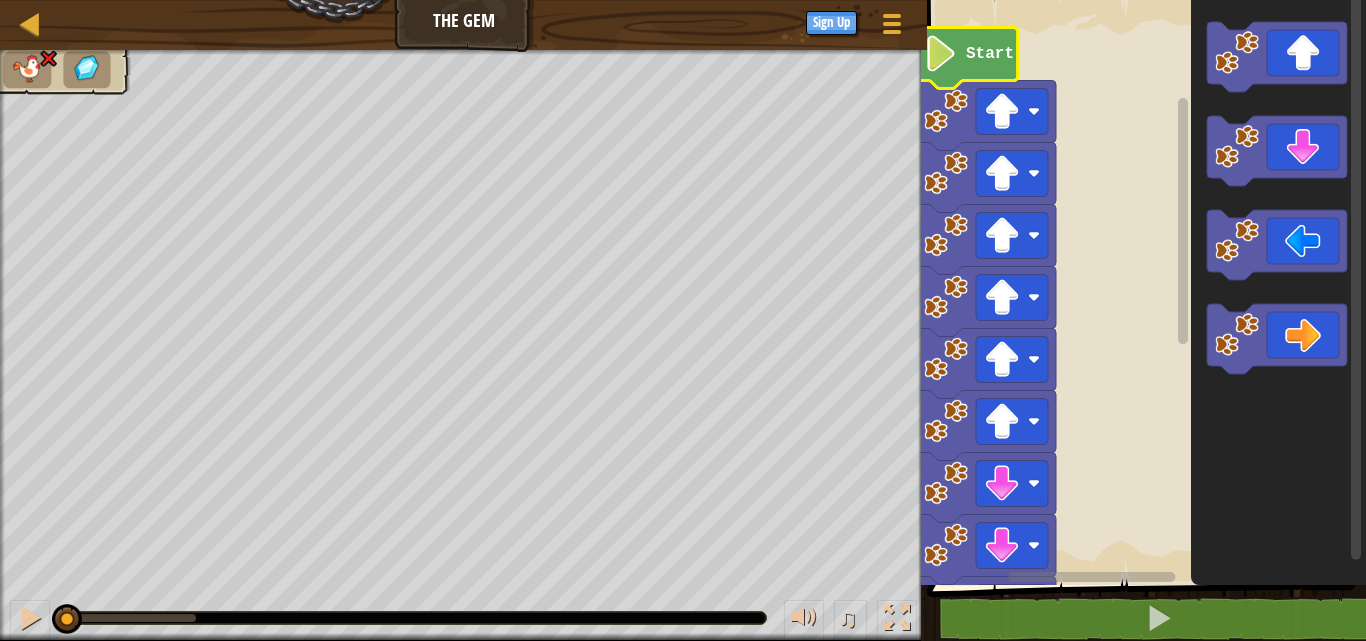 click on "Map The Gem Game Menu Sign Up" at bounding box center [463, 25] 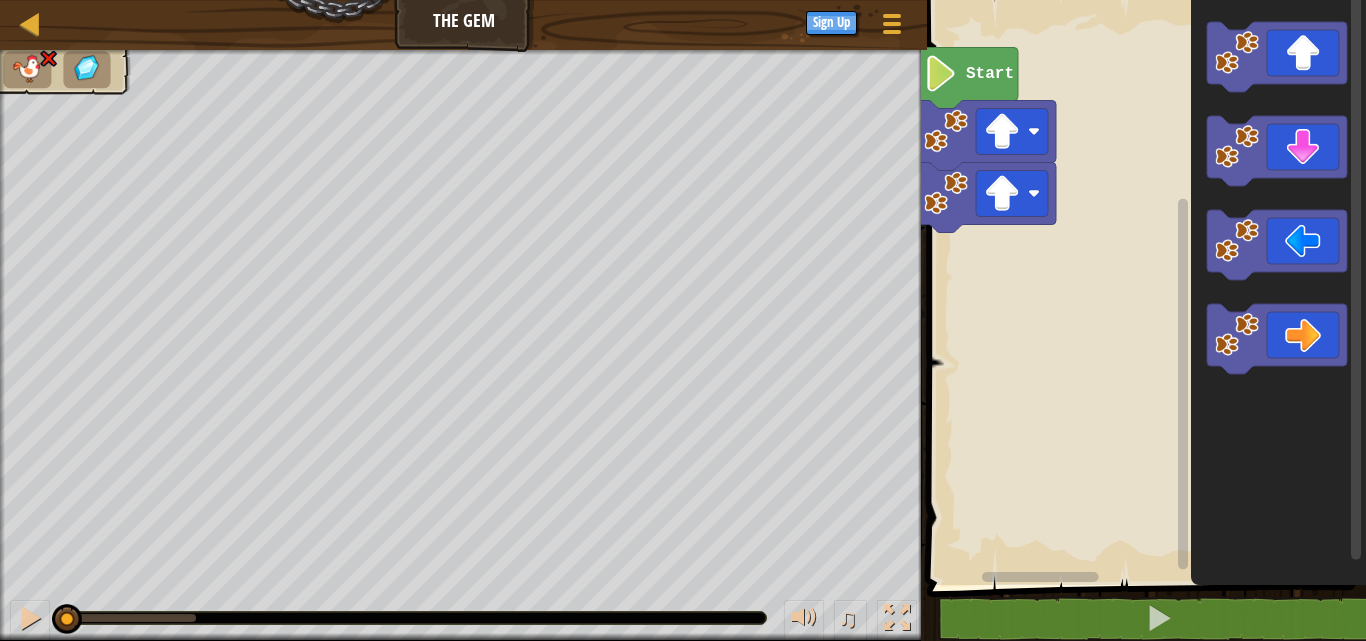 click on "Map The Gem Game Menu Sign Up 1     הההההההההההההההההההההההההההההההההההההההההההההההההההההההההההההההההההההההההההההההההההההההההההההההההההההההההההההההההההההההההההההההההההההההההההההההההההההההההההההההההההההההההההההההההההההההההההההההההההההההההההההההההההההההההההההההההההההההההההההההההההההההההההההההה XXXXXXXXXXXXXXXXXXXXXXXXXXXXXXXXXXXXXXXXXXXXXXXXXXXXXXXXXXXXXXXXXXXXXXXXXXXXXXXXXXXXXXXXXXXXXXXXXXXXXXXXXXXXXXXXXXXXXXXXXXXXXXXXXXXXXXXXXXXXXXXXXXXXXXXXXXXXXXXXXXXXXXXXXXXXXXXXXXXXXXXXXXXXXXXXXXXXXXXXXXXXXXXXXXXXXXXXXXXXXXXXXXXXXXXXXXXXXXXXXXXXXXXXXXXXXXXX Solution × Blocks 1 2 go ( 'right' )     Start Code Saved Programming language : Python Statement   /  Call   /  go('up') go('down') go('left') go('right') × Fix Your Code
Need help? Ask the AI ♫ Wolf Pup 1 2" at bounding box center [683, 320] 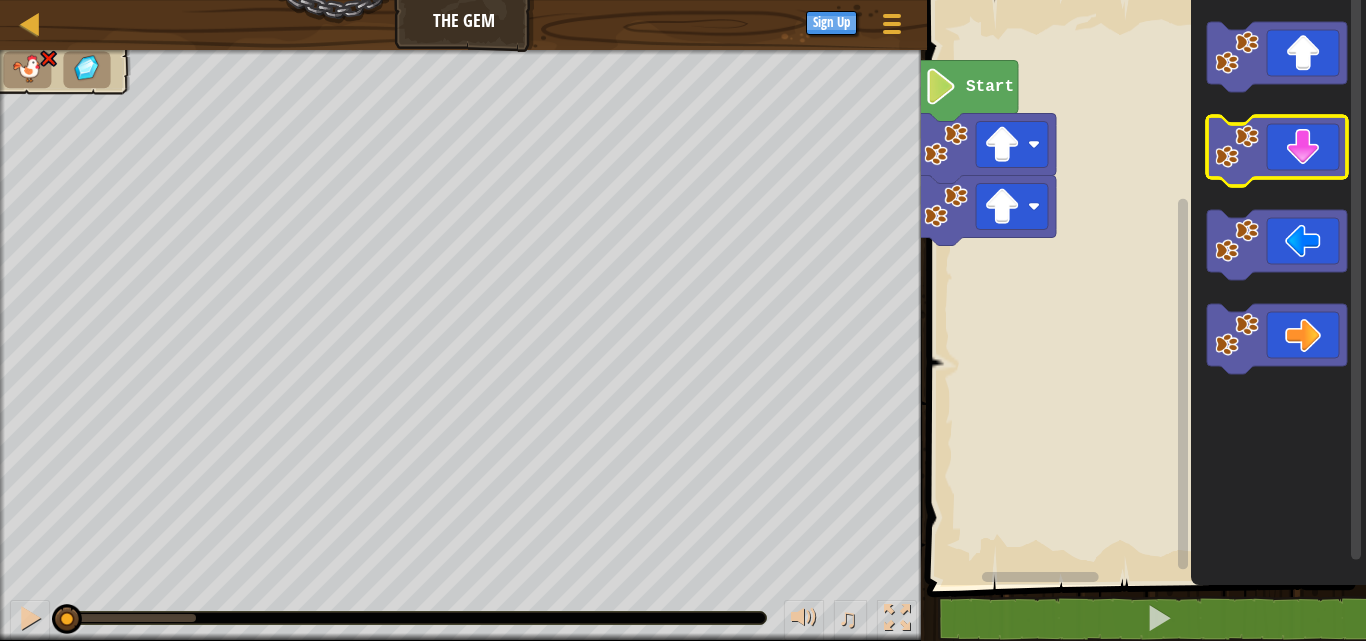 click 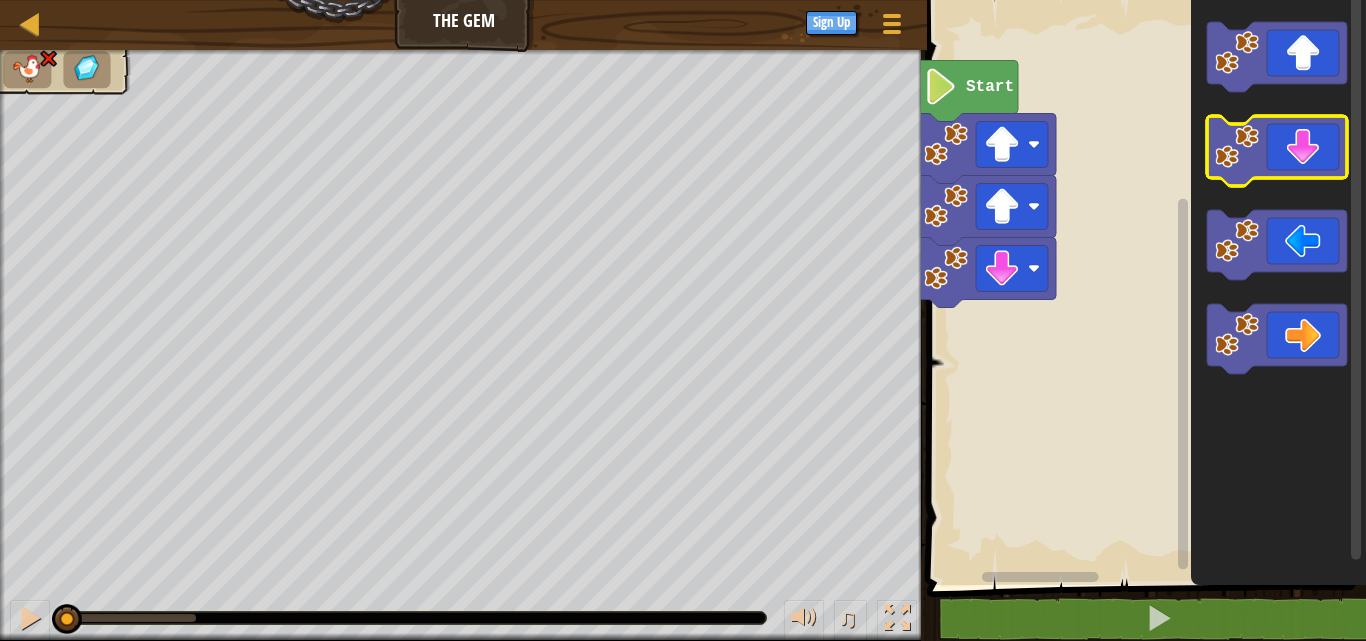 click 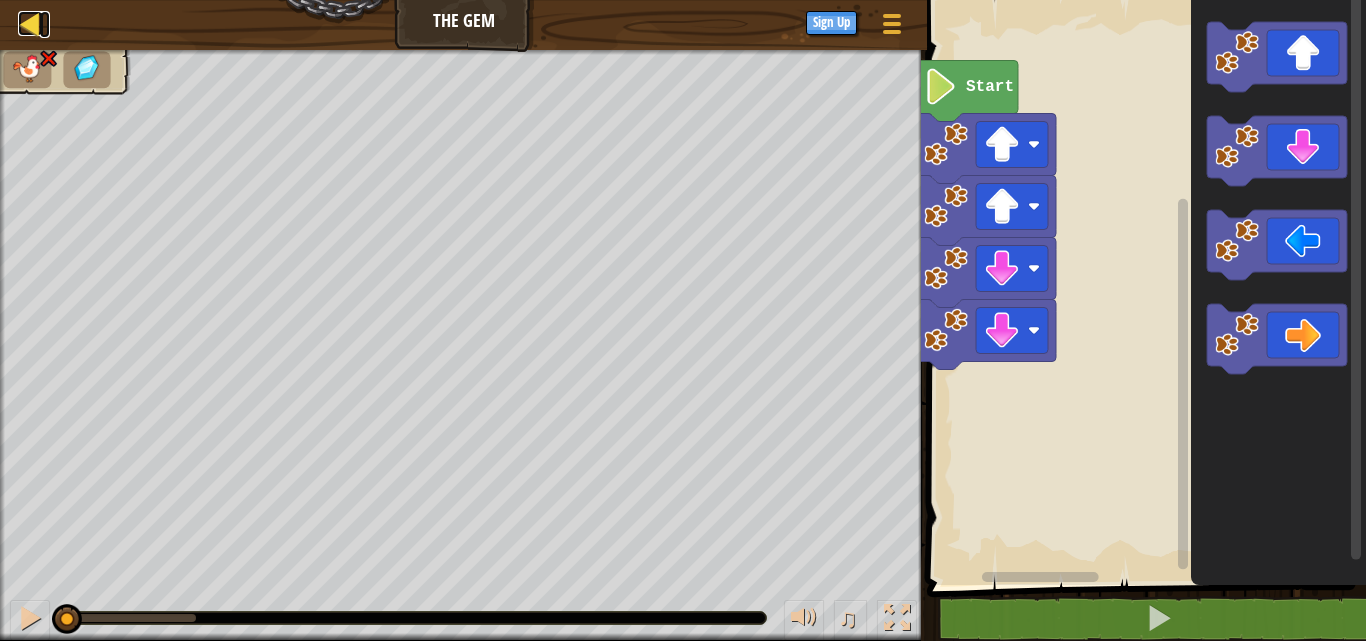 click at bounding box center (30, 23) 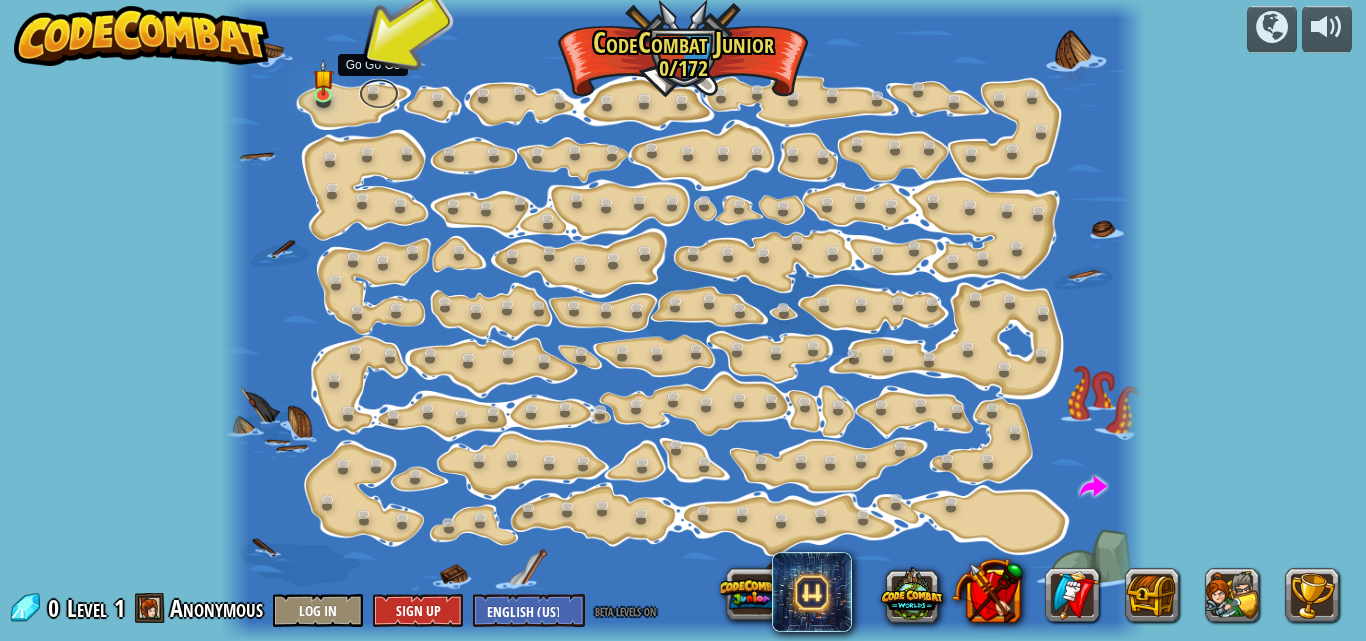 drag, startPoint x: 370, startPoint y: 100, endPoint x: 283, endPoint y: 74, distance: 90.80198 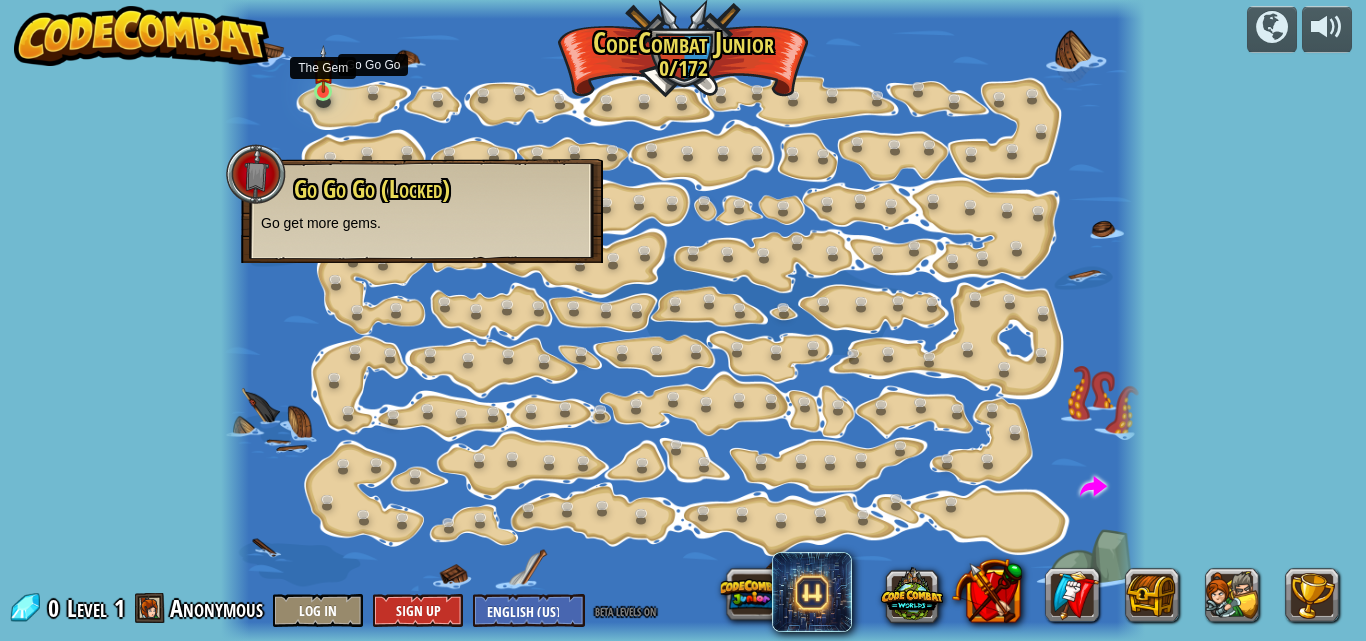 click at bounding box center (323, 69) 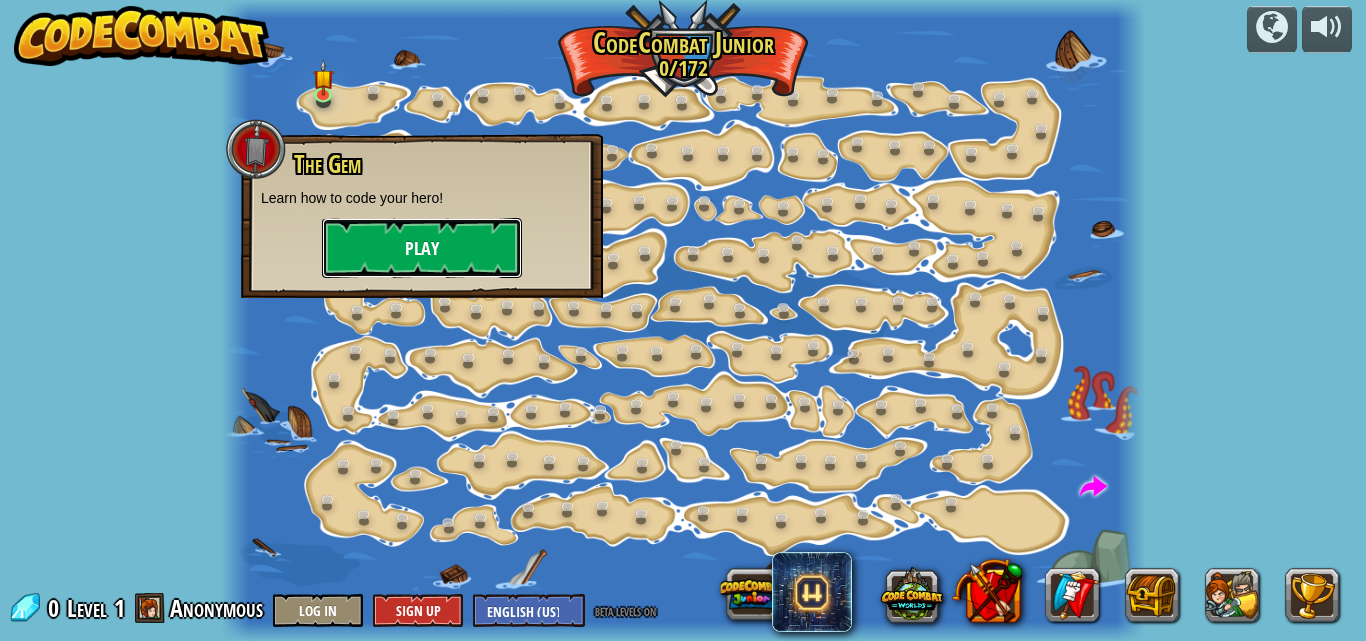 click on "Play" at bounding box center (422, 248) 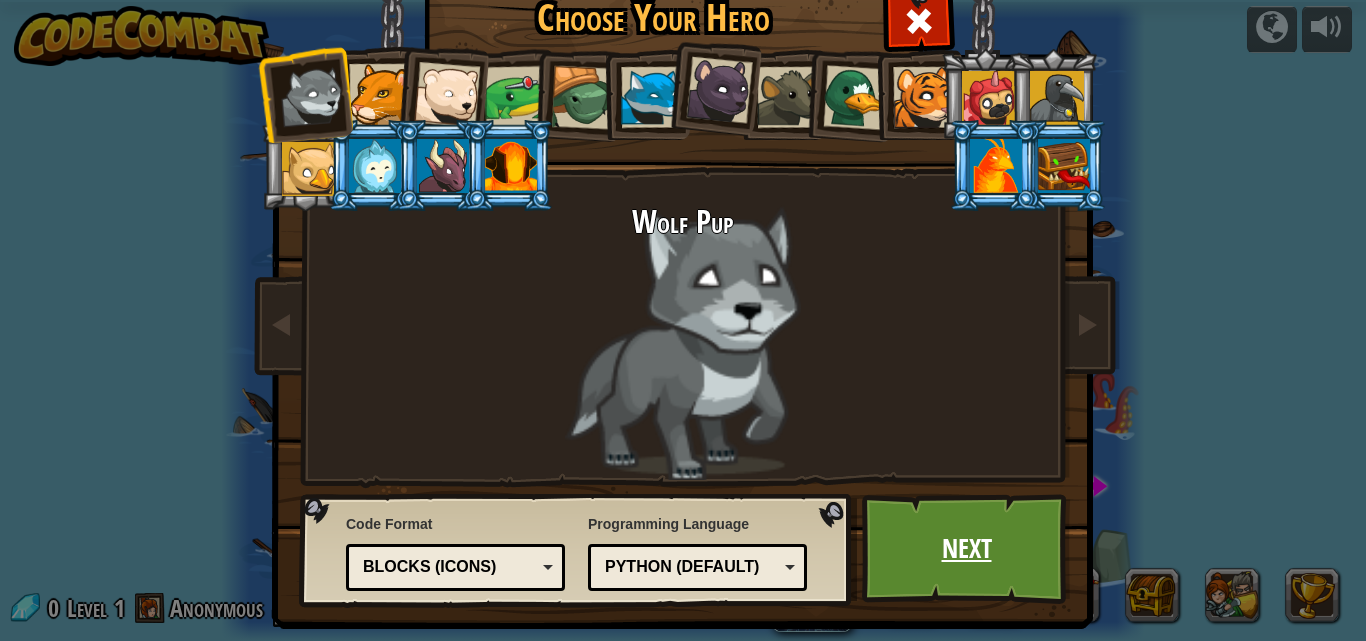 click on "Next" at bounding box center (966, 549) 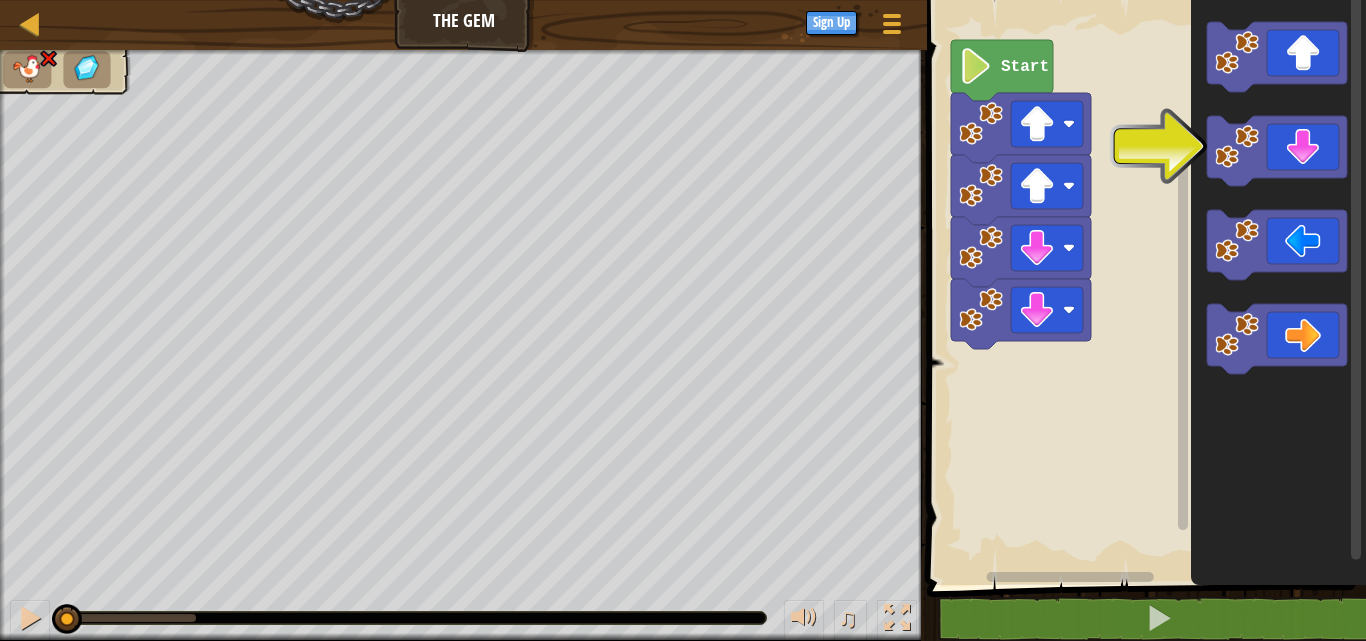 click 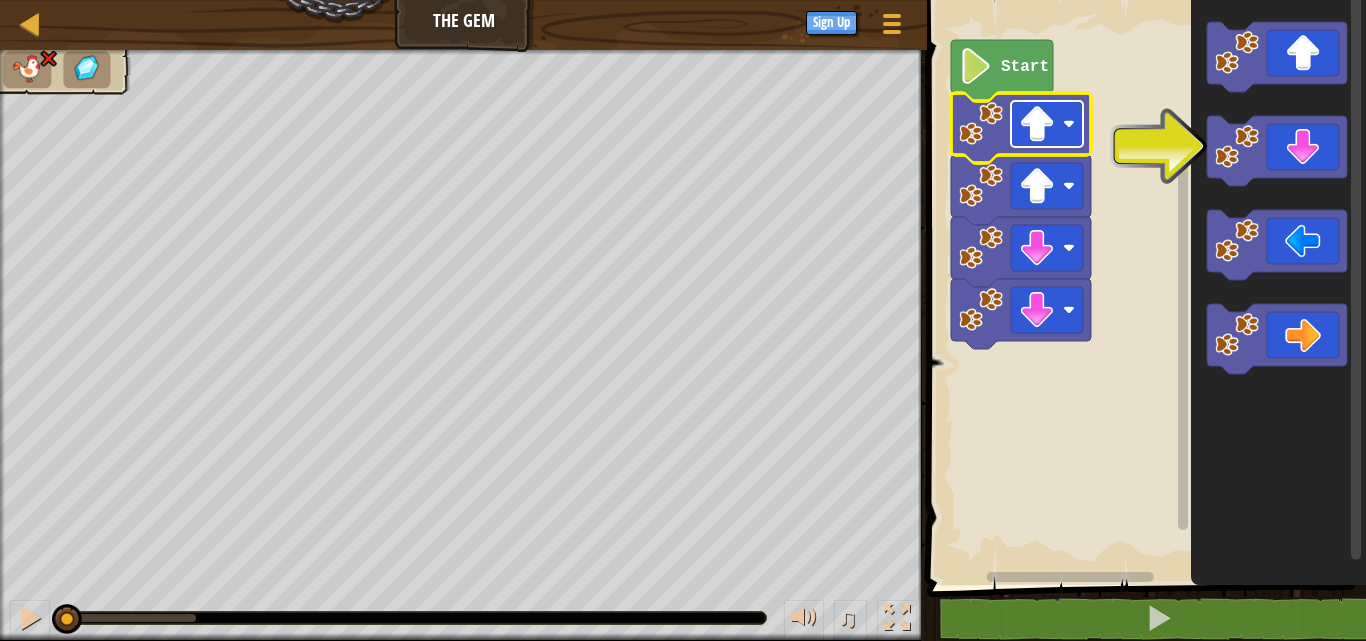 click 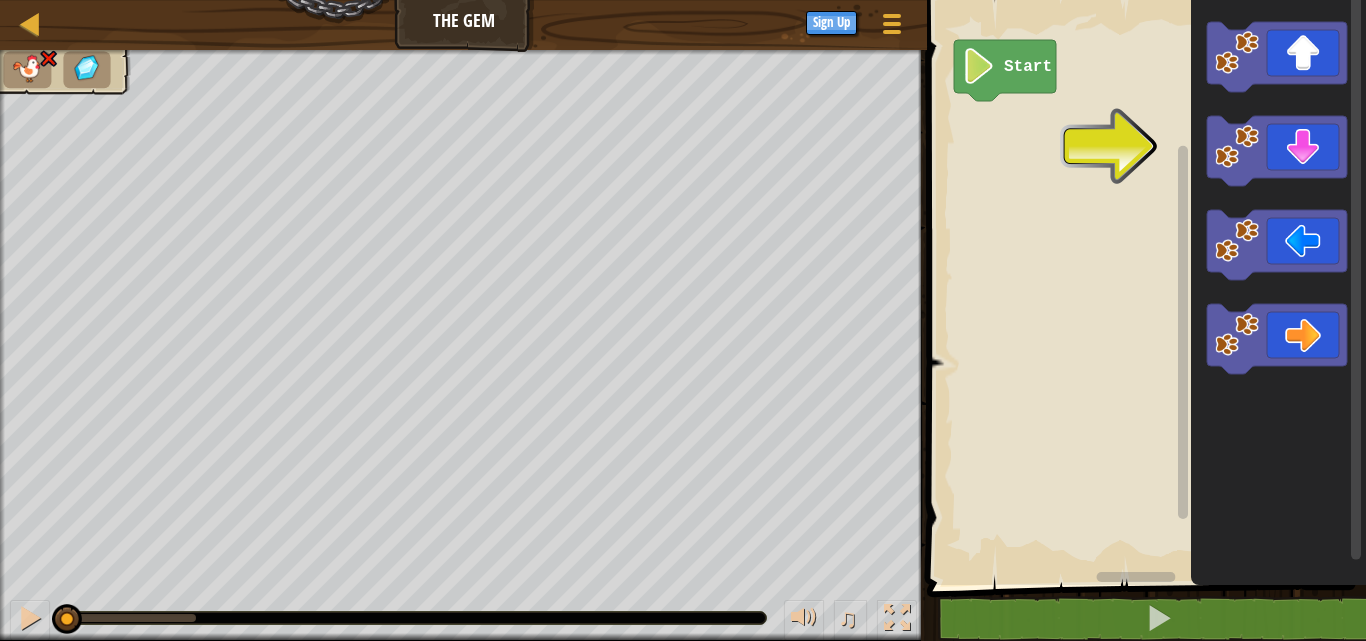 click 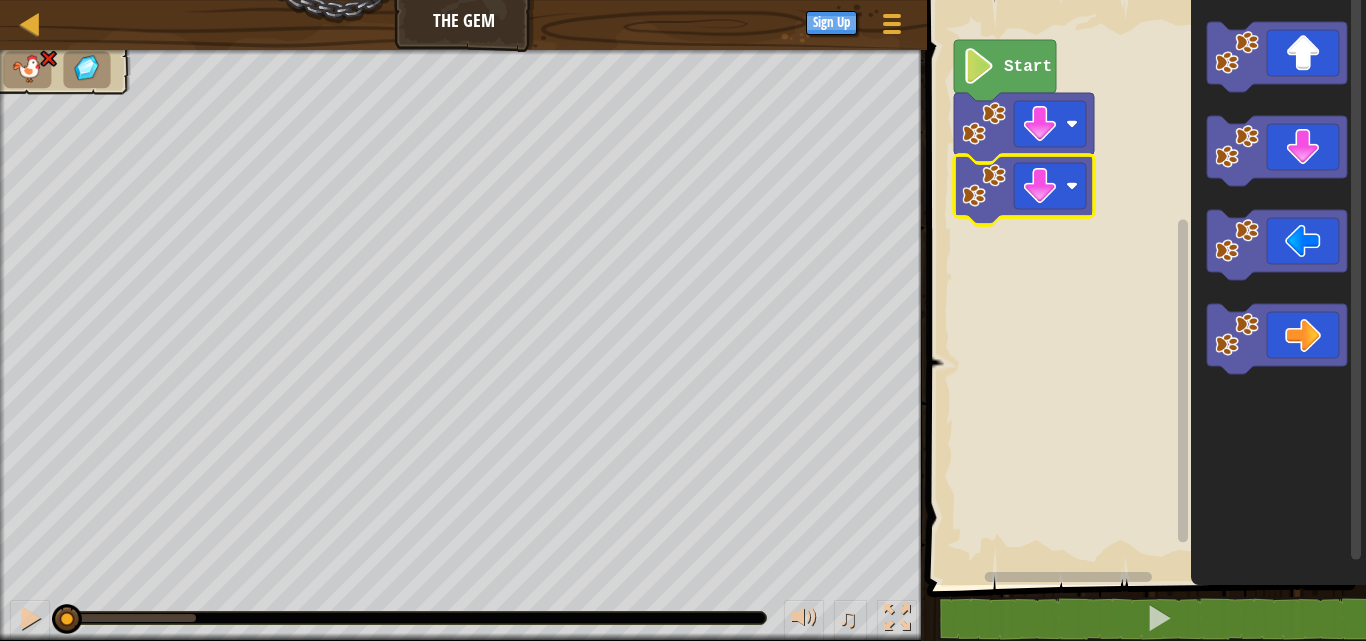 click 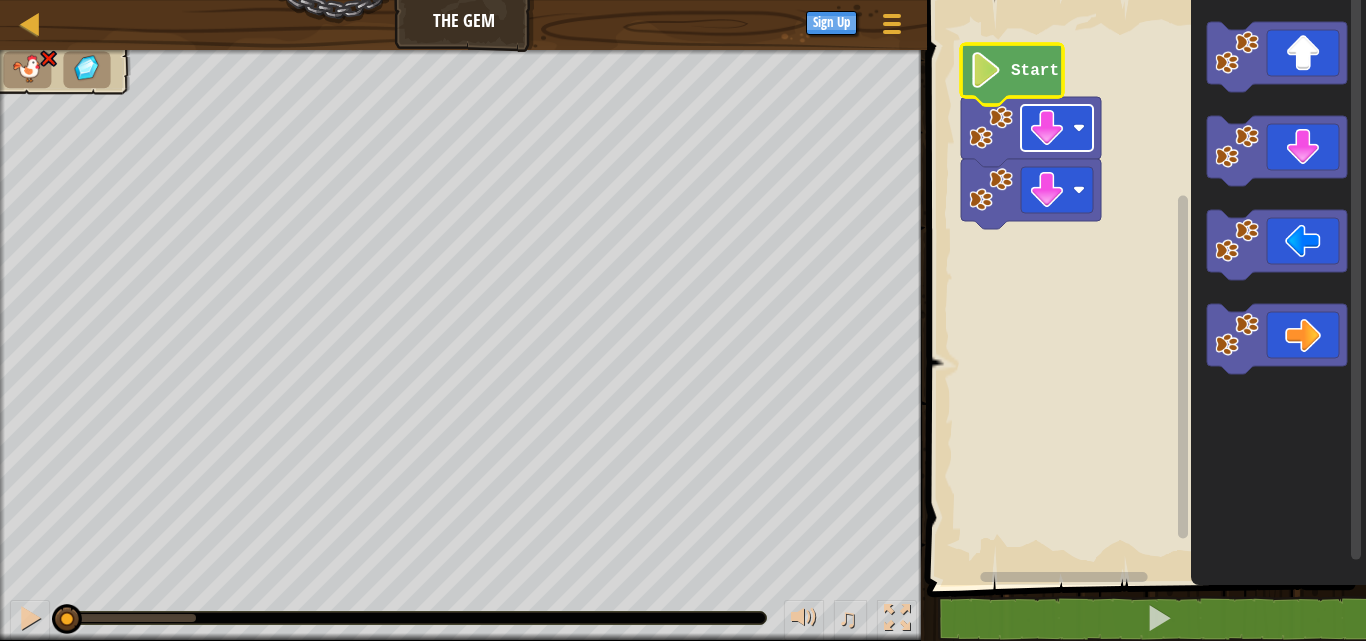 click on "Start" 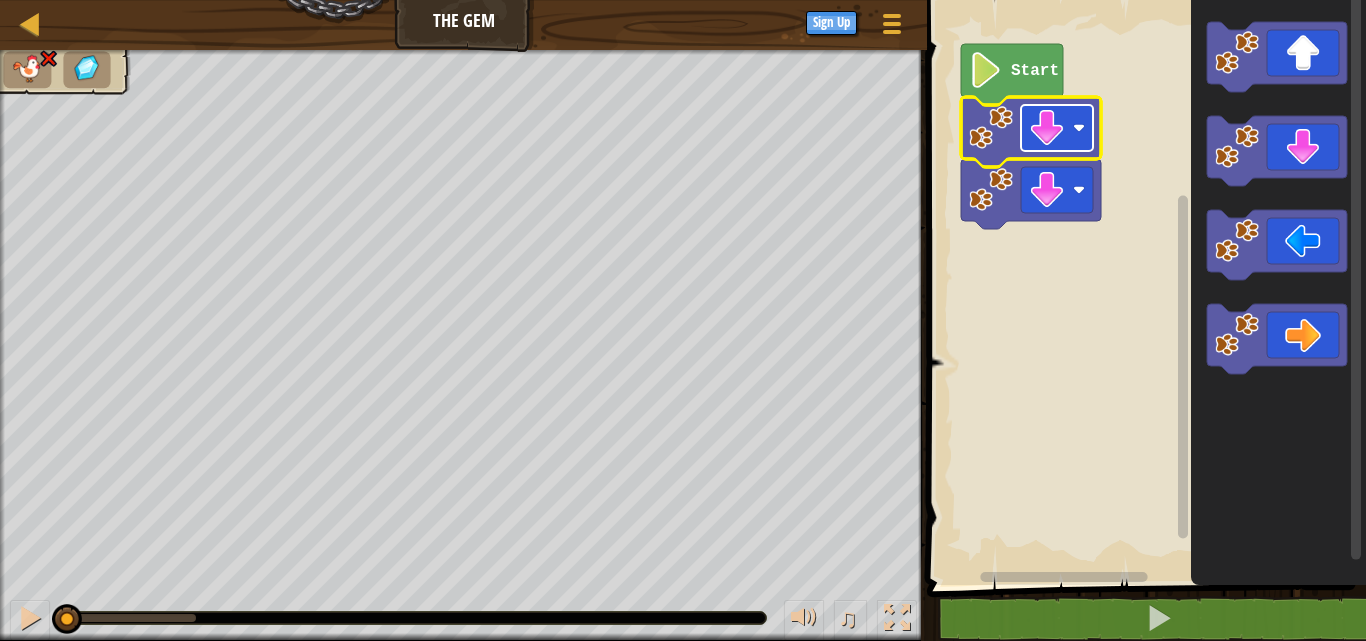click 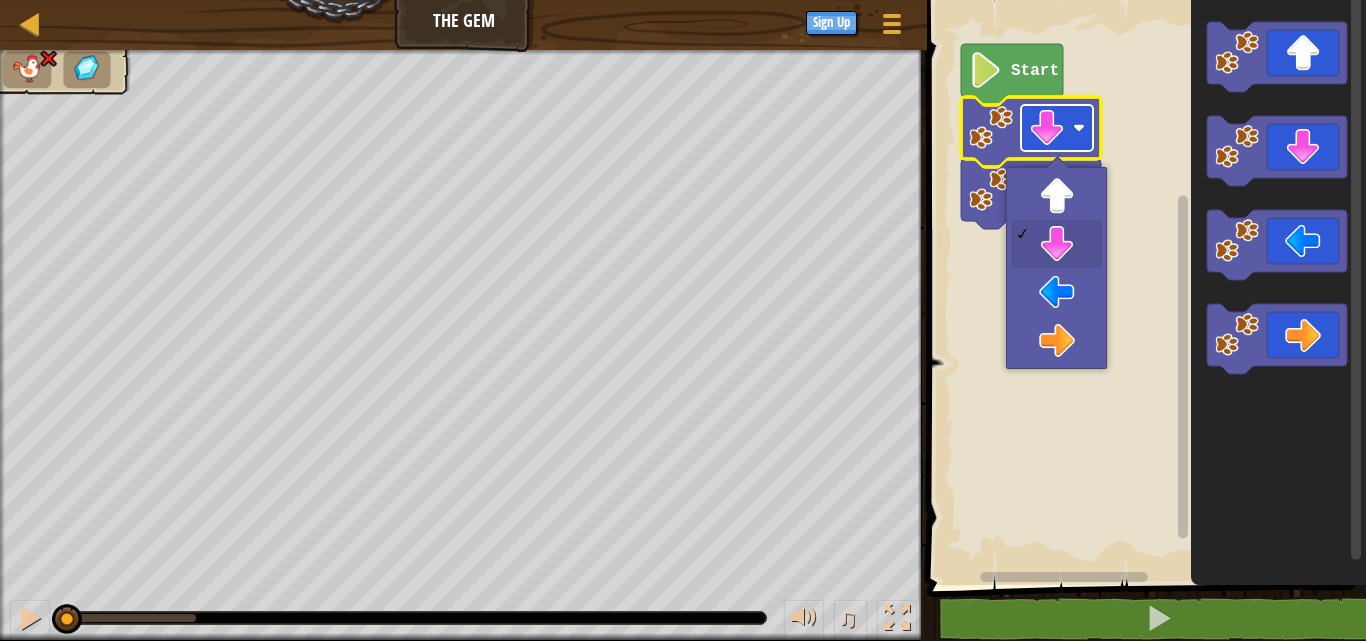 click 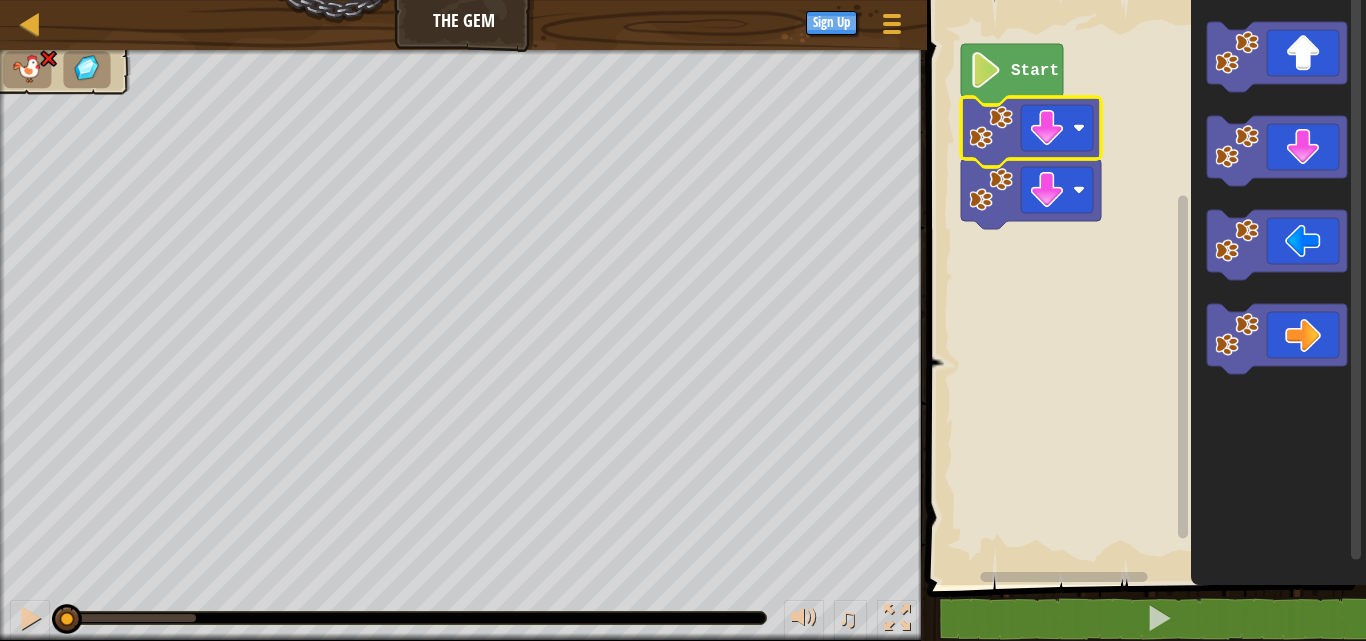 click 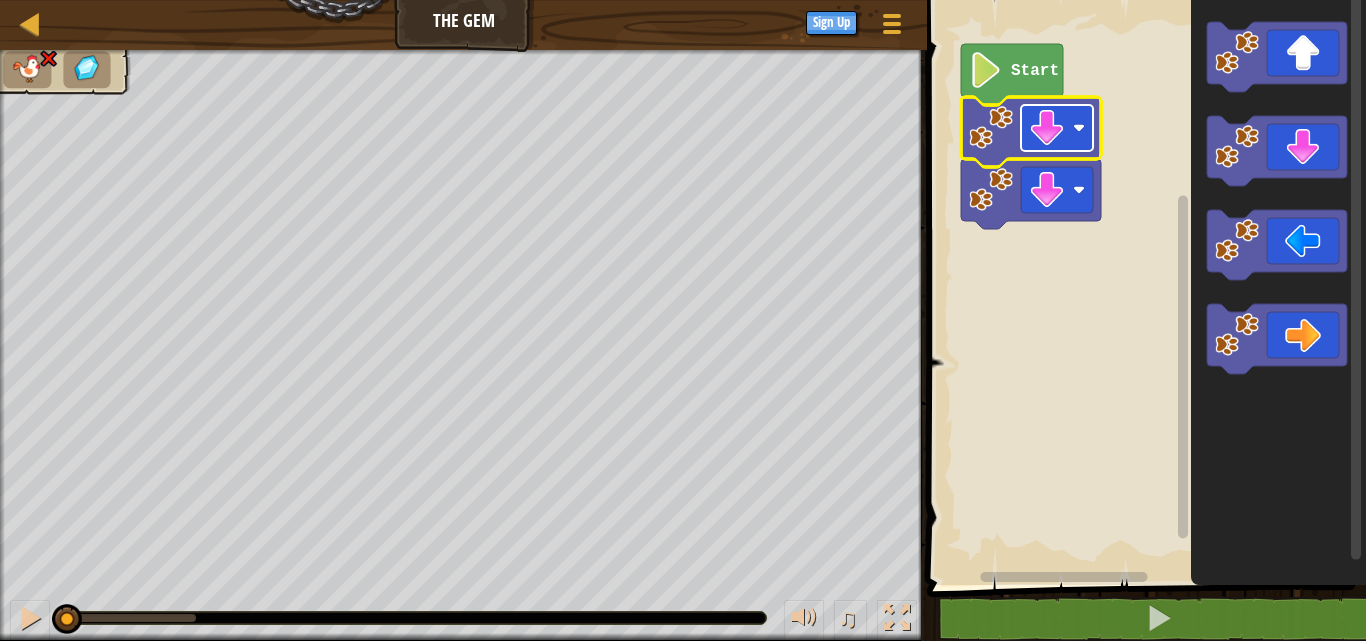 click 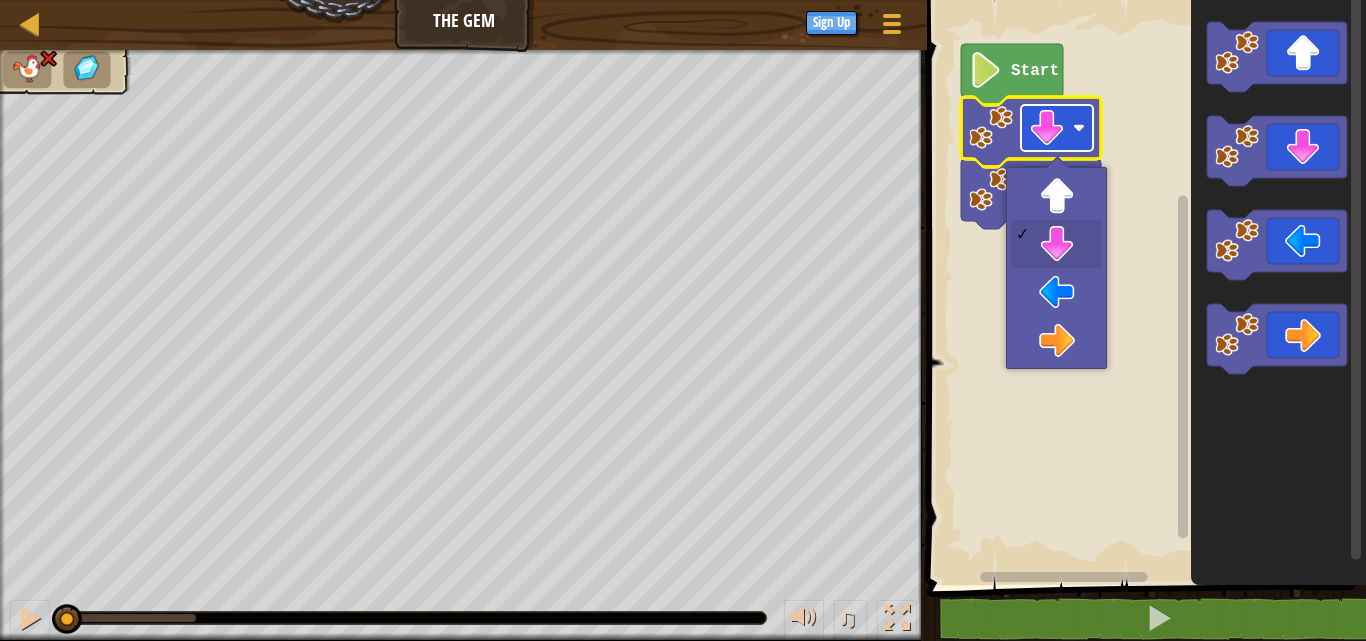 click 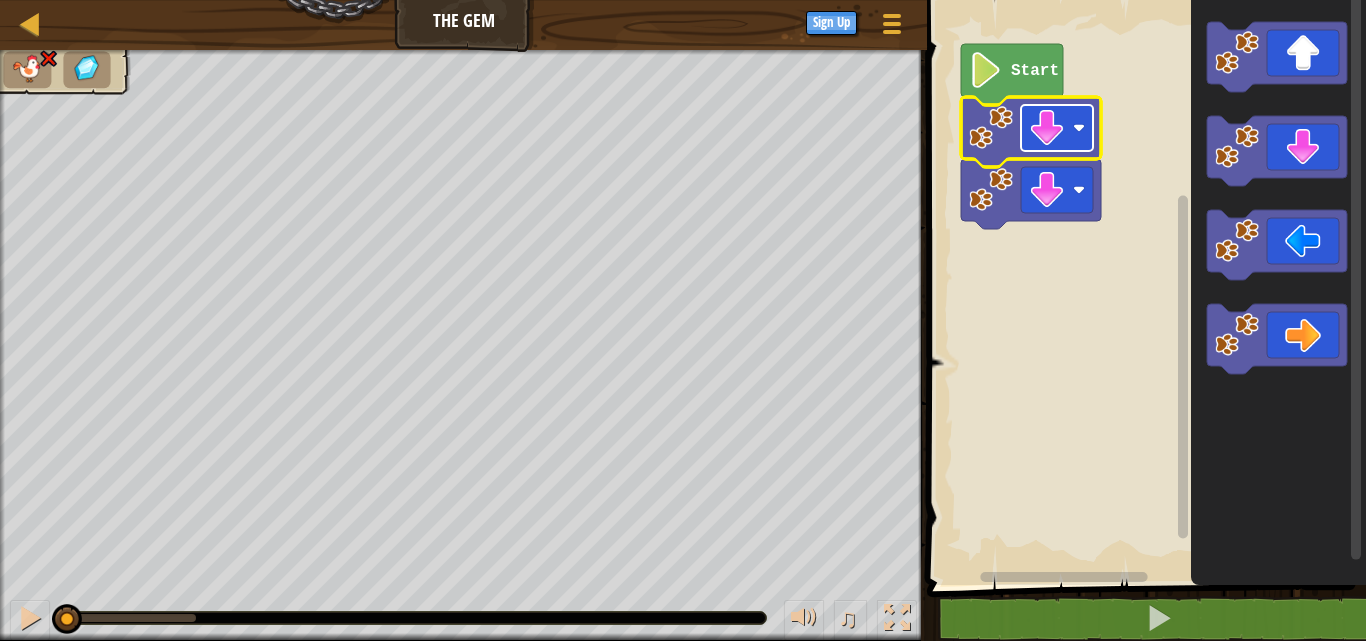 click 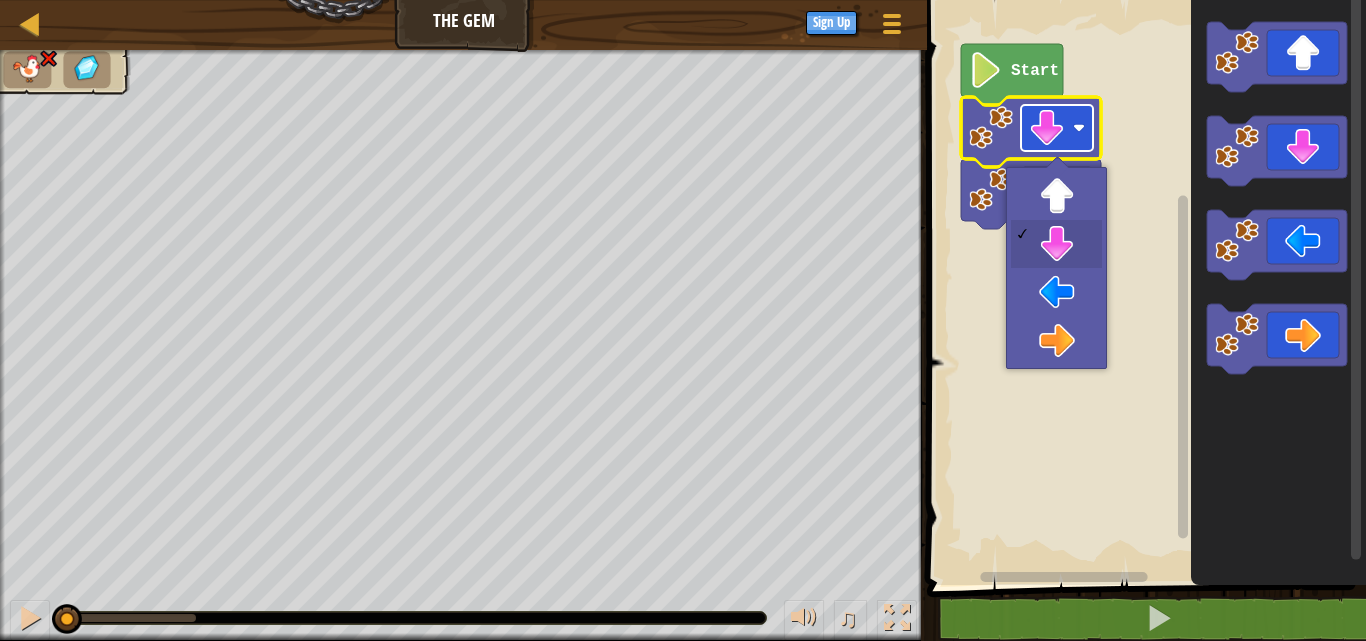 click at bounding box center (1057, 167) 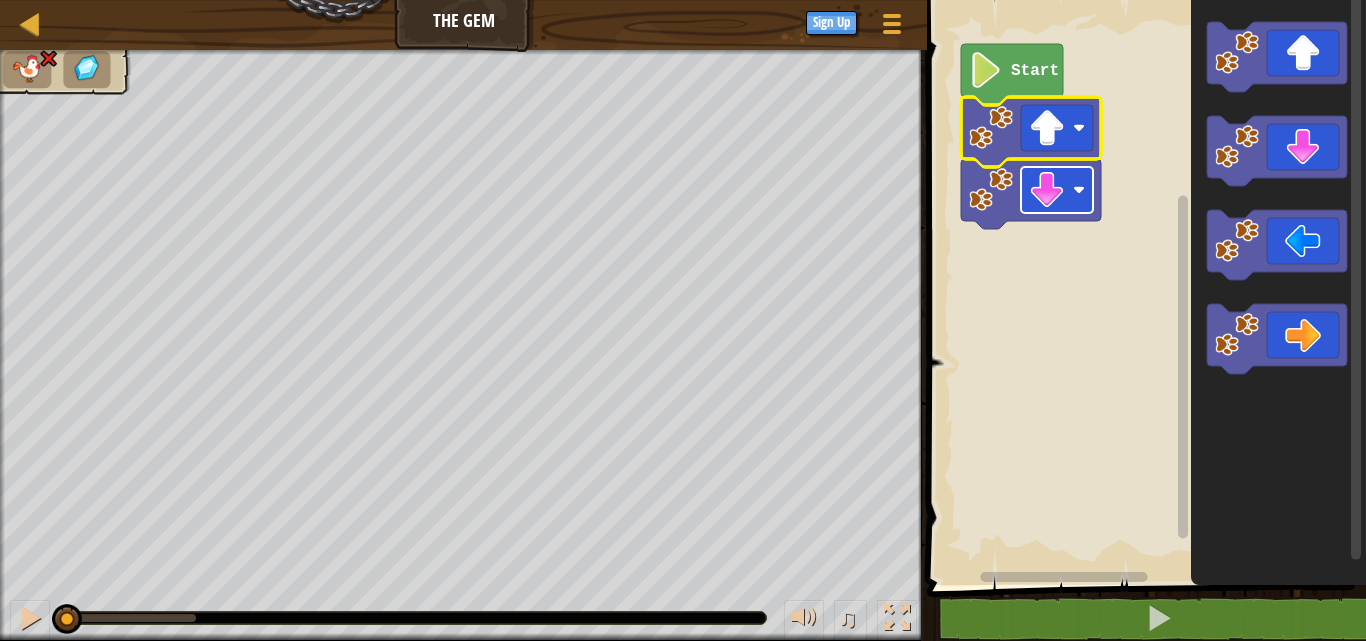 click 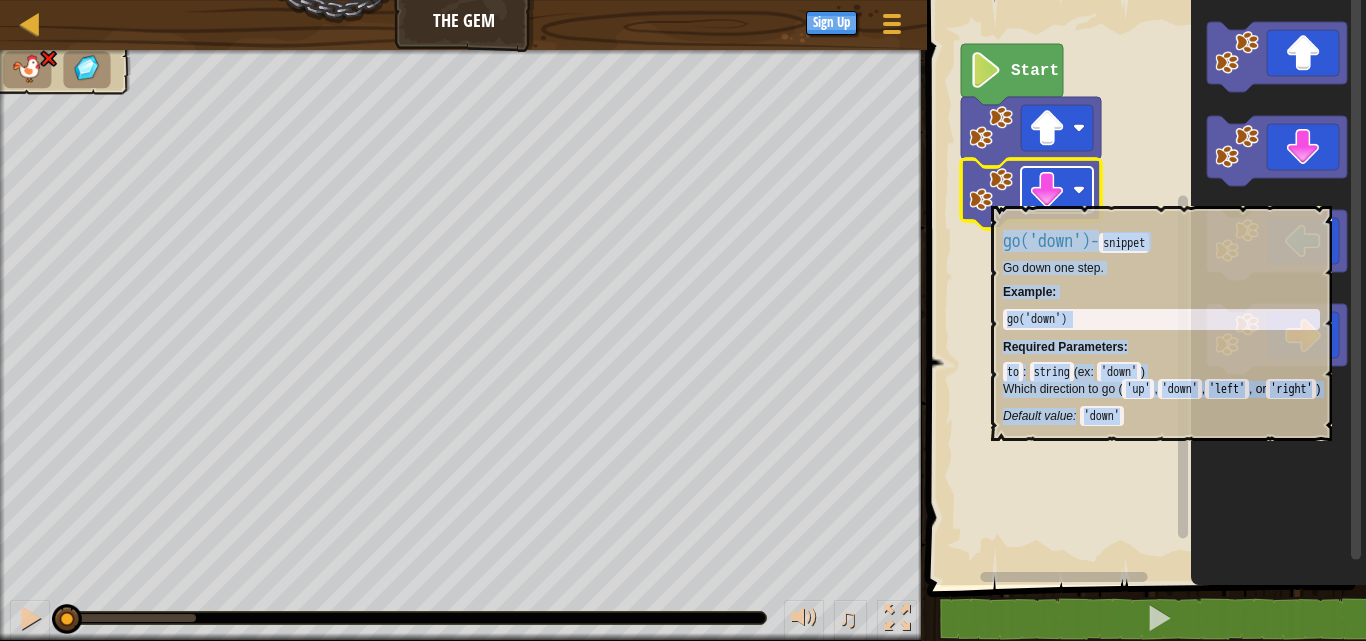 click 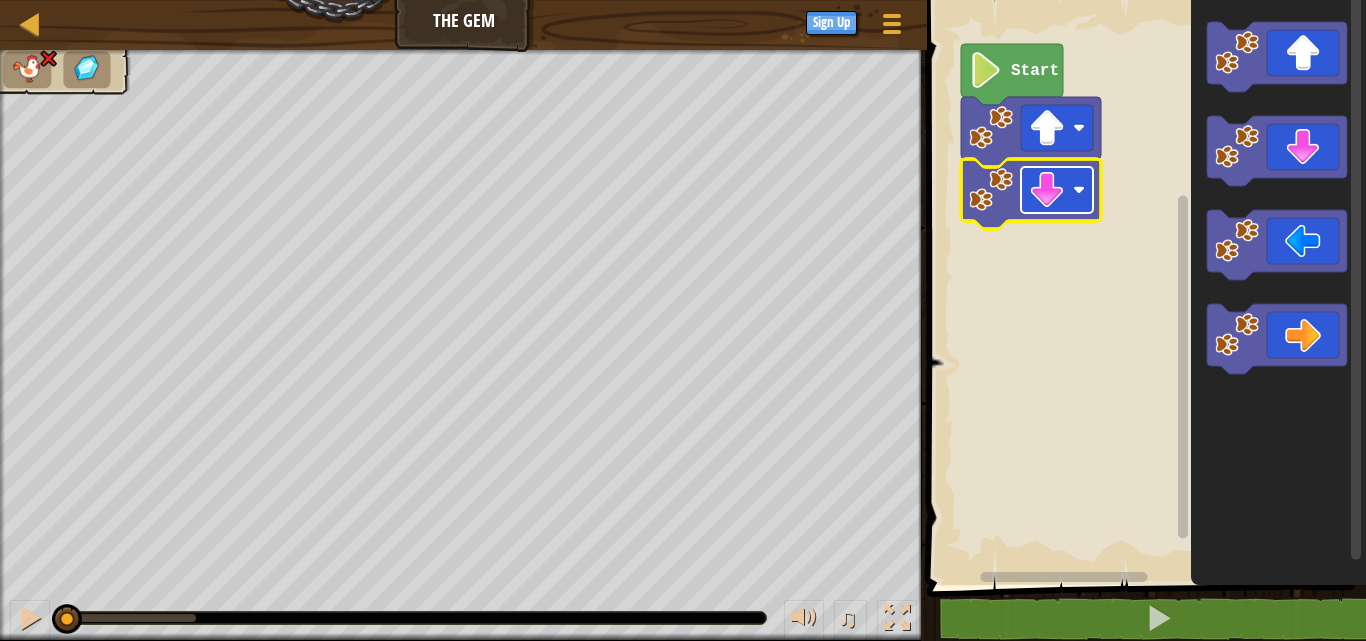 click 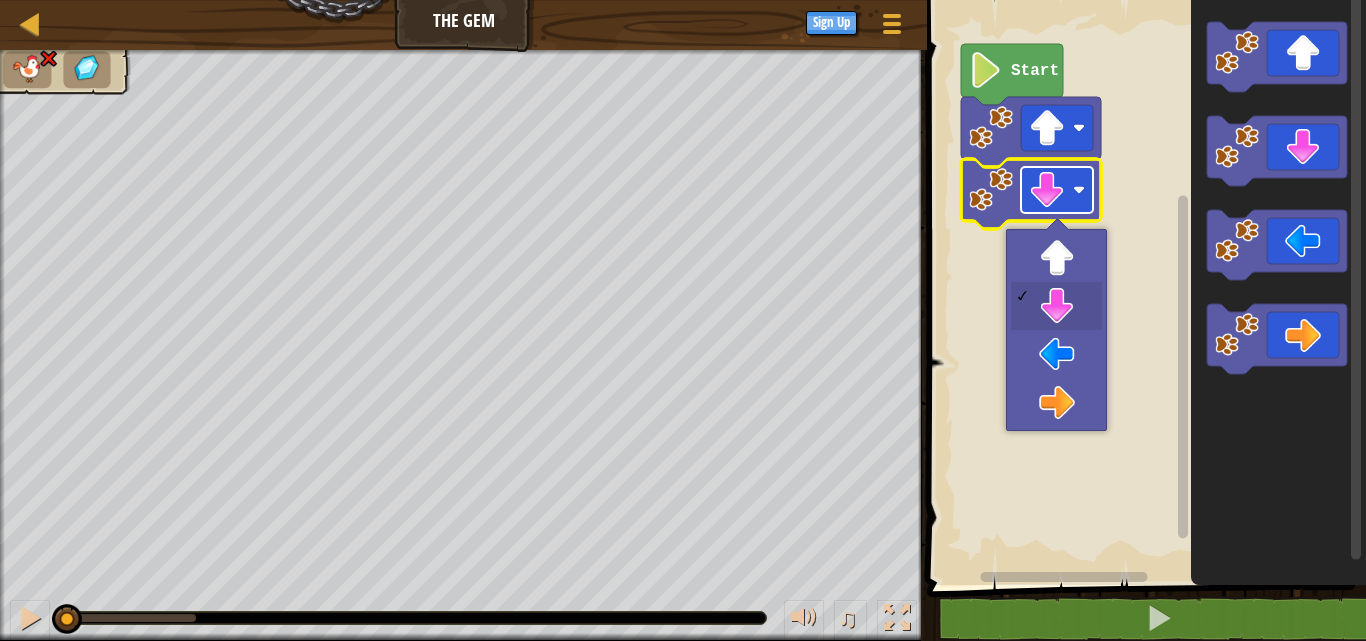 click 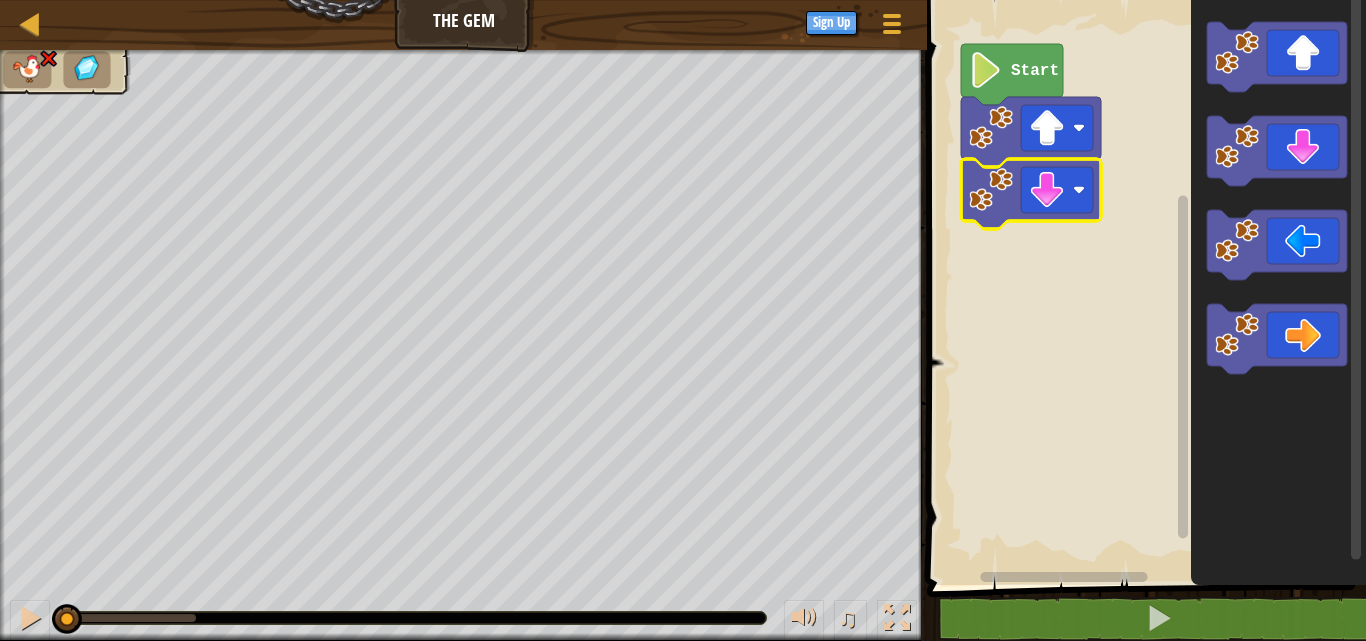 click 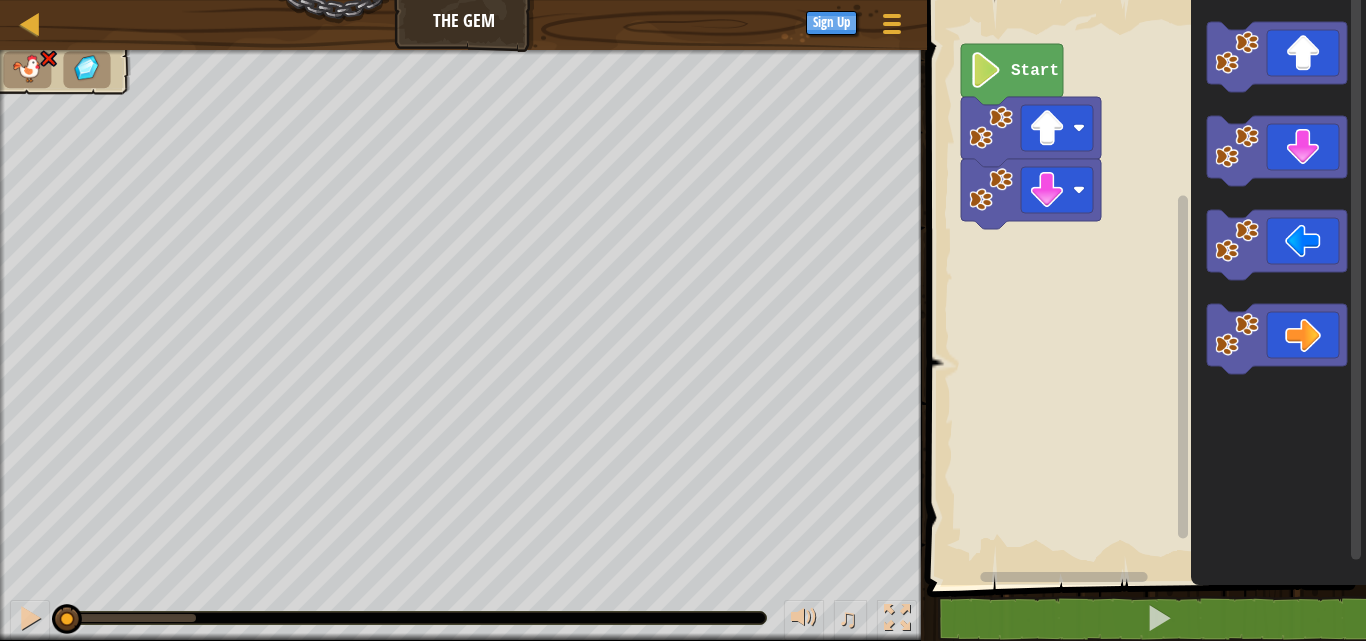 click 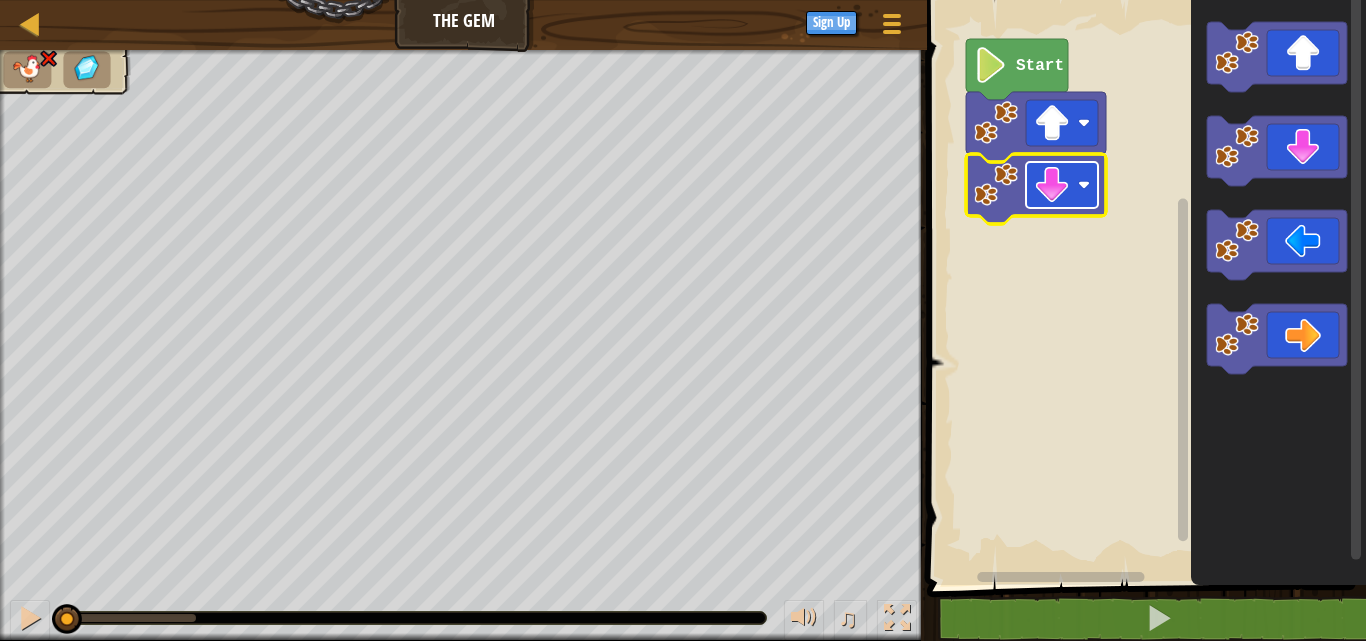 click 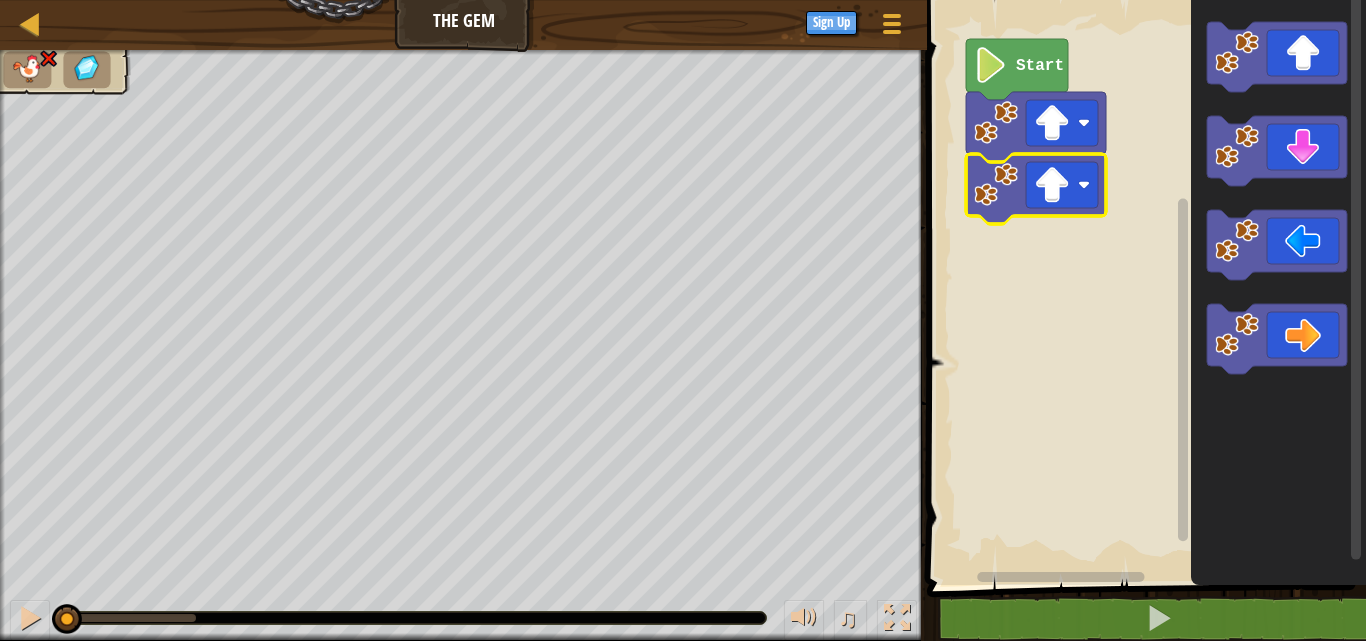 click 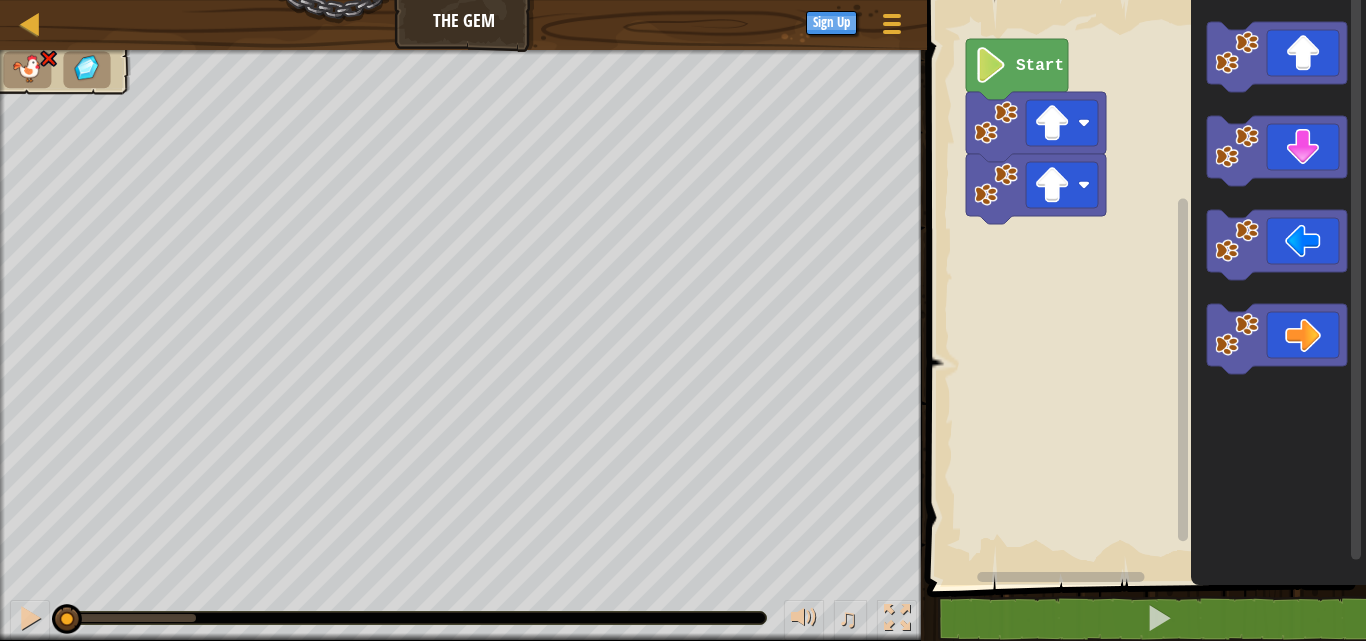 click on "Map The Gem Game Menu Sign Up 1     הההההההההההההההההההההההההההההההההההההההההההההההההההההההההההההההההההההההההההההההההההההההההההההההההההההההההההההההההההההההההההההההההההההההההההההההההההההההההההההההההההההההההההההההההההההההההההההההההההההההההההההההההההההההההההההההההההההההההההההההההההההההההההההההה XXXXXXXXXXXXXXXXXXXXXXXXXXXXXXXXXXXXXXXXXXXXXXXXXXXXXXXXXXXXXXXXXXXXXXXXXXXXXXXXXXXXXXXXXXXXXXXXXXXXXXXXXXXXXXXXXXXXXXXXXXXXXXXXXXXXXXXXXXXXXXXXXXXXXXXXXXXXXXXXXXXXXXXXXXXXXXXXXXXXXXXXXXXXXXXXXXXXXXXXXXXXXXXXXXXXXXXXXXXXXXXXXXXXXXXXXXXXXXXXXXXXXXXXXXXXXXXX Solution × Blocks 1 2 3 4 5 go ( 'up' ) go ( 'up' ) go ( 'down' ) go ( 'down' )     Start Code Saved Programming language : Python Statement   /  Call   /  go('up') go('down') go('left') go('right') × Need help?" at bounding box center (683, 320) 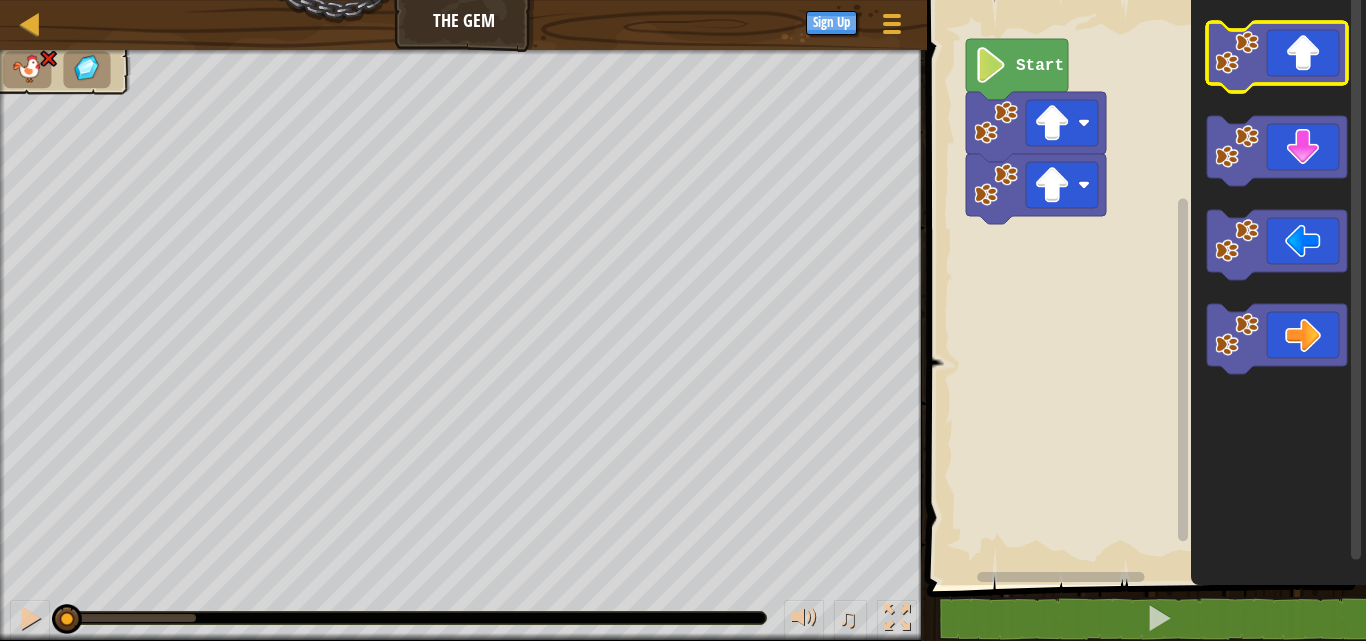 click on "Start" at bounding box center (1143, 287) 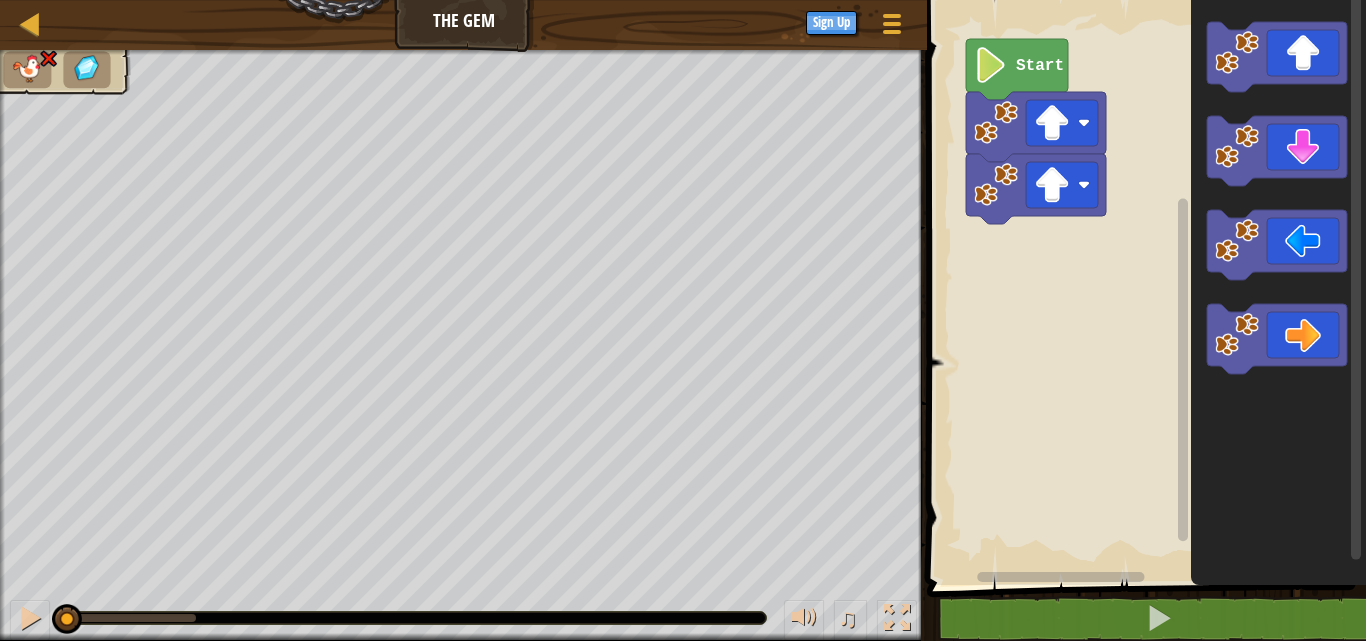 click on "× Fix Your Code Need help? Ask the AI" at bounding box center [0, 0] 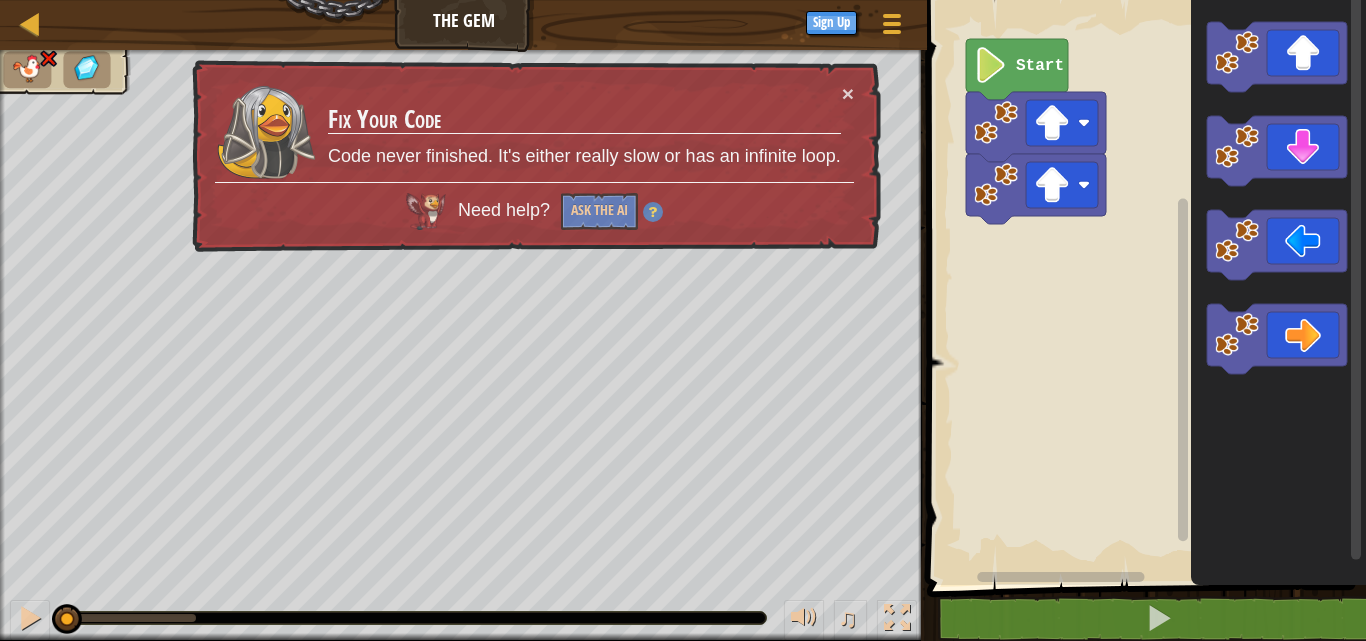 click on "× Fix Your Code Code never finished. It's either really slow or has an infinite loop.
Need help? Ask the AI" at bounding box center [534, 156] 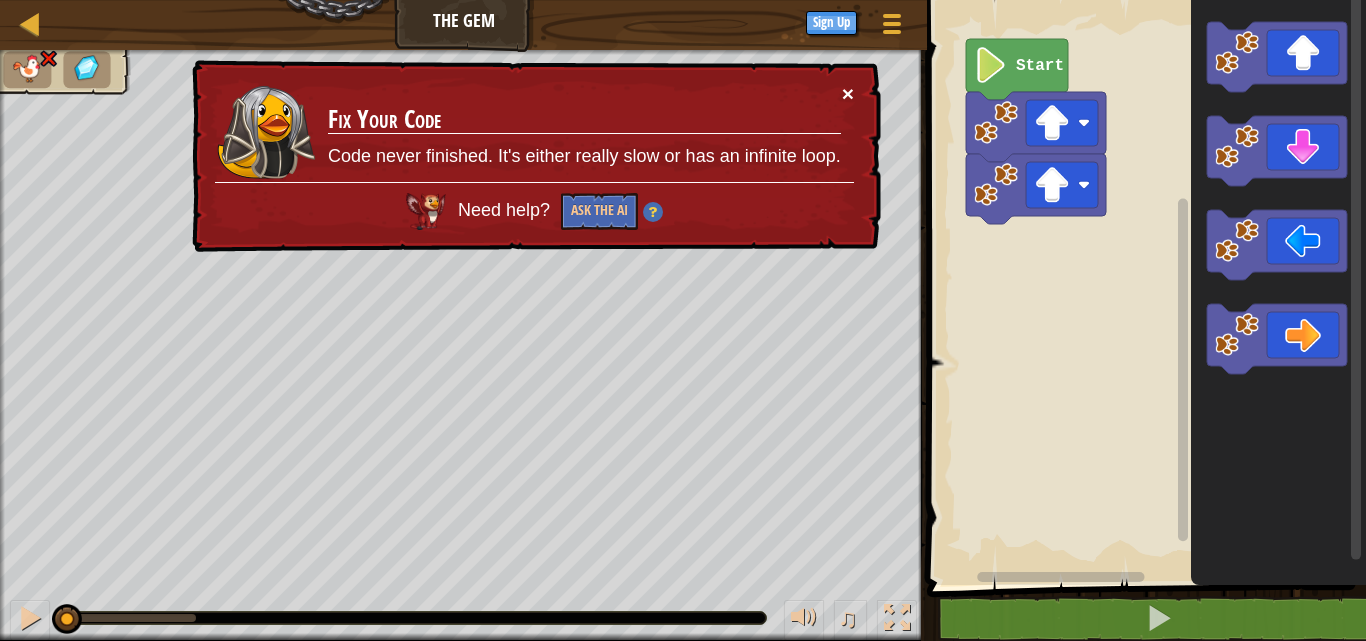 click on "×" at bounding box center [848, 95] 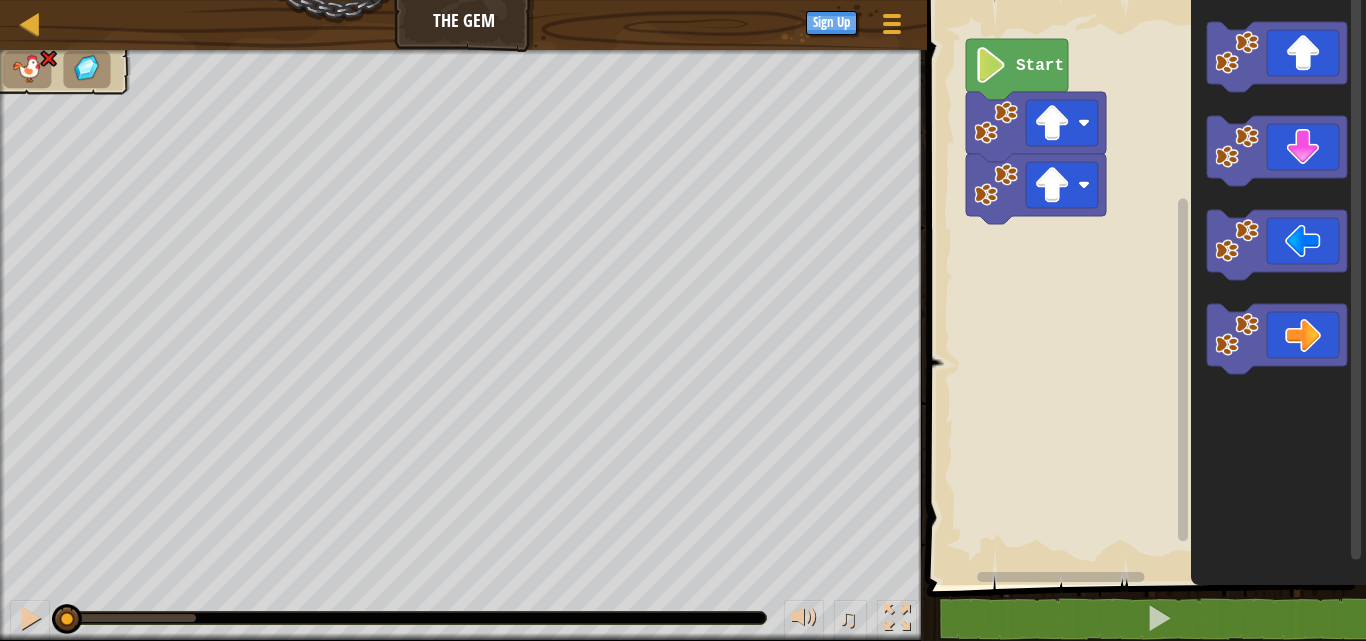 click on "Start" at bounding box center (1143, 287) 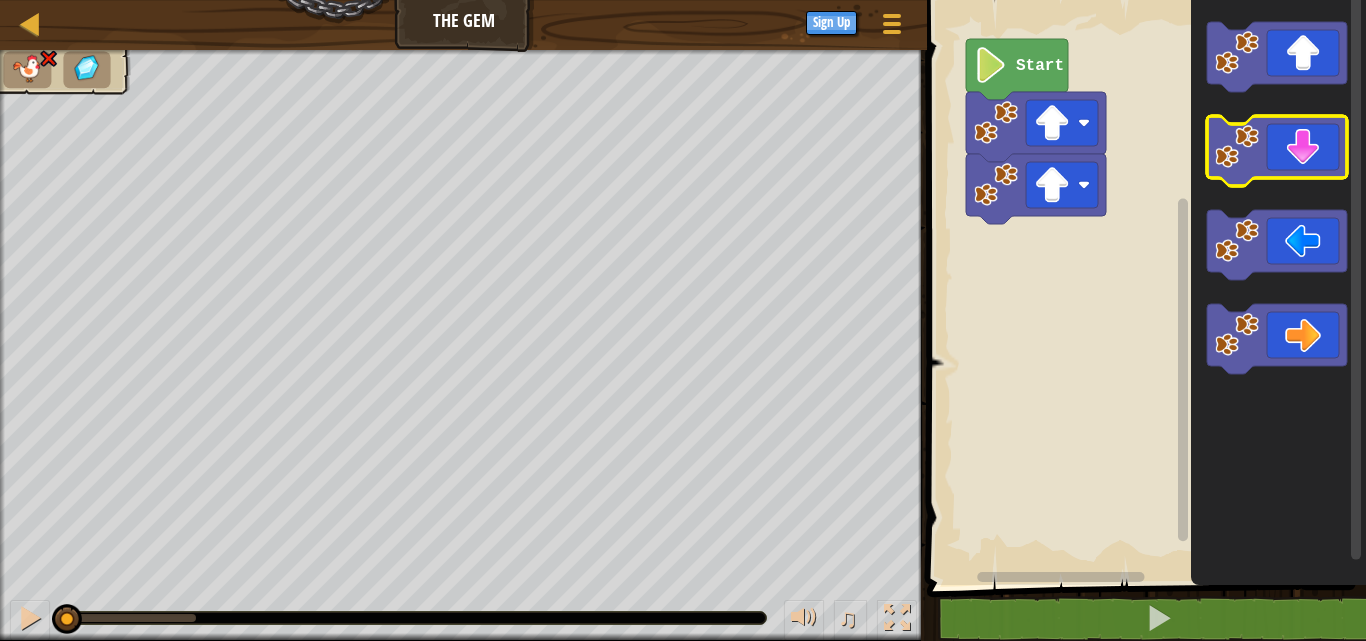 click 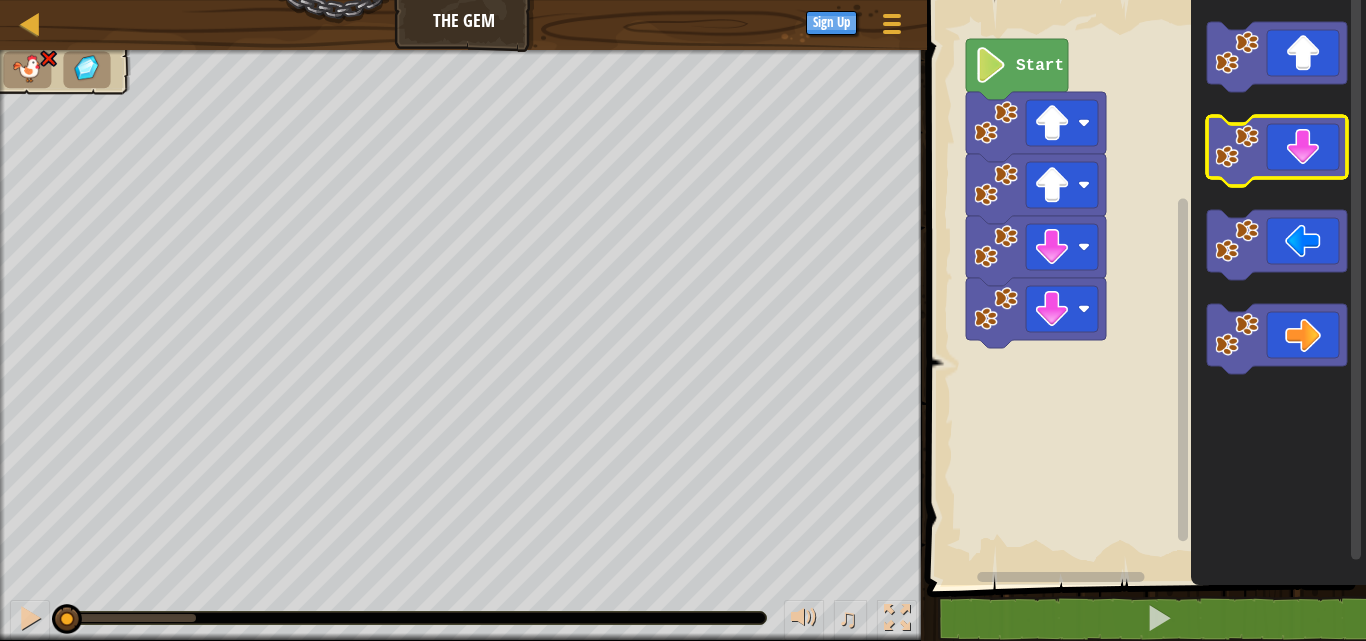 click 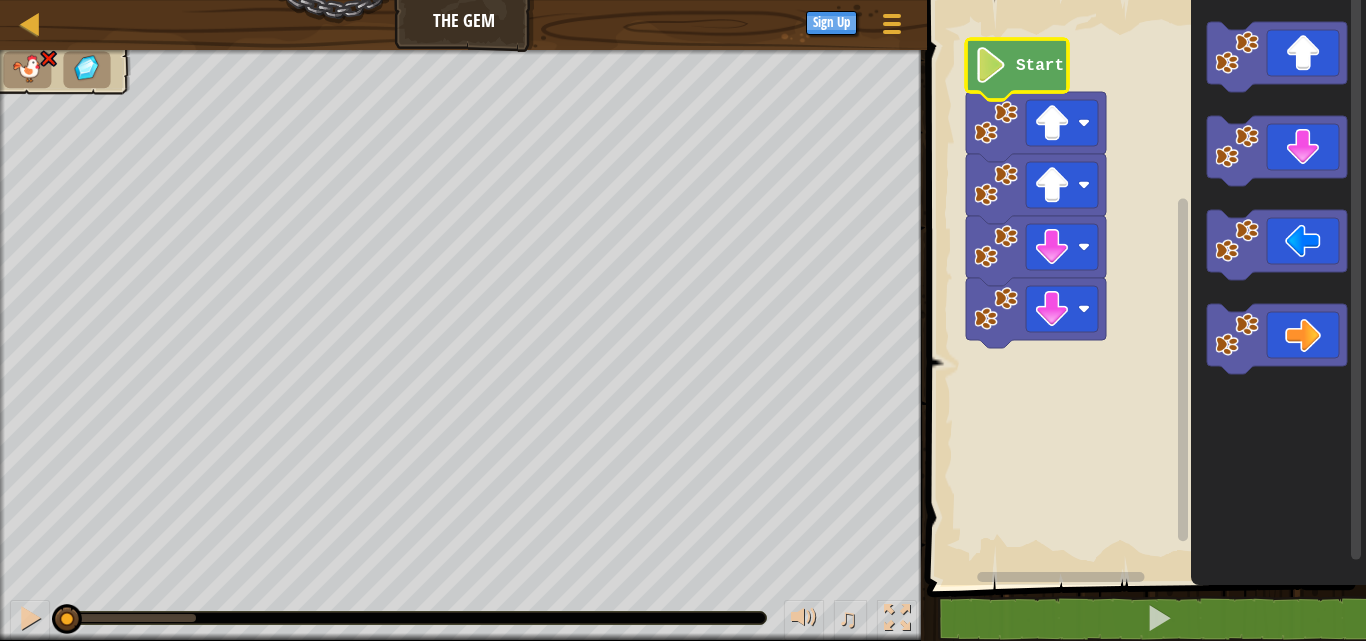 click 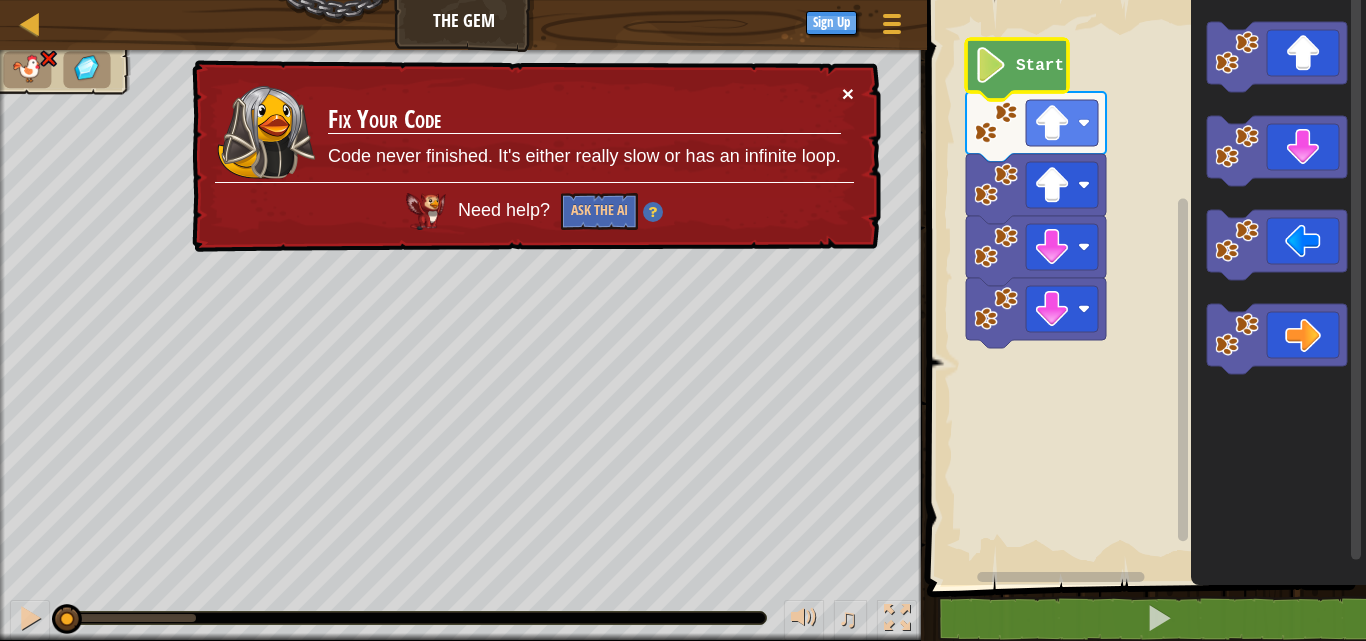 click on "×" at bounding box center (848, 95) 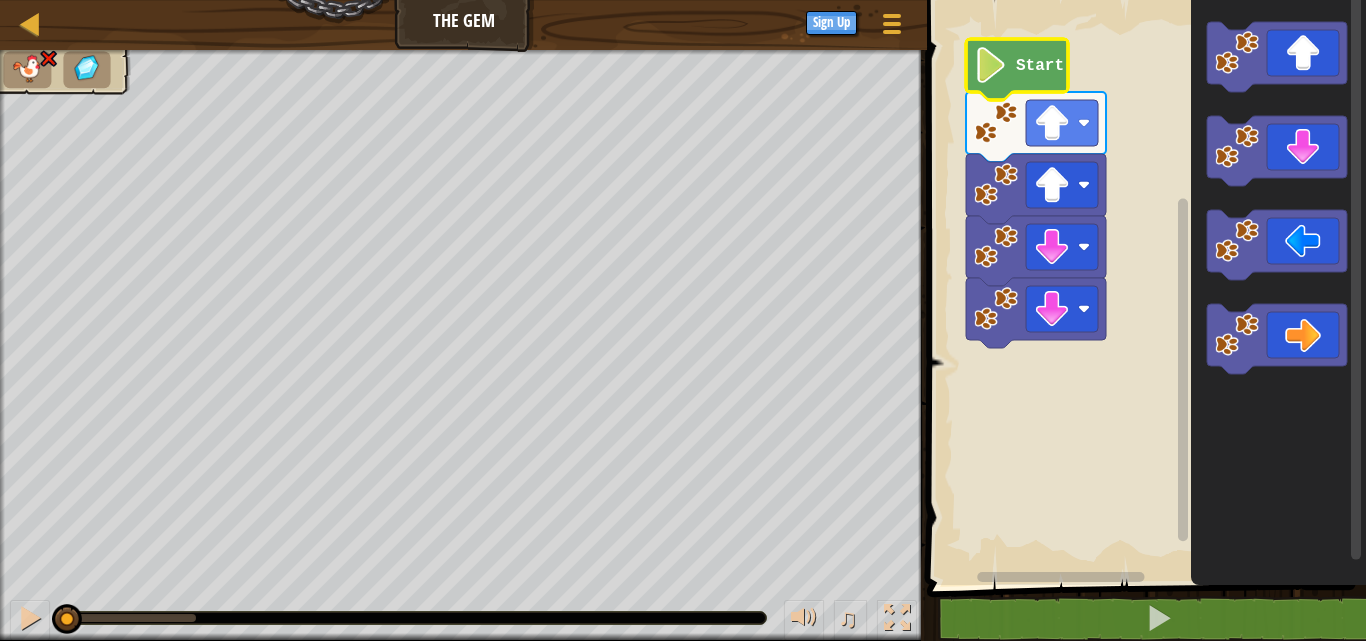 click on "Start" 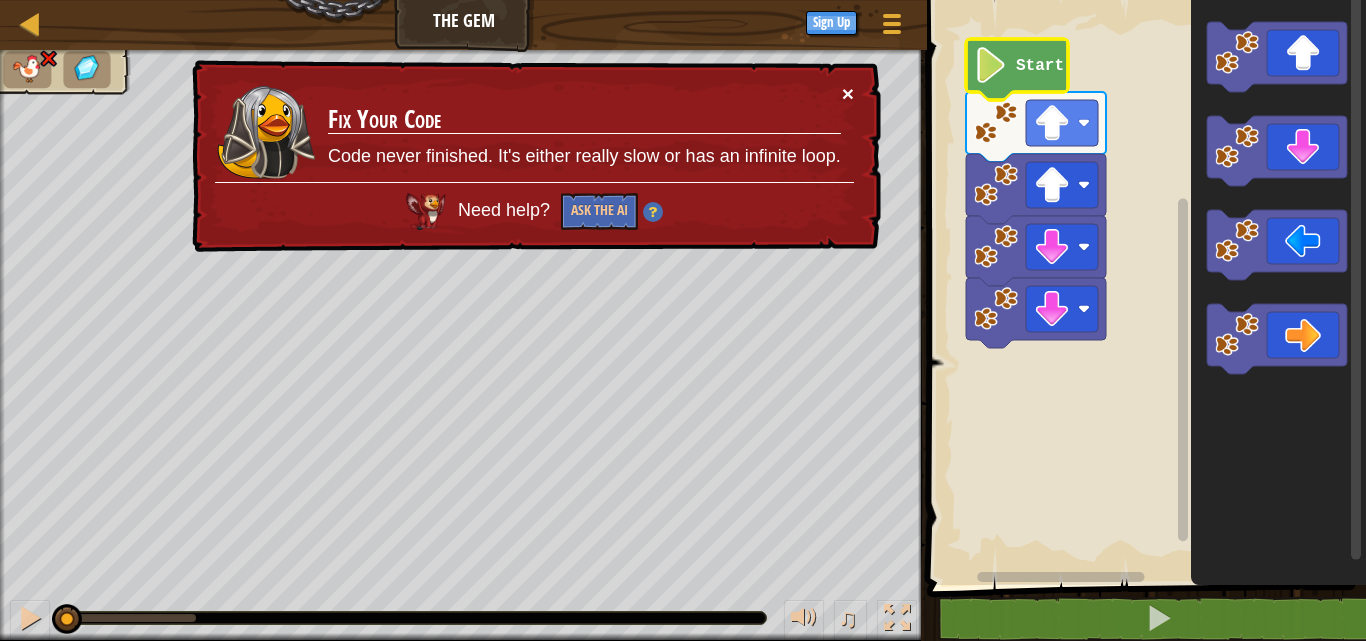 click on "×" at bounding box center (848, 95) 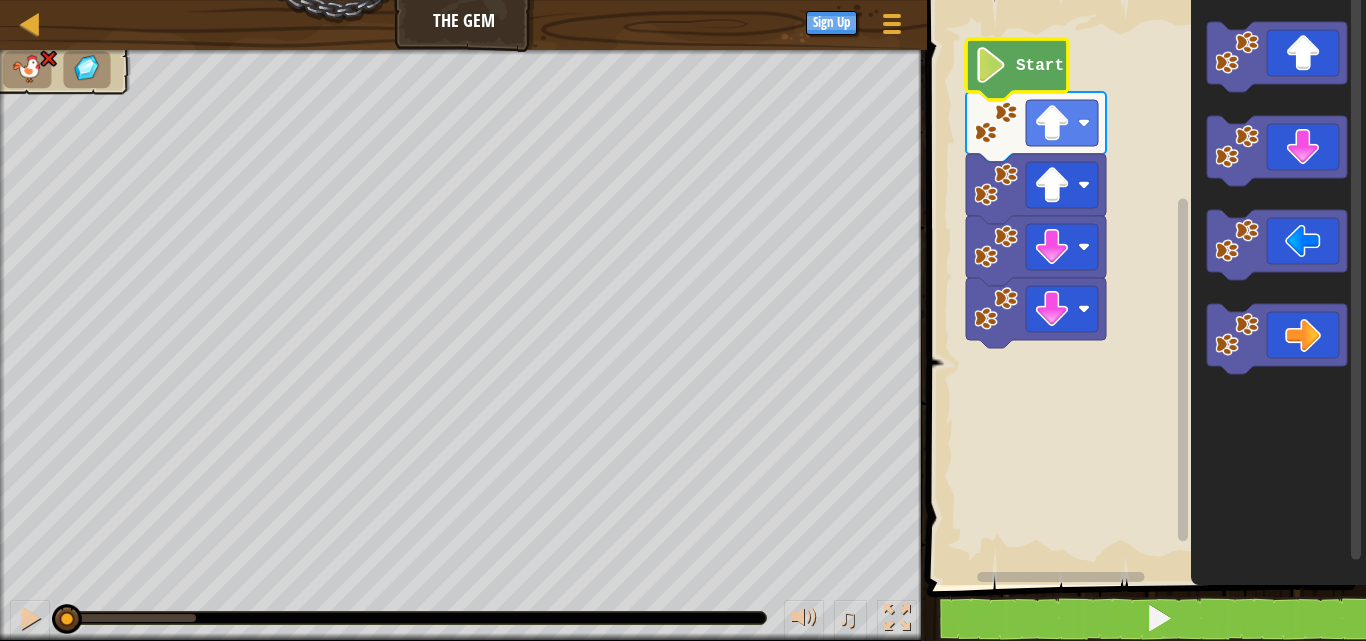 click at bounding box center (1148, 265) 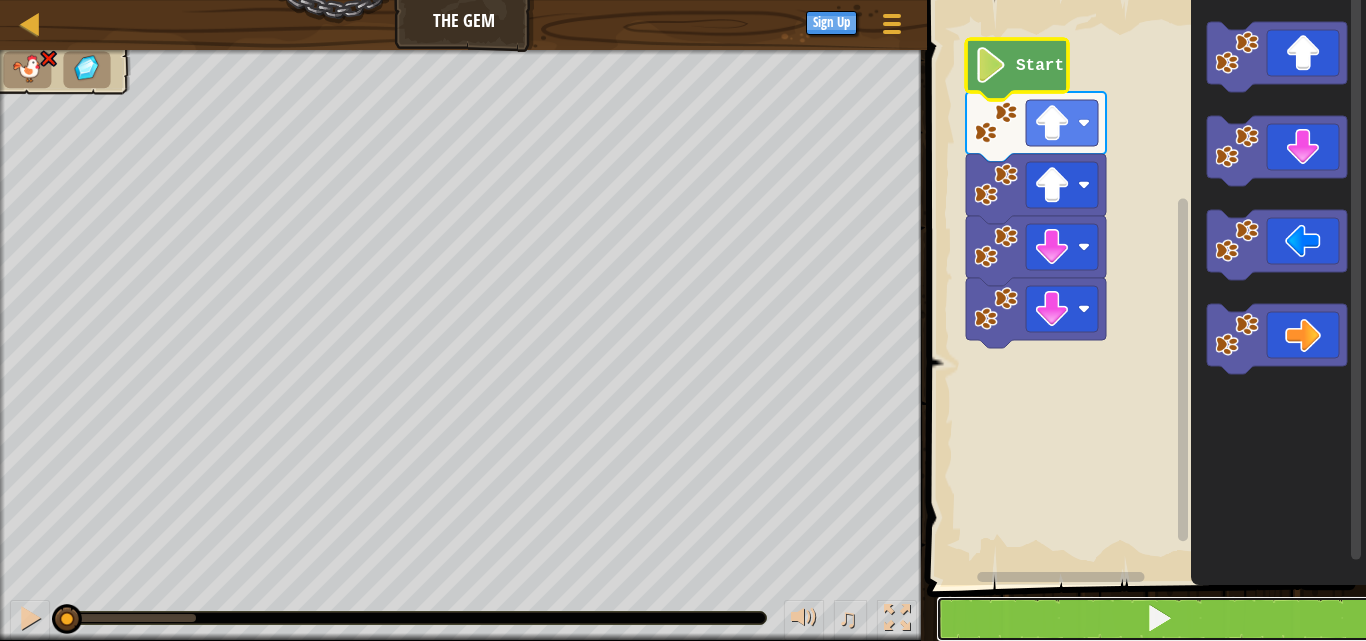 click at bounding box center [1159, 618] 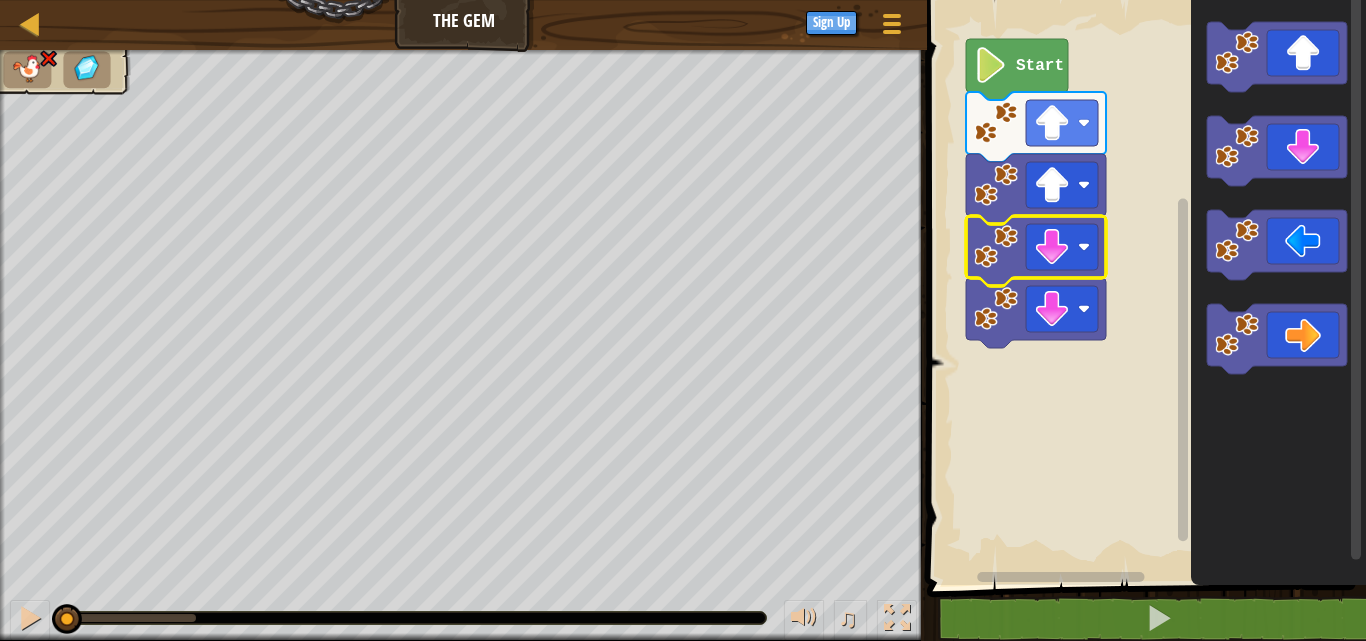 click 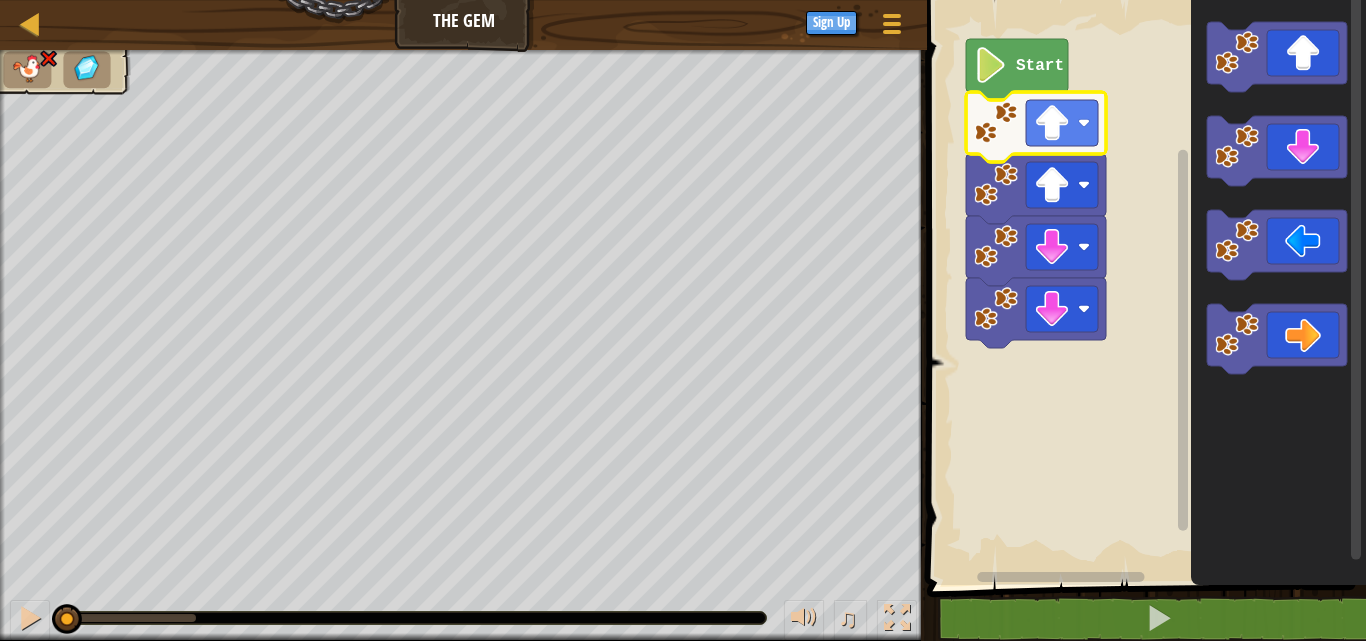 click on "Start" 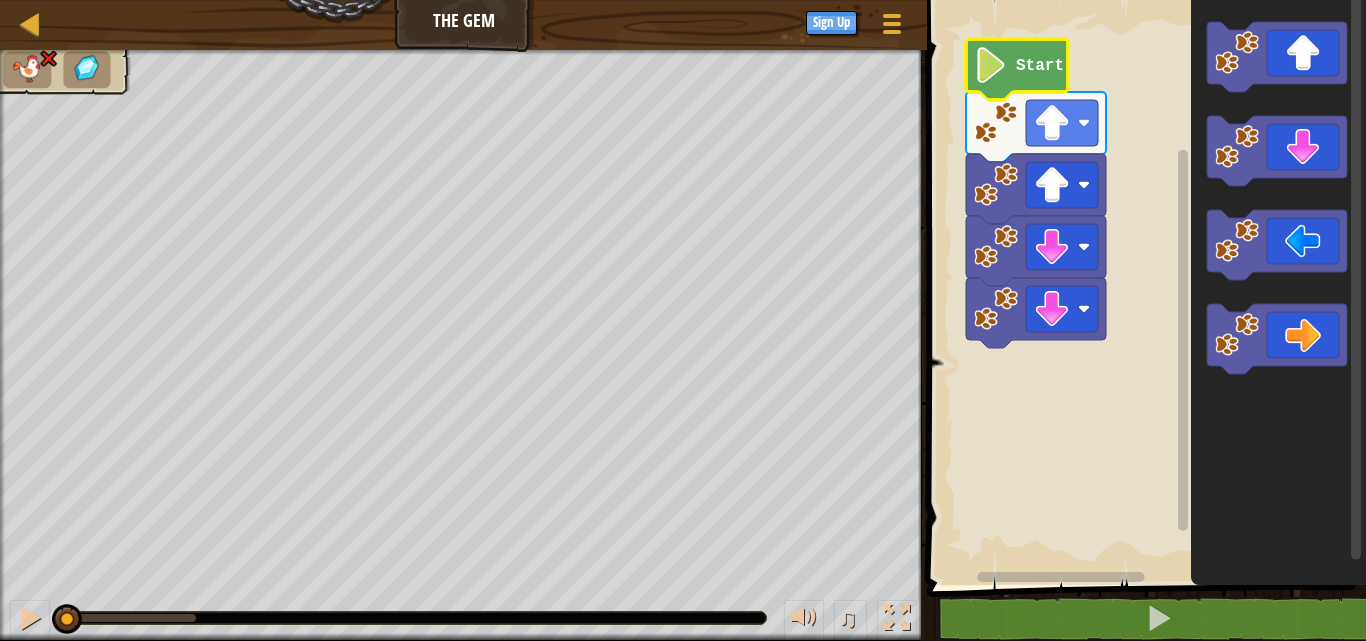 click 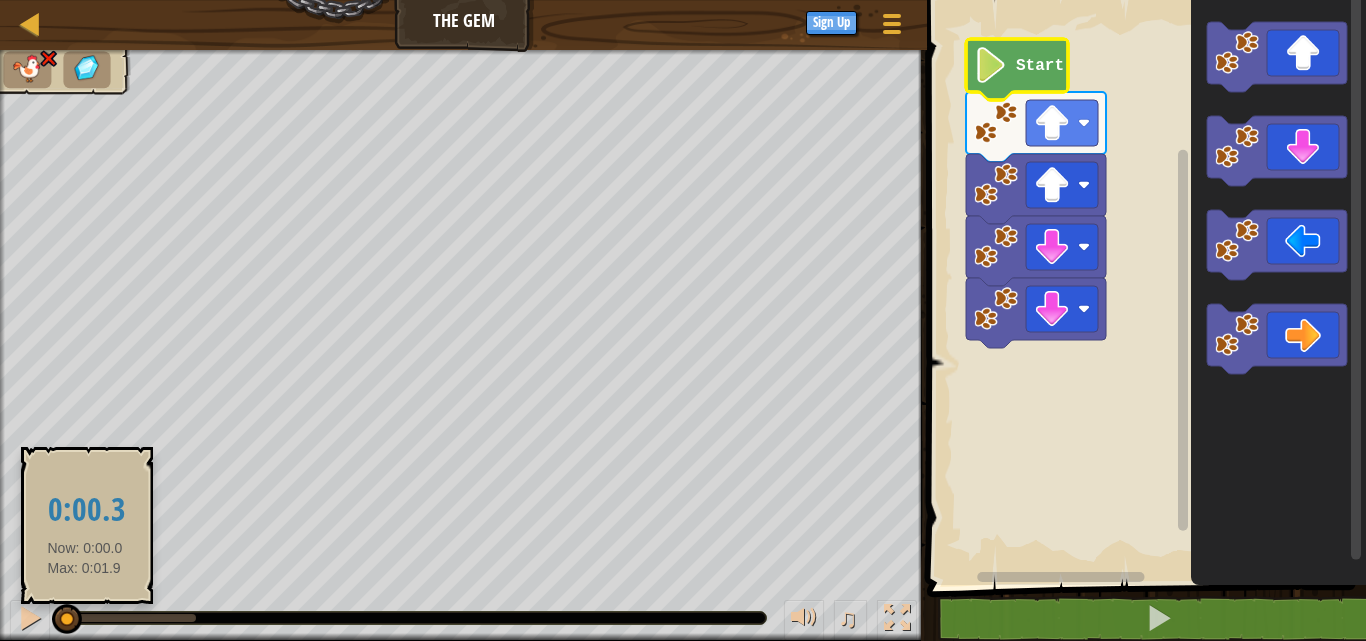 drag, startPoint x: 91, startPoint y: 613, endPoint x: 0, endPoint y: 540, distance: 116.6619 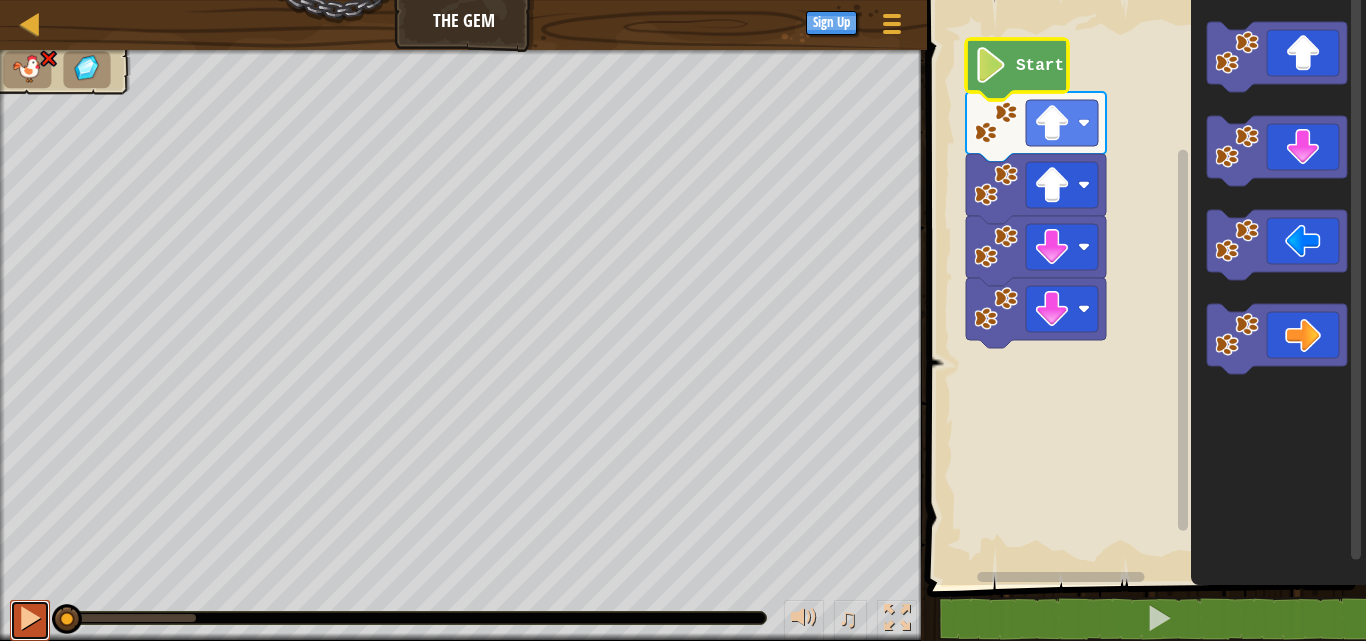 click at bounding box center (30, 618) 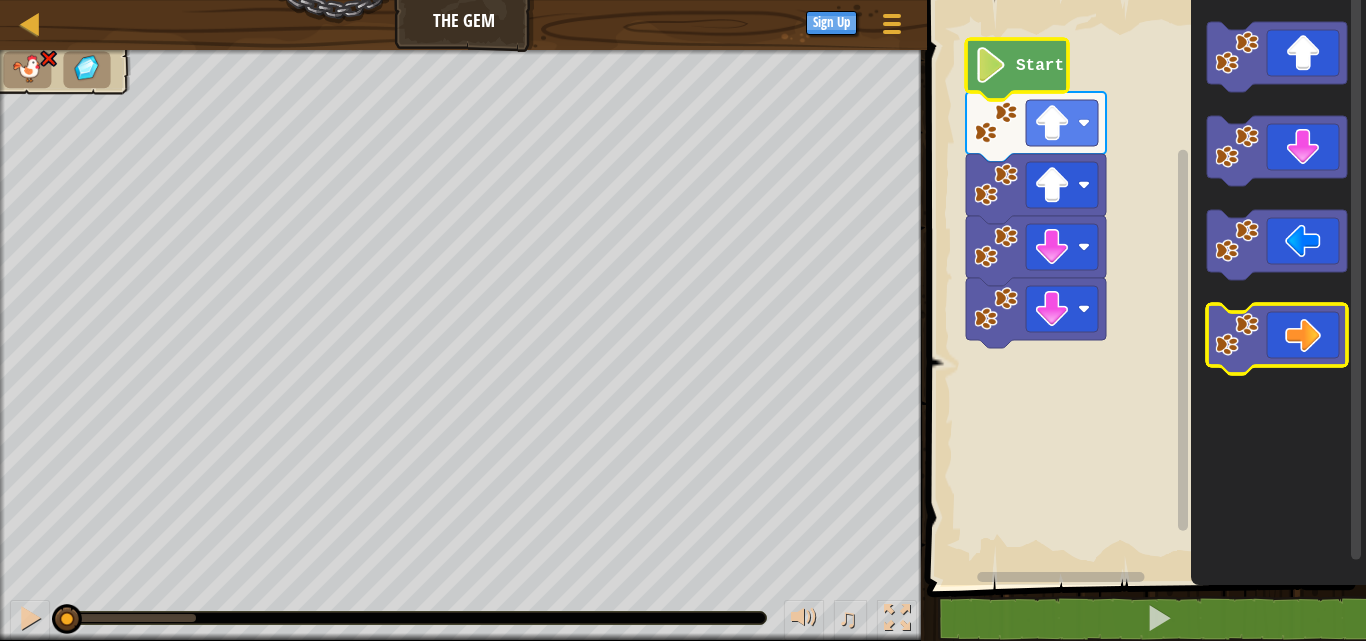 click 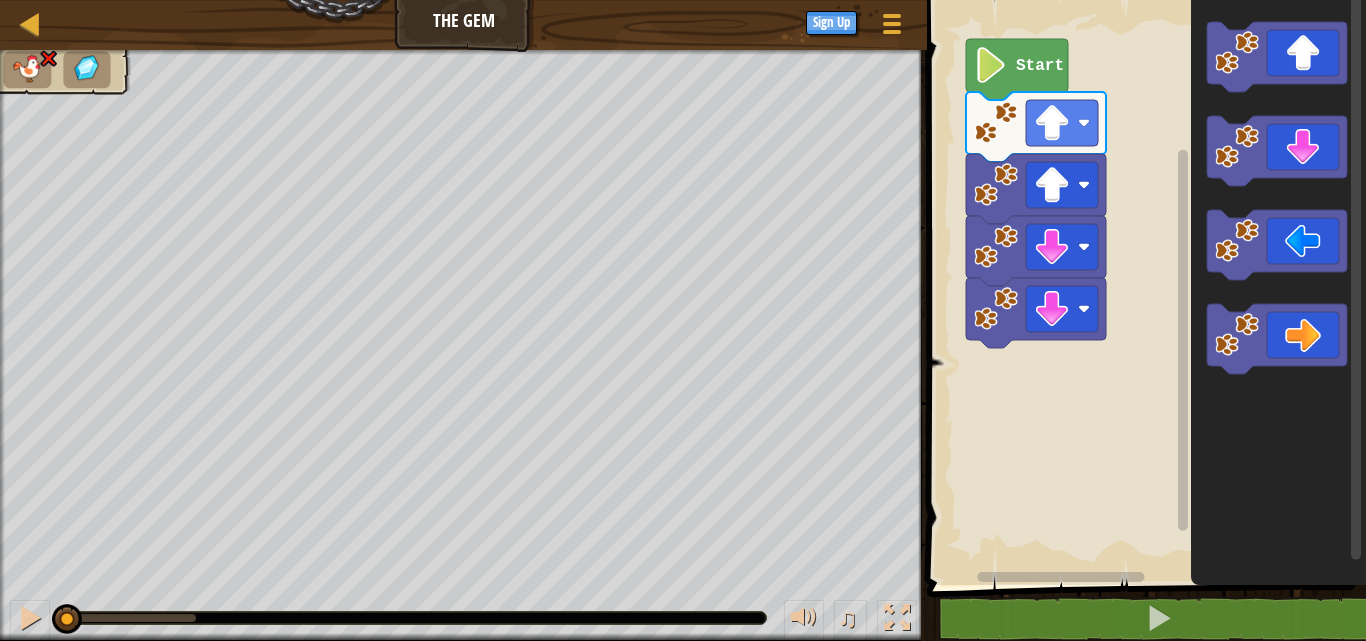 click 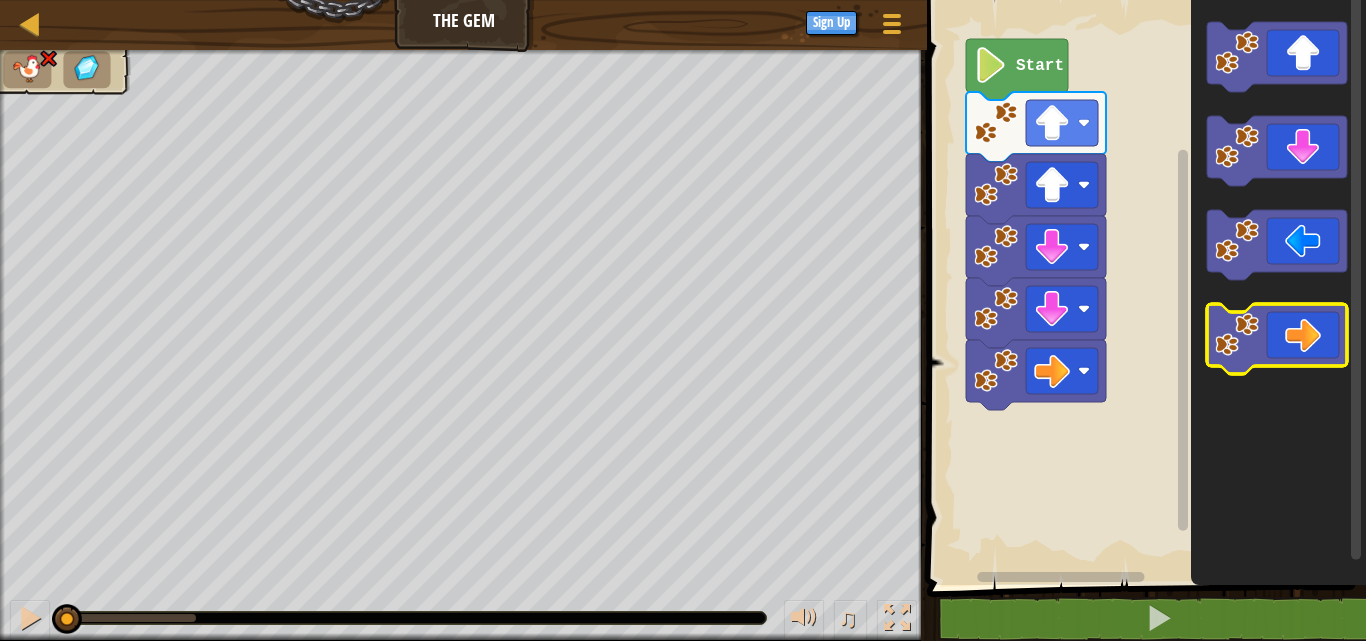 click 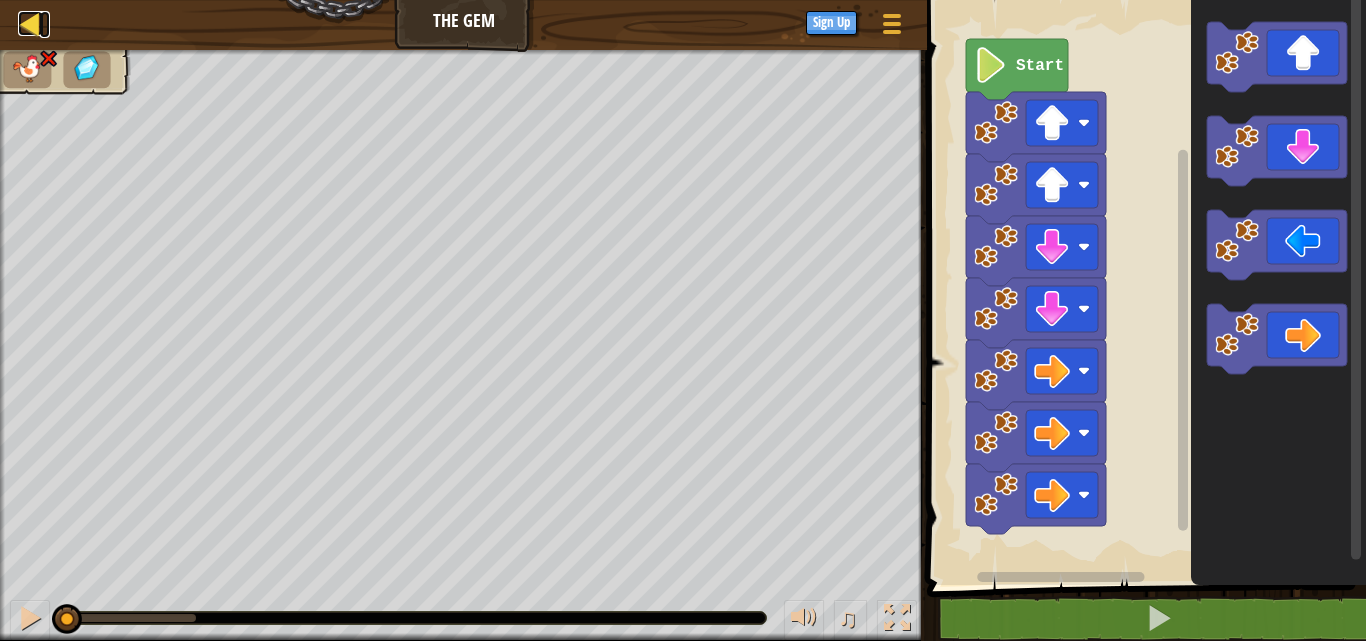 click at bounding box center (30, 23) 